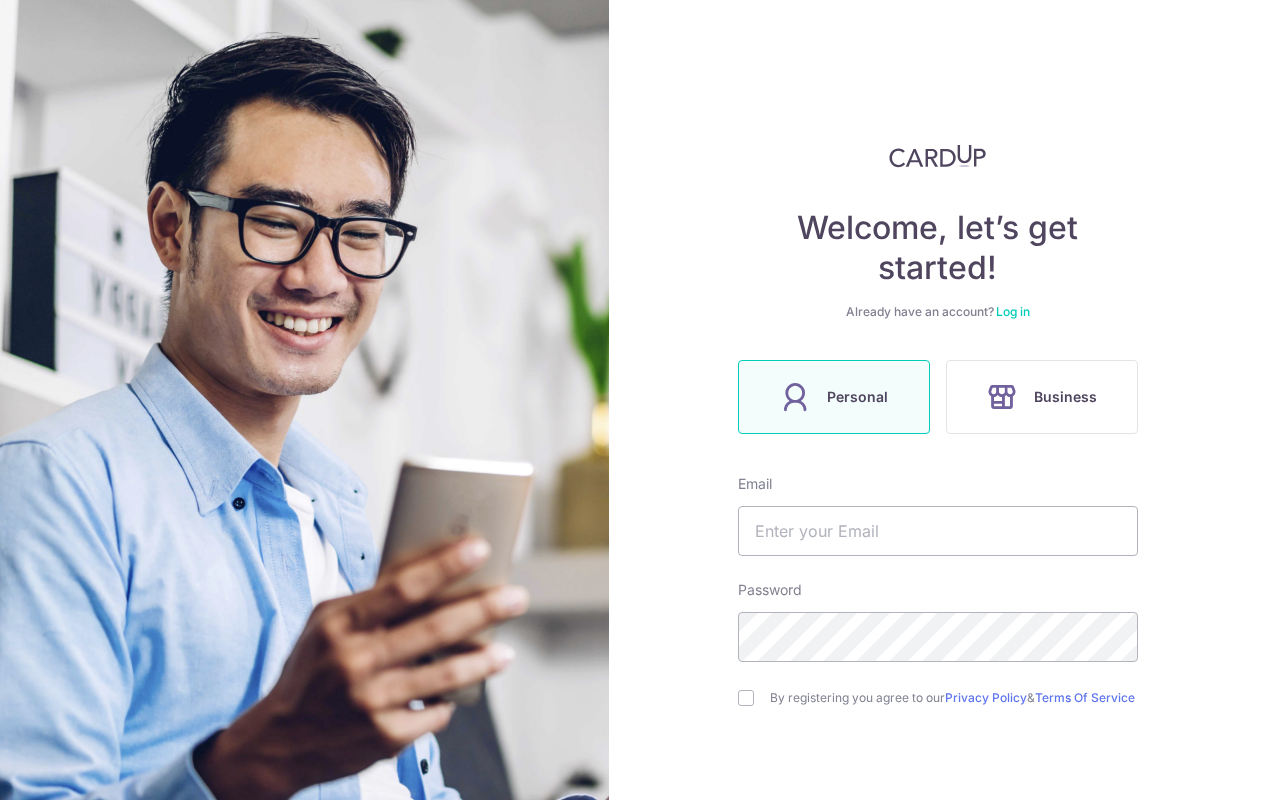 scroll, scrollTop: 0, scrollLeft: 0, axis: both 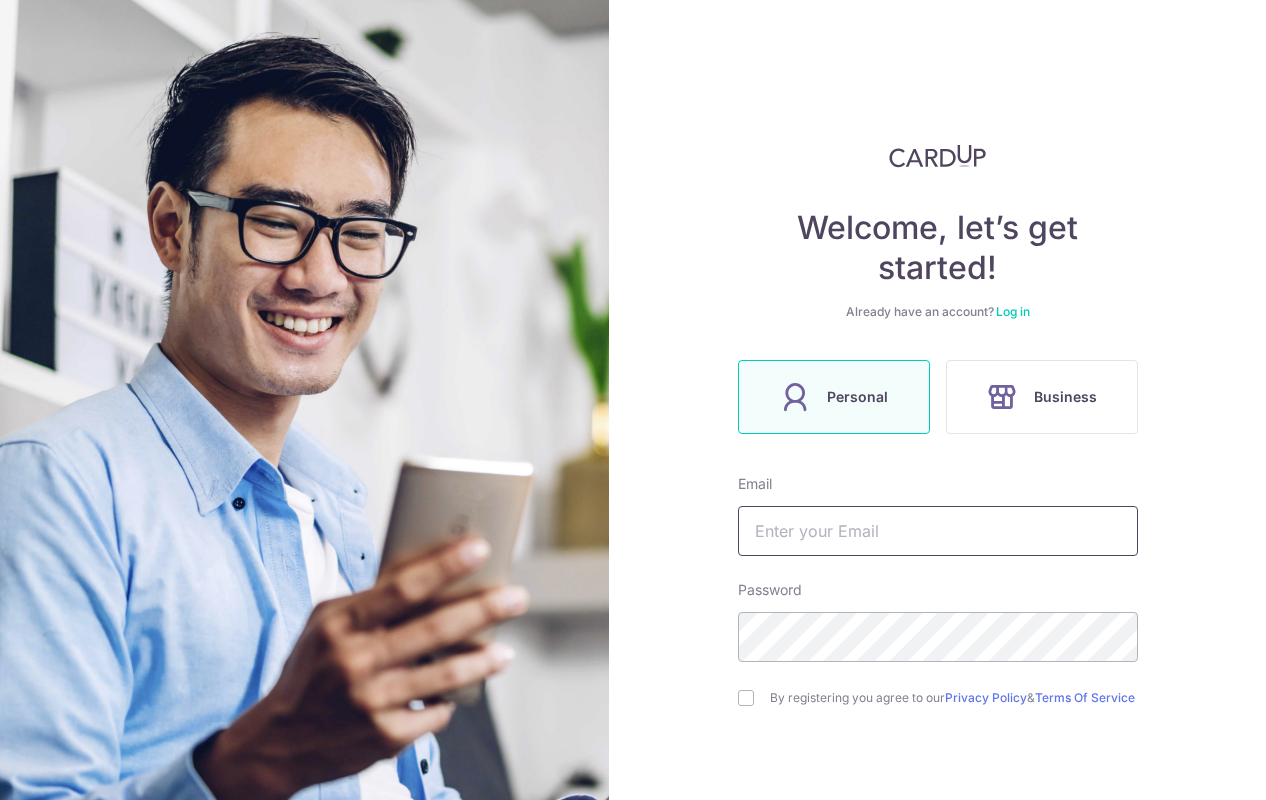 click at bounding box center (938, 531) 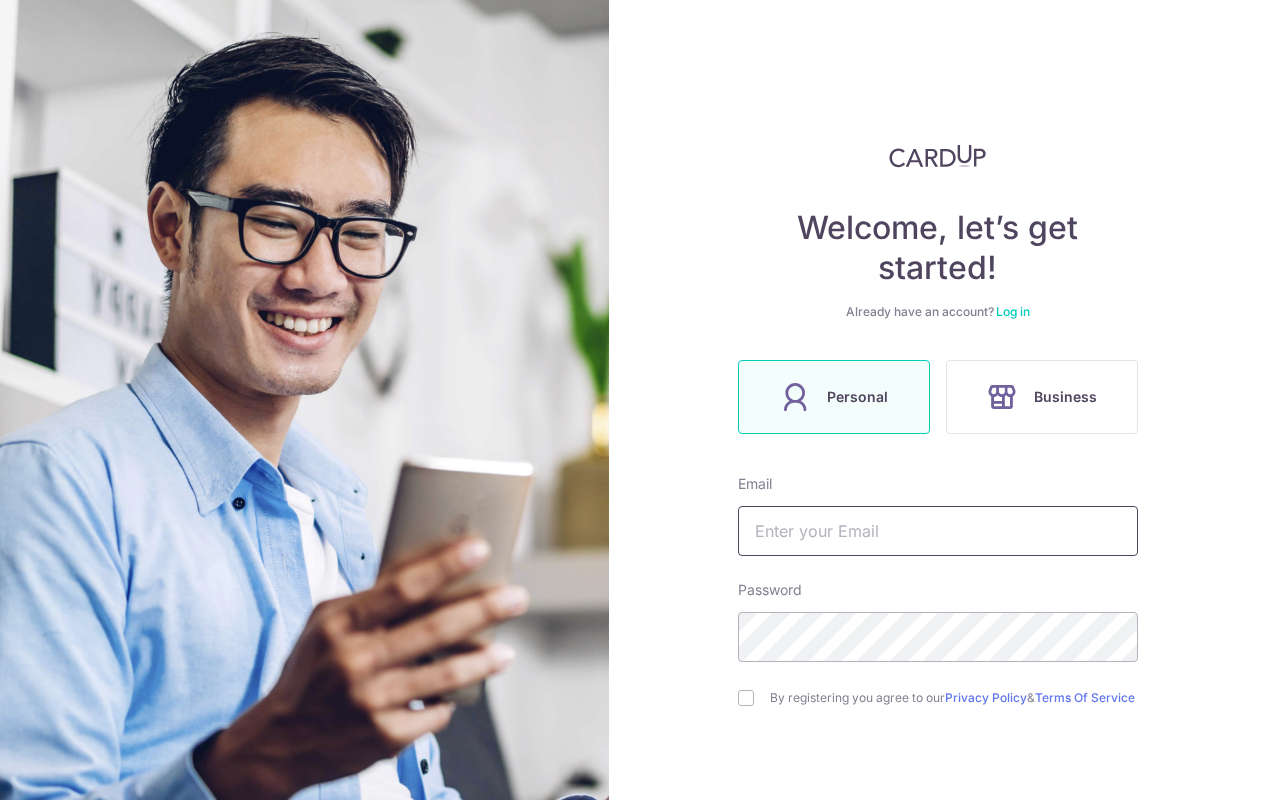 click at bounding box center (938, 531) 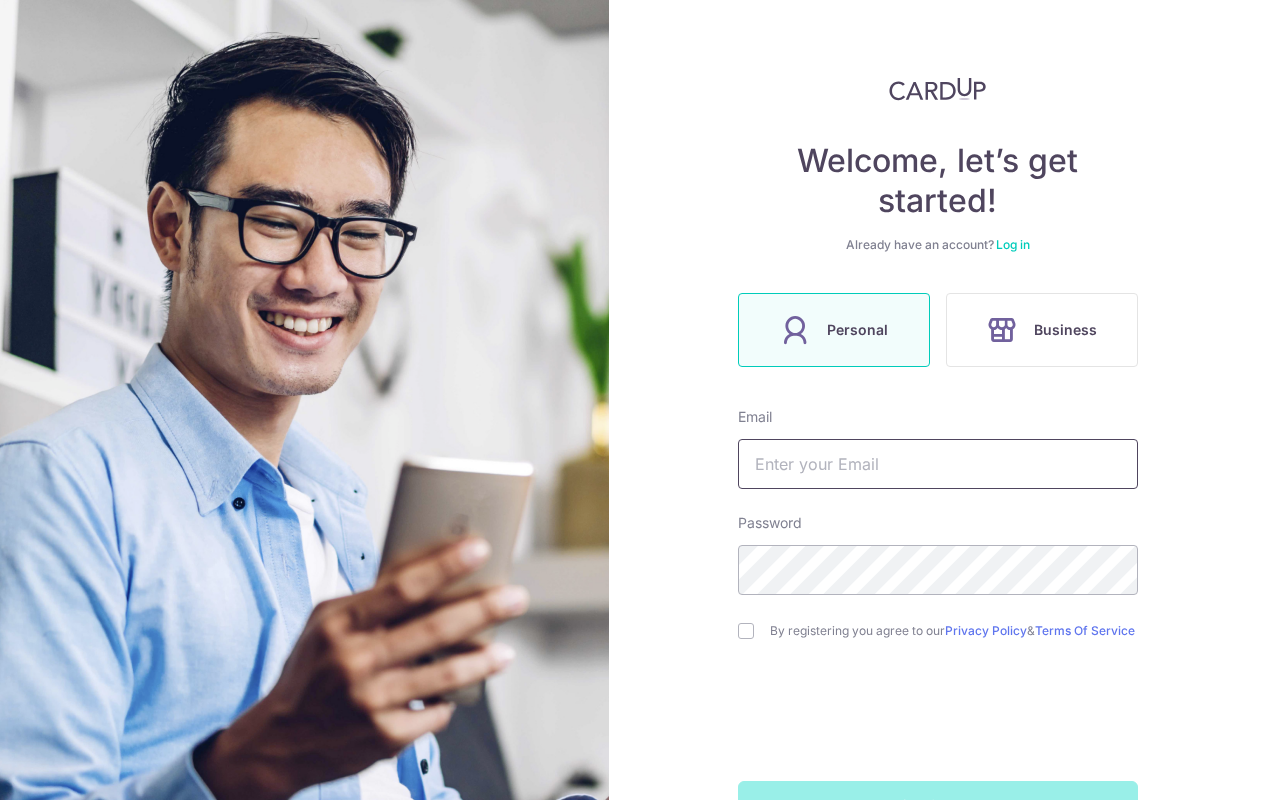 scroll, scrollTop: 85, scrollLeft: 0, axis: vertical 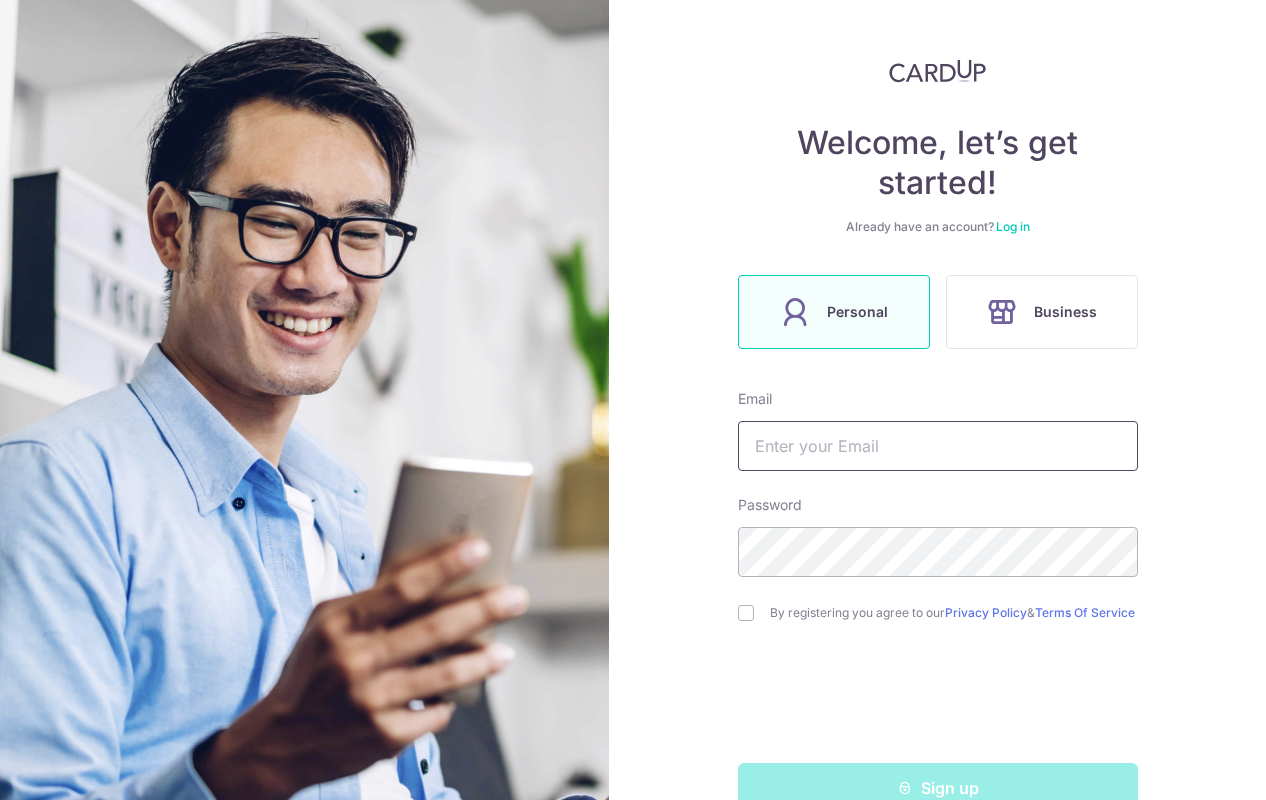 click at bounding box center [938, 446] 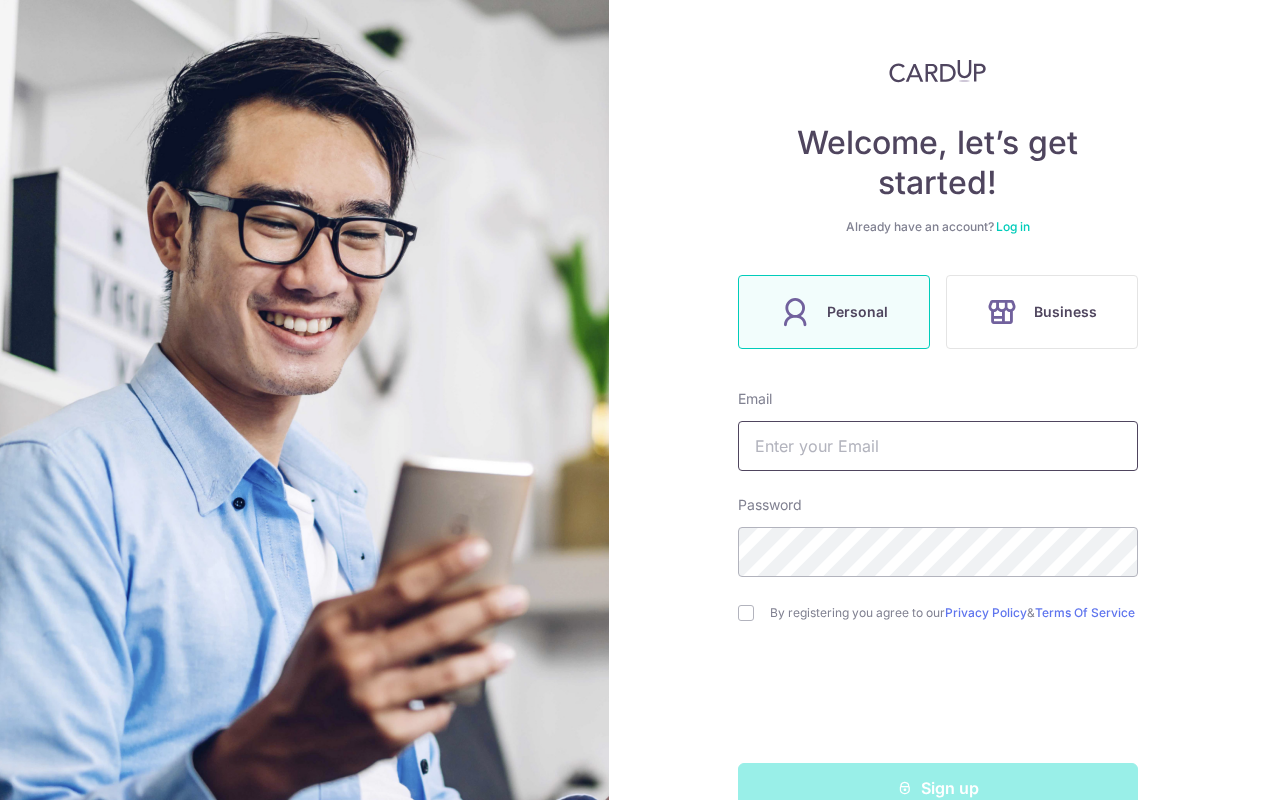 type on "sykong77@gmail.com" 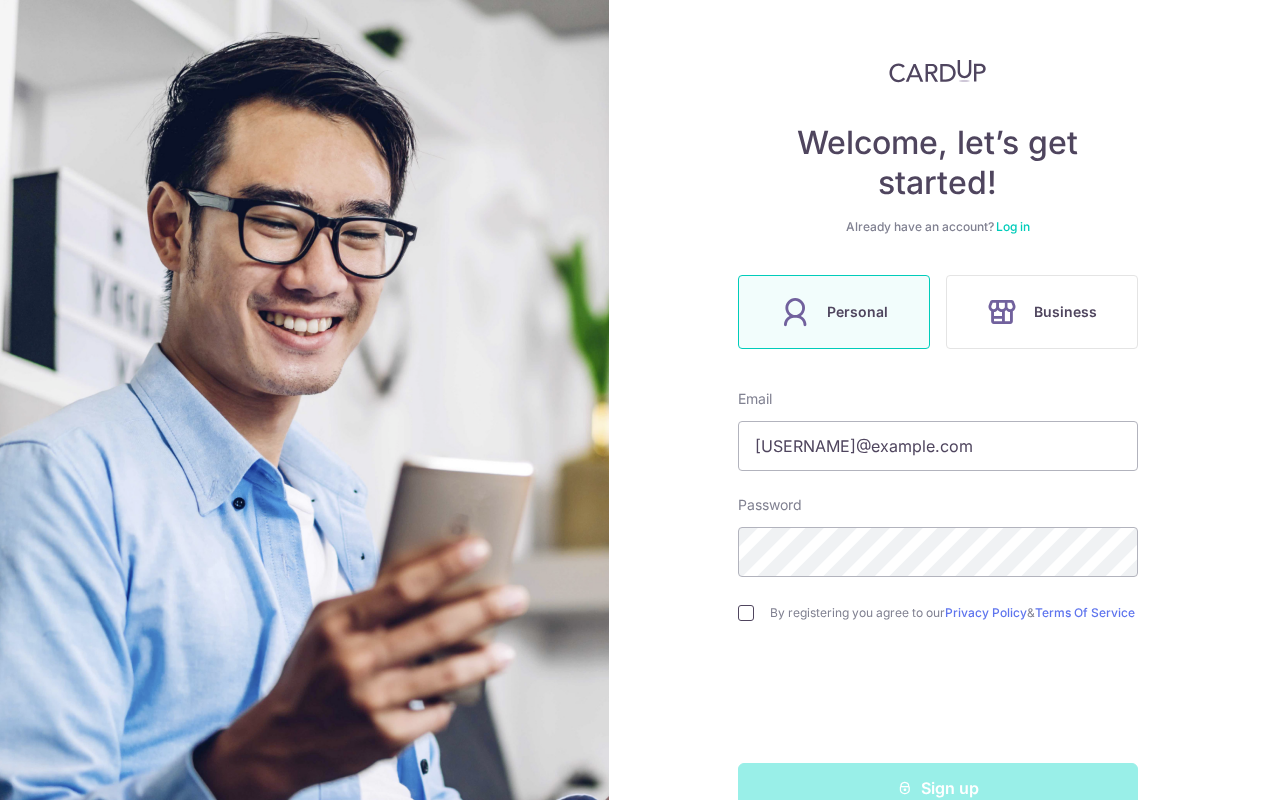 click at bounding box center (746, 613) 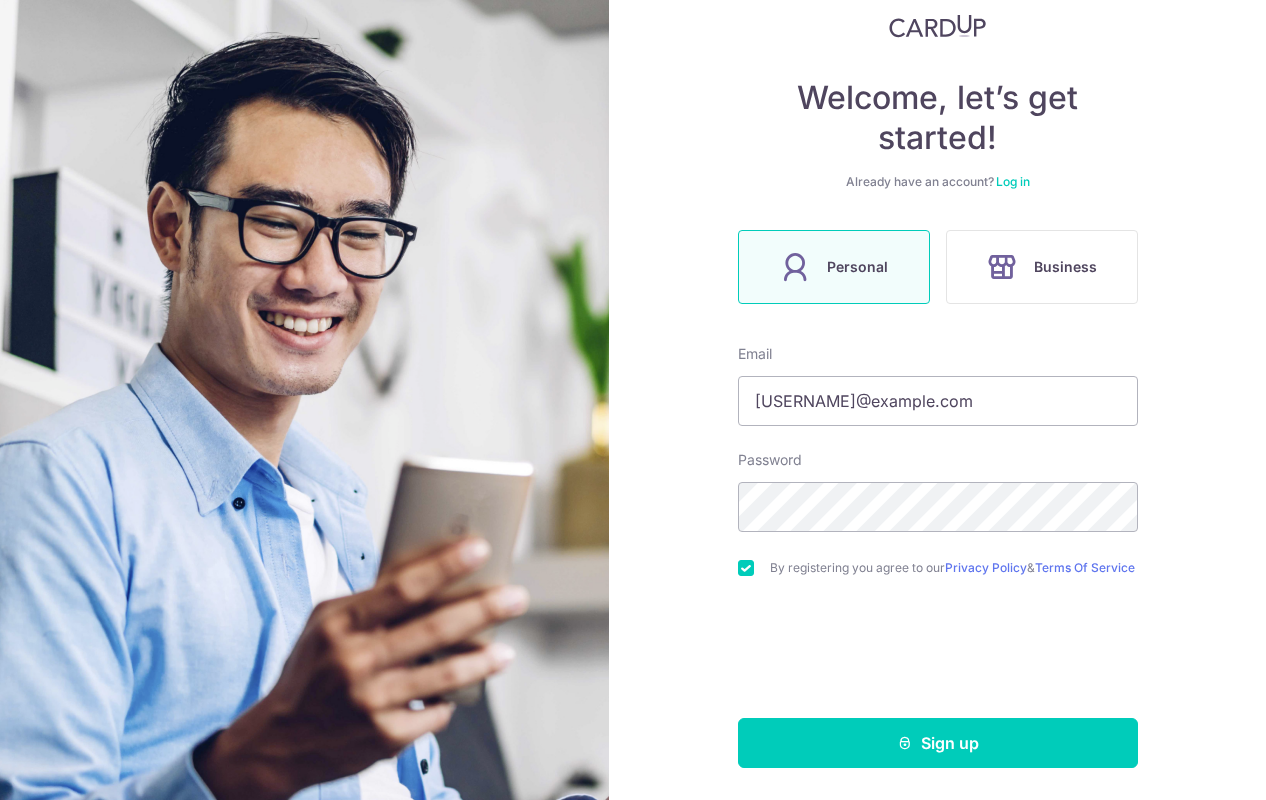 scroll, scrollTop: 138, scrollLeft: 0, axis: vertical 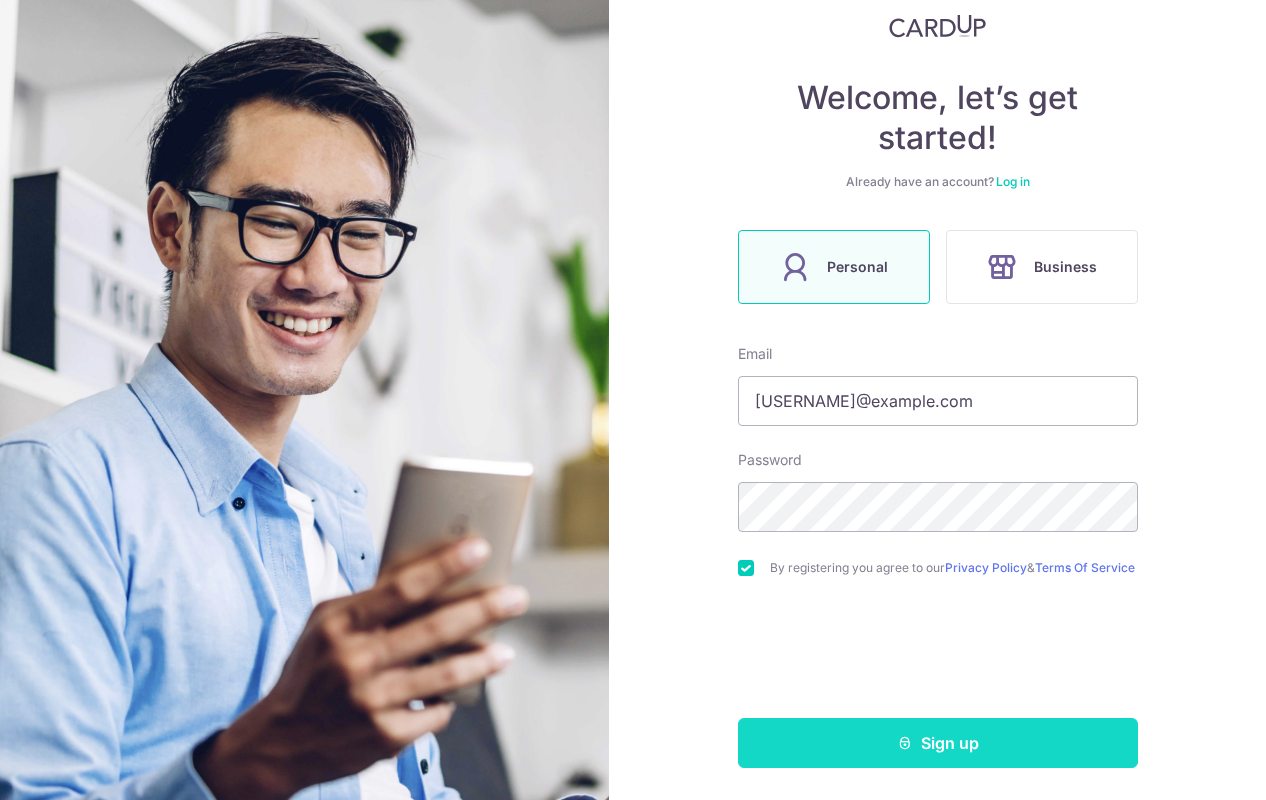 click on "Sign up" at bounding box center (938, 743) 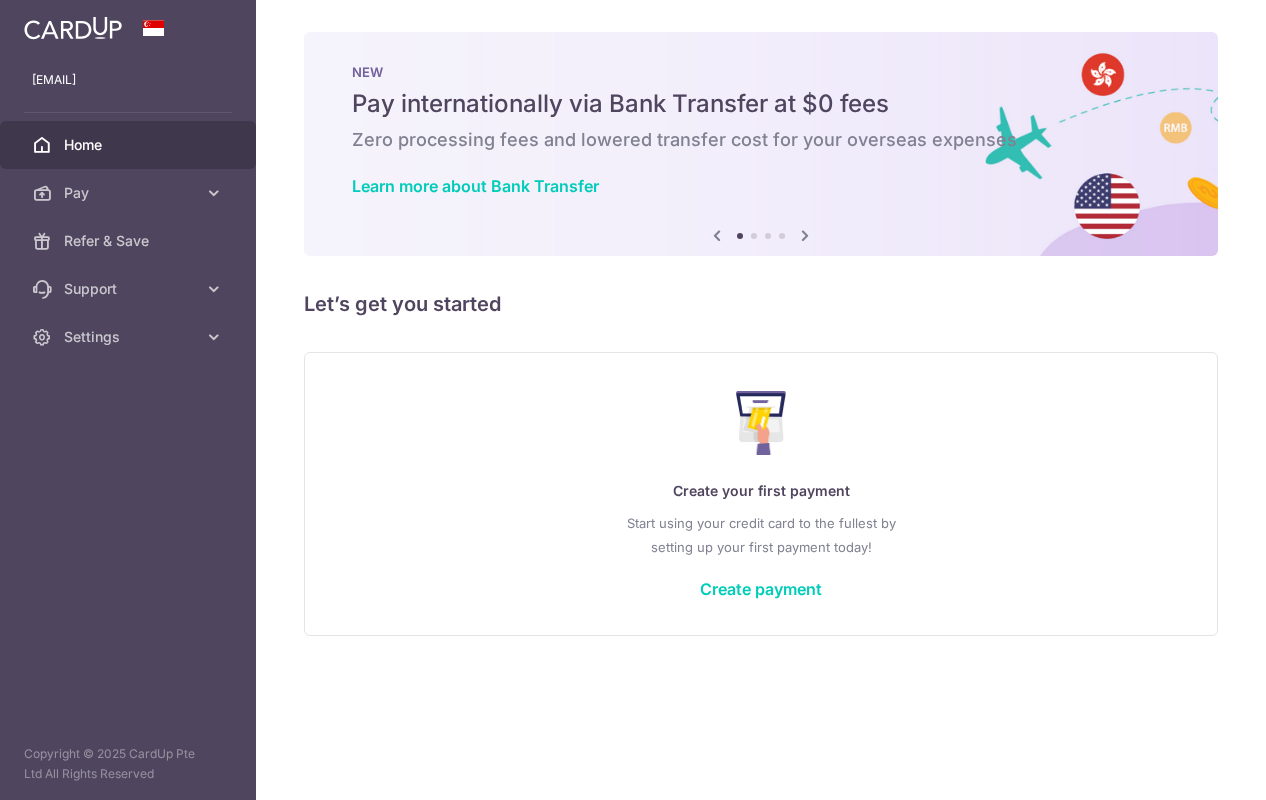 scroll, scrollTop: 0, scrollLeft: 0, axis: both 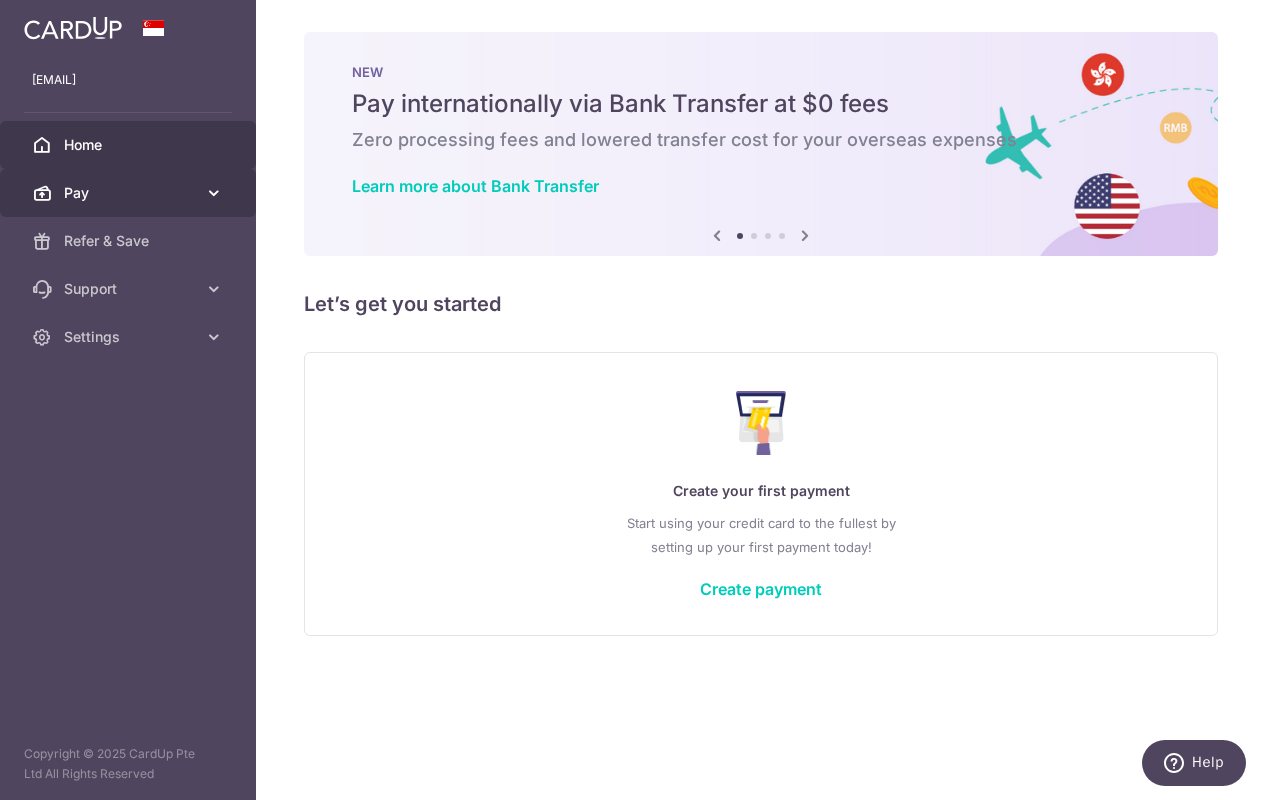 click at bounding box center (214, 193) 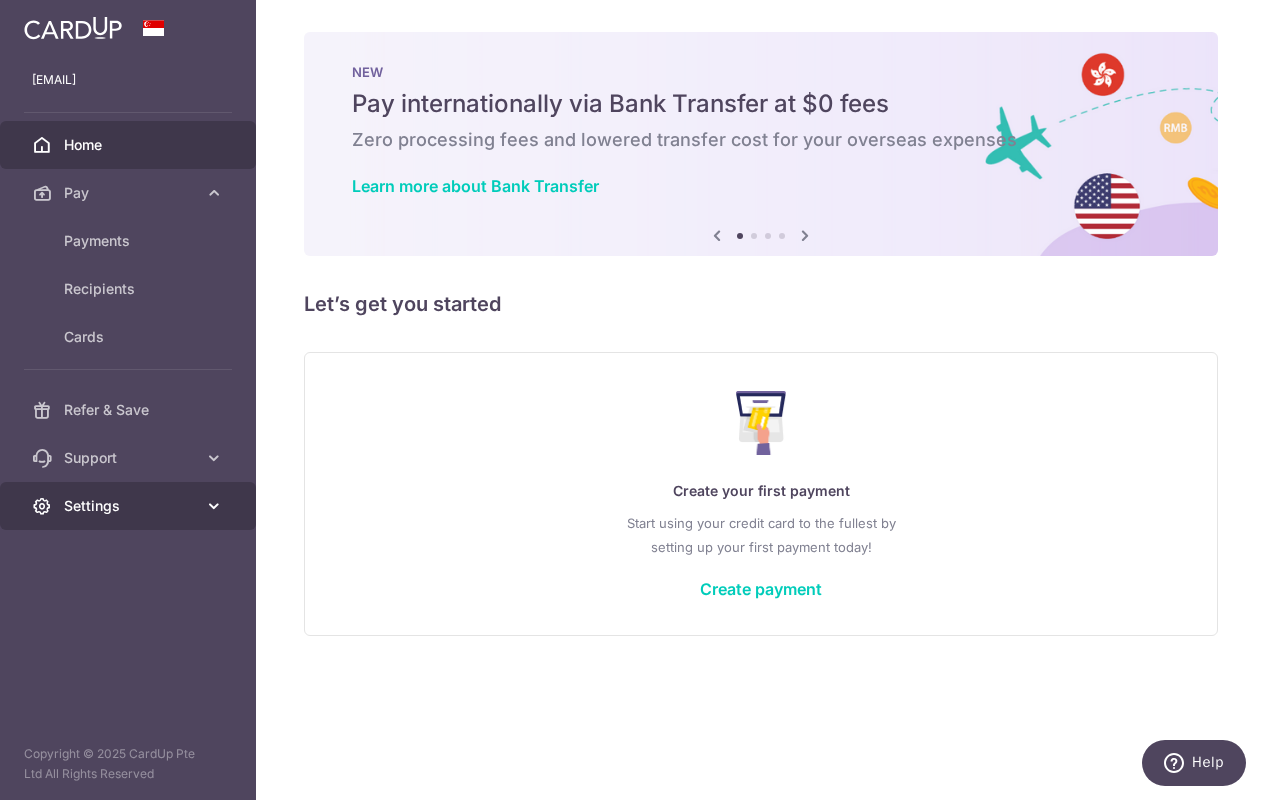 click at bounding box center (214, 506) 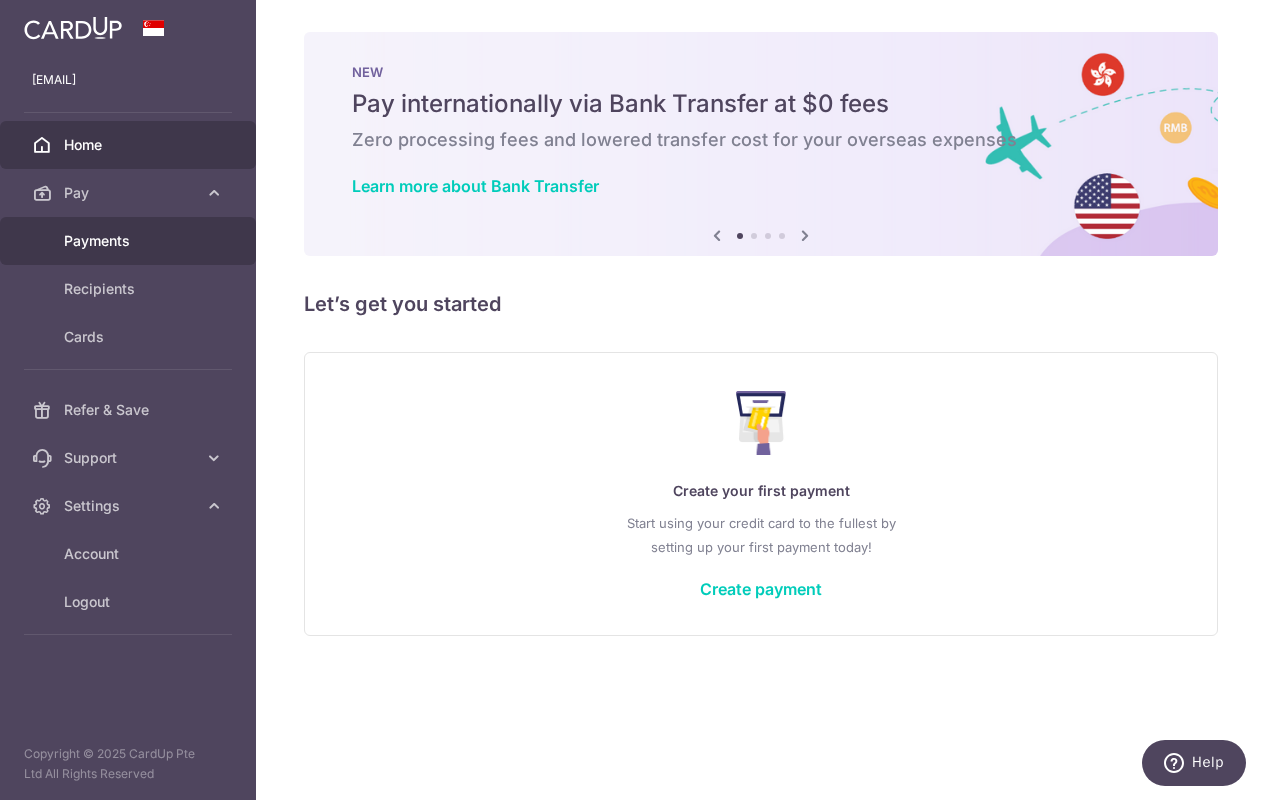 click on "Payments" at bounding box center (130, 241) 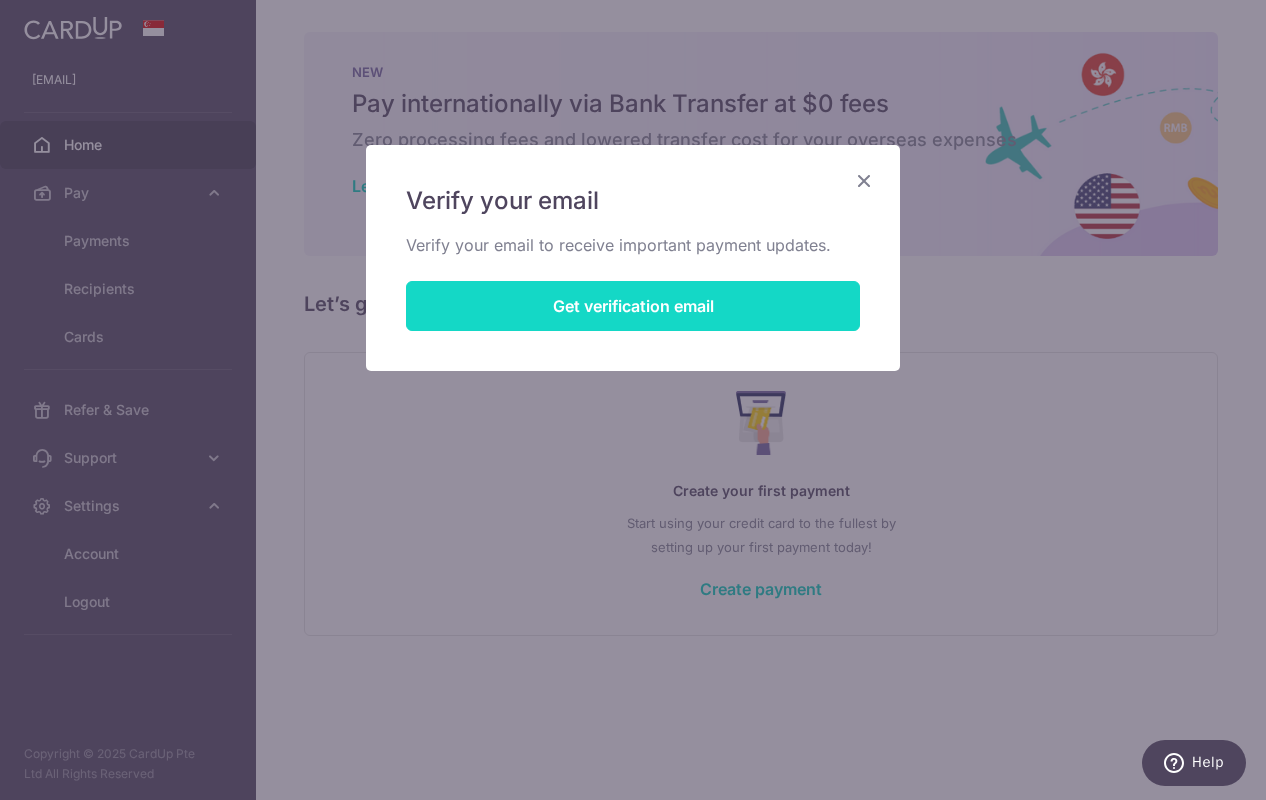 click on "Get verification email" at bounding box center [633, 306] 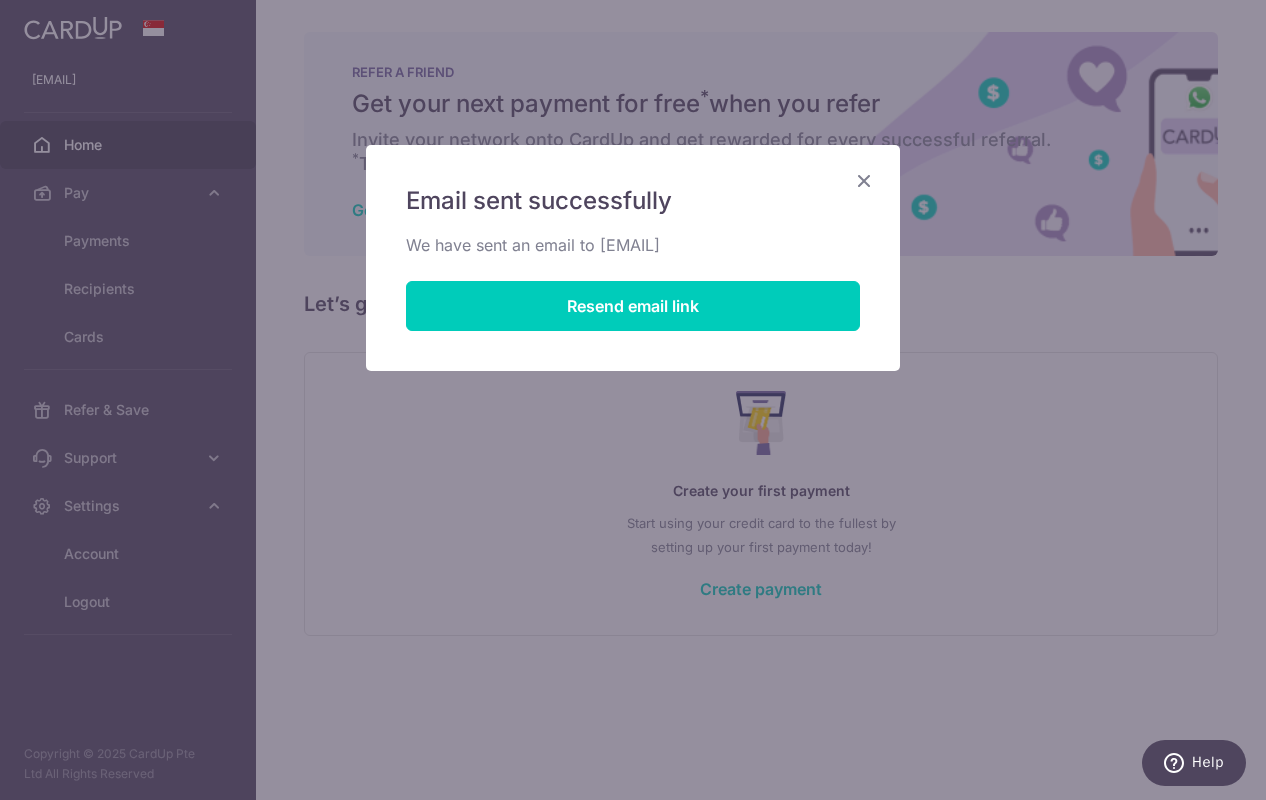 click at bounding box center (864, 180) 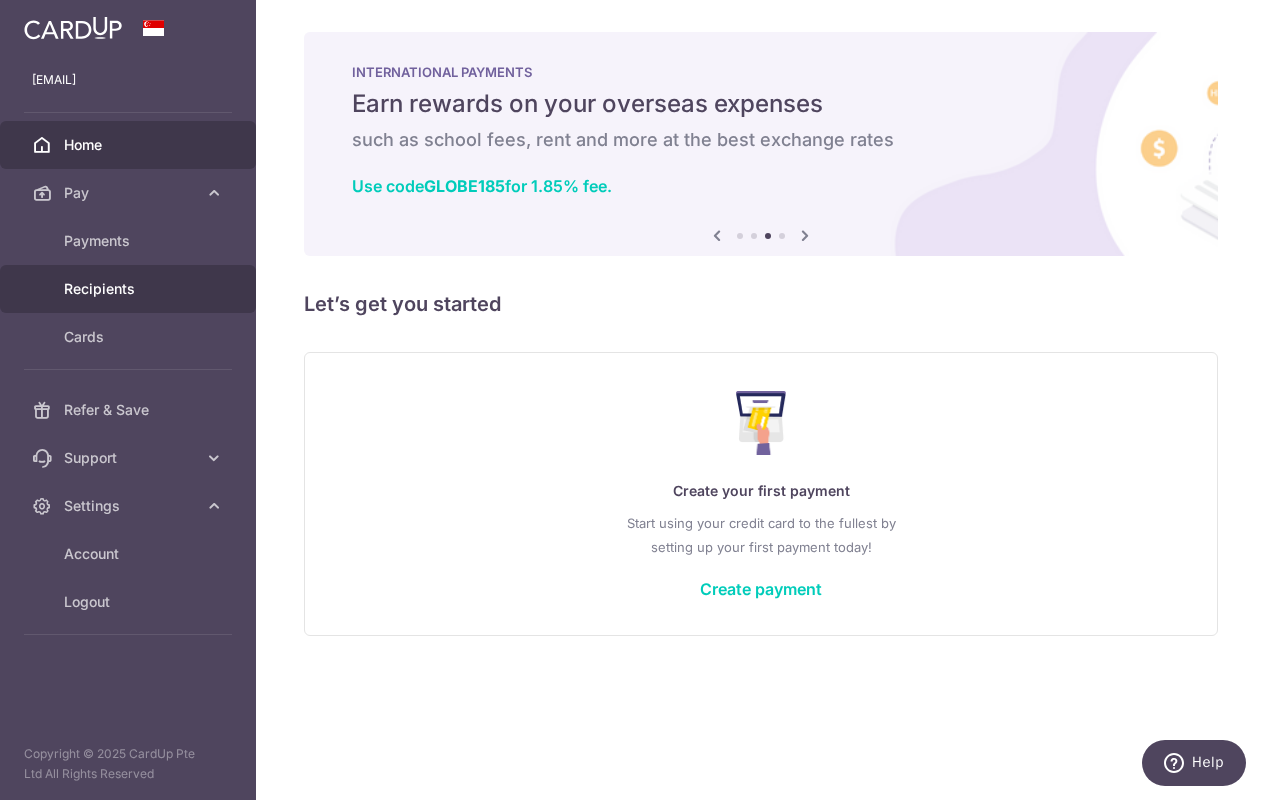 click on "Recipients" at bounding box center [130, 289] 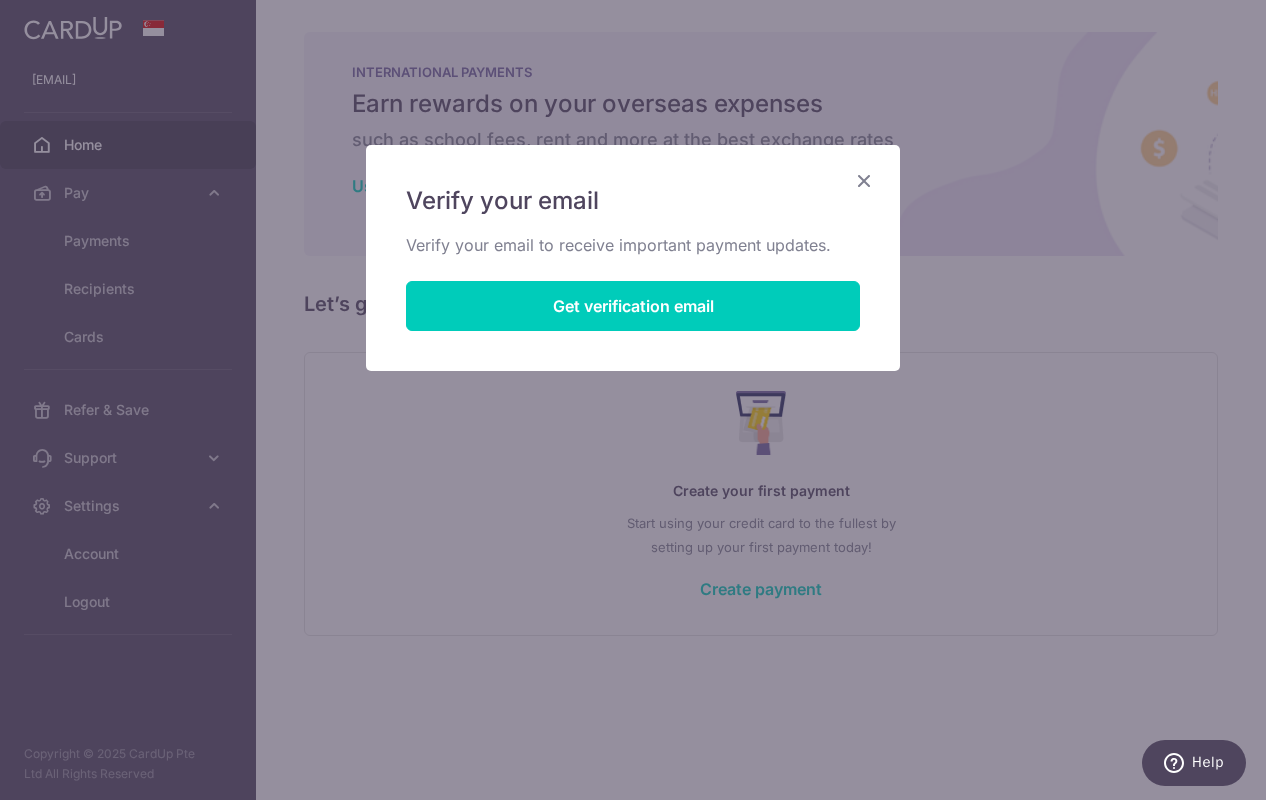 click at bounding box center (864, 180) 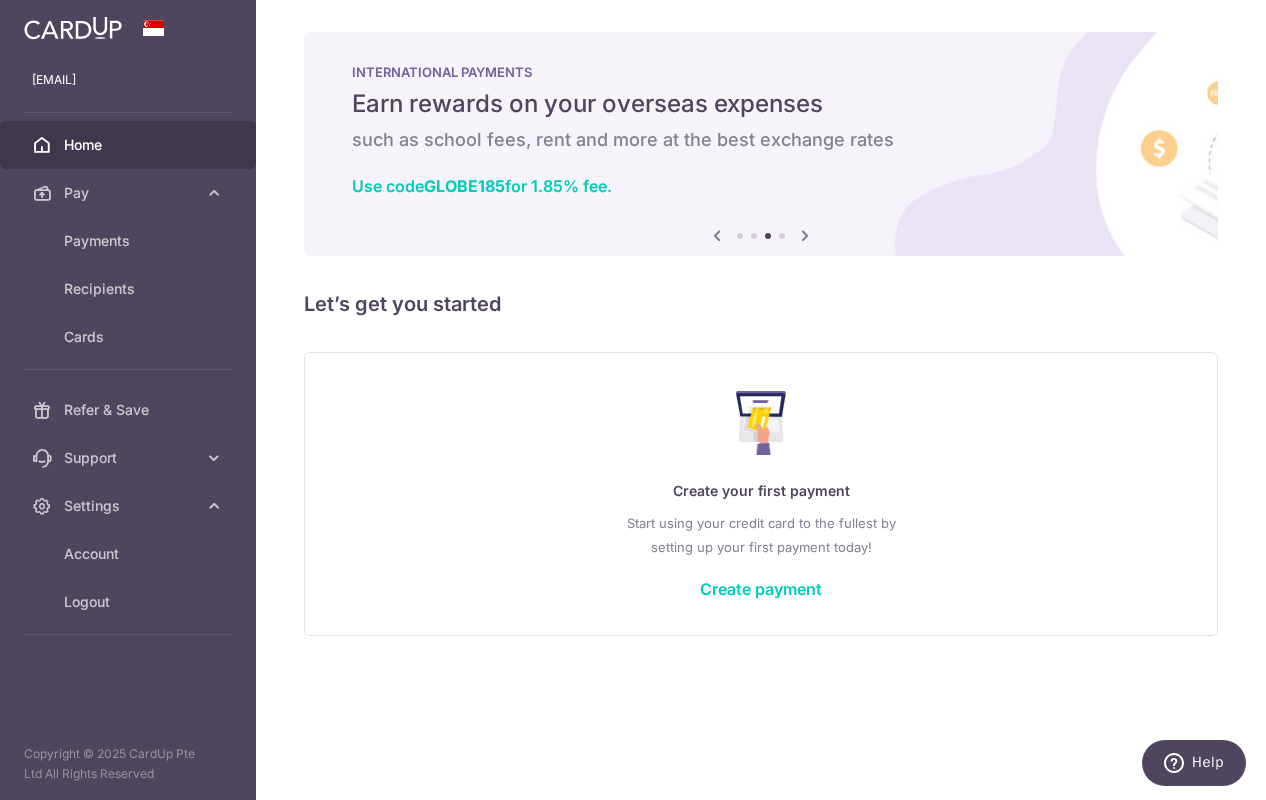 click on "Home" at bounding box center (130, 145) 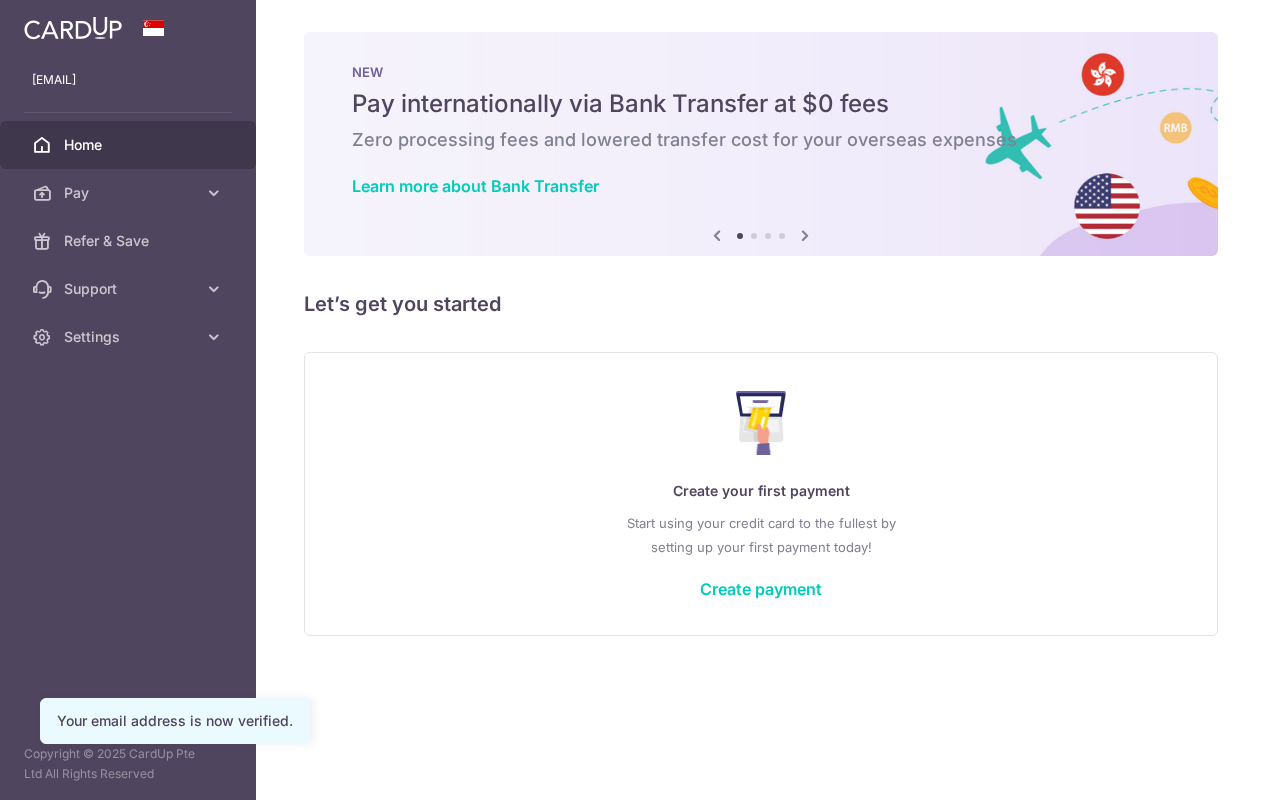 scroll, scrollTop: 0, scrollLeft: 0, axis: both 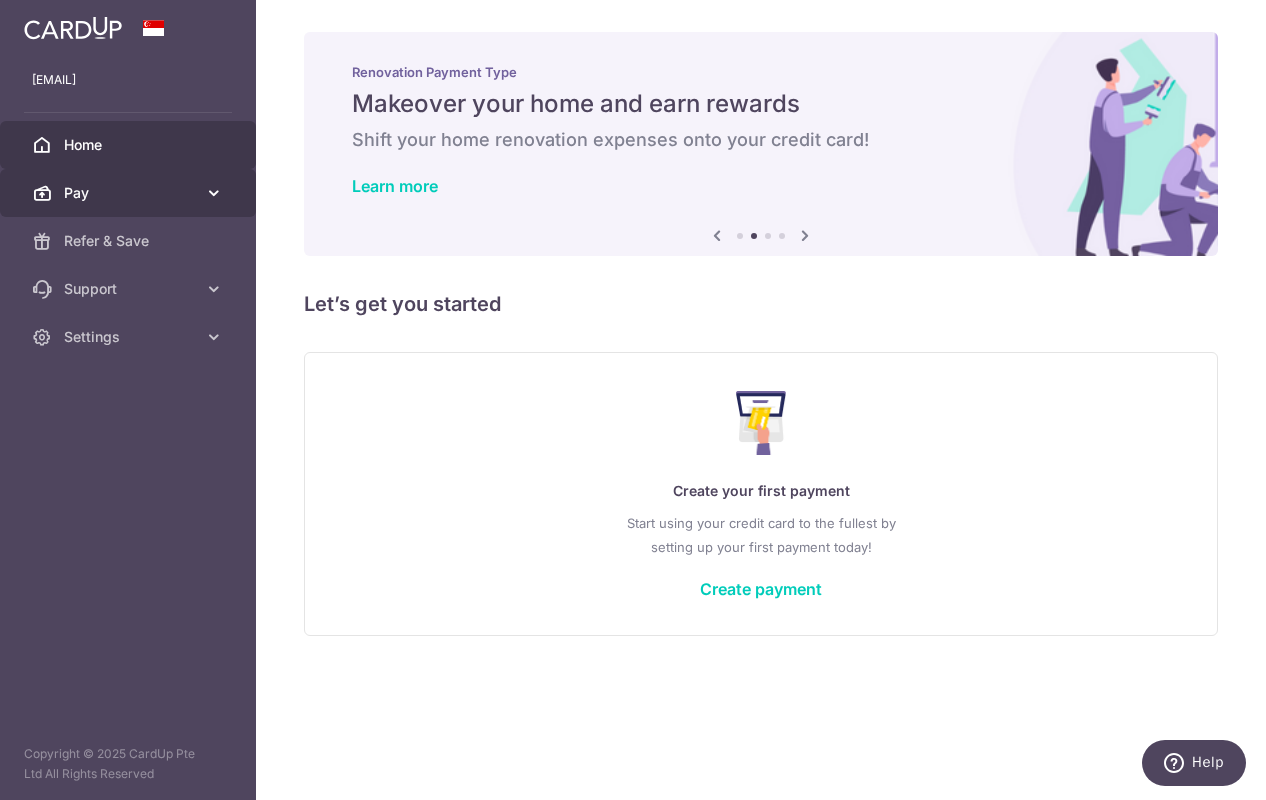 click at bounding box center [214, 193] 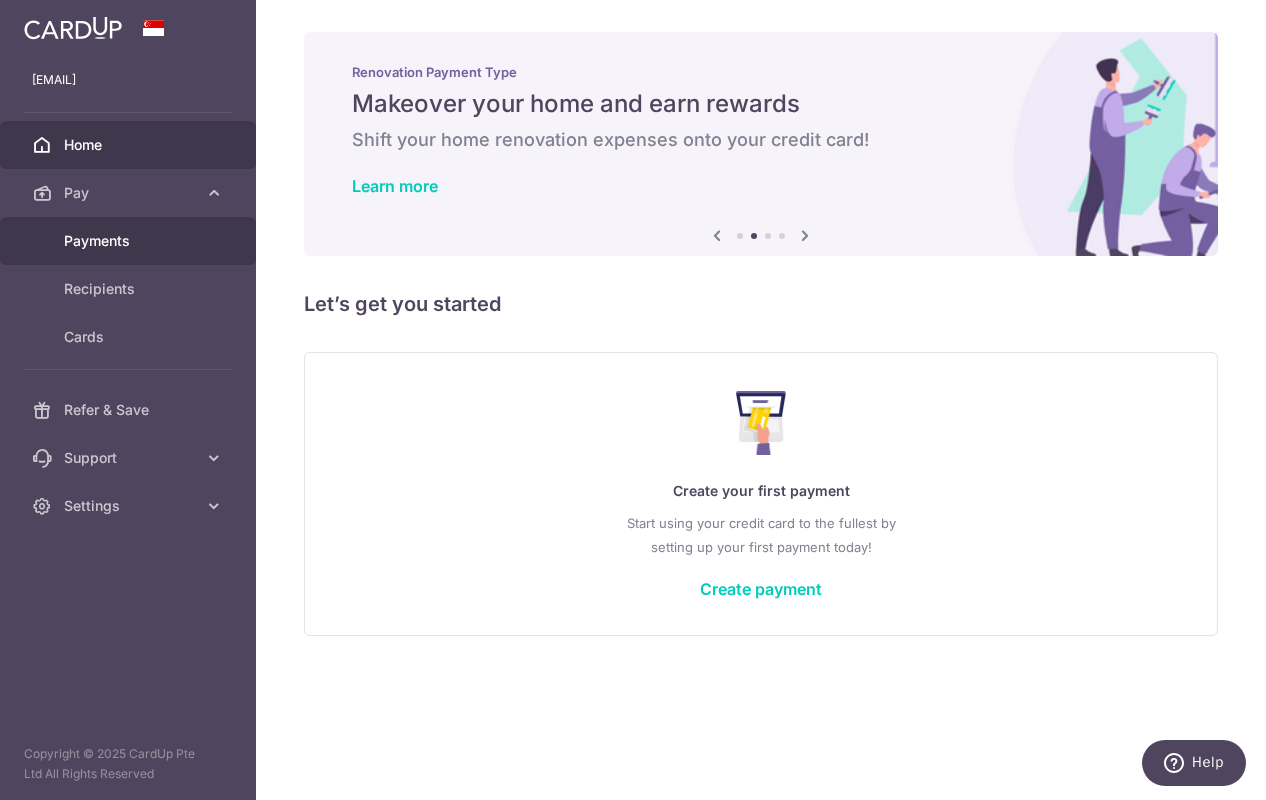 click on "Payments" at bounding box center (130, 241) 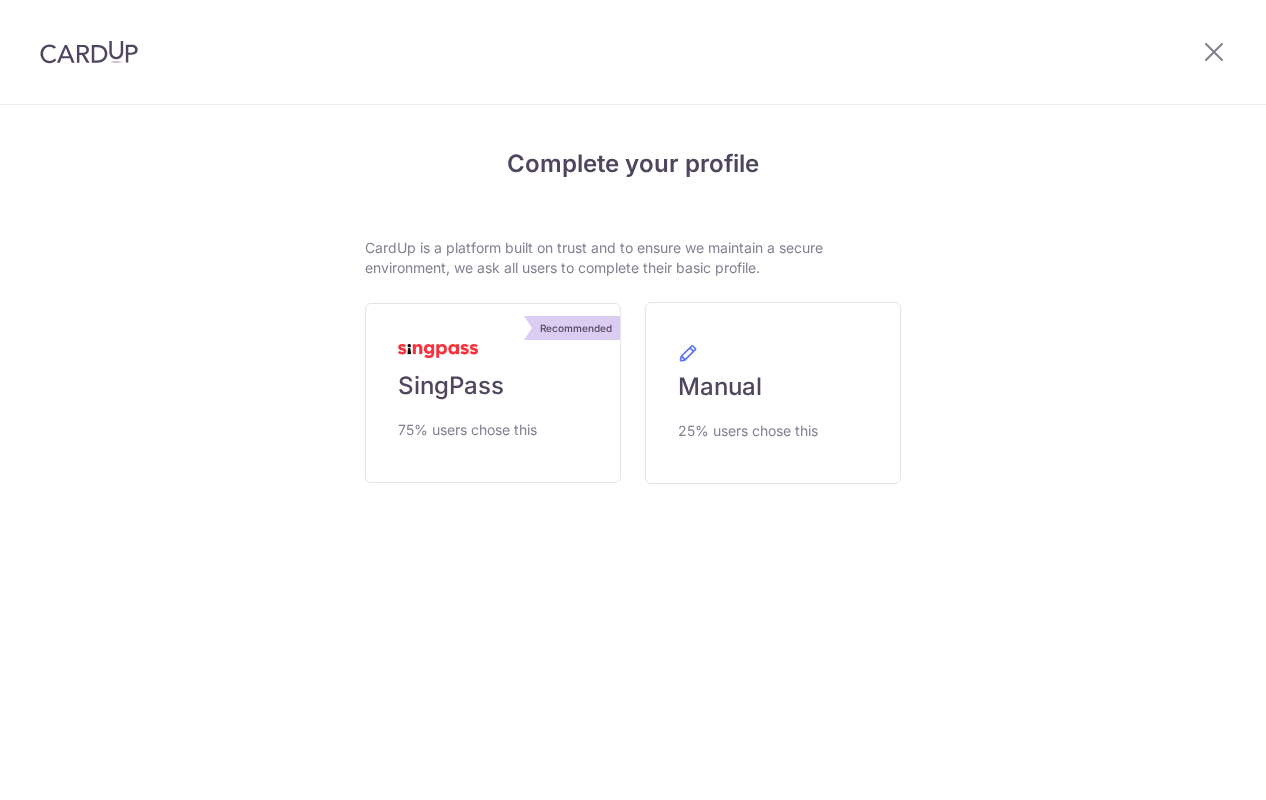 scroll, scrollTop: 0, scrollLeft: 0, axis: both 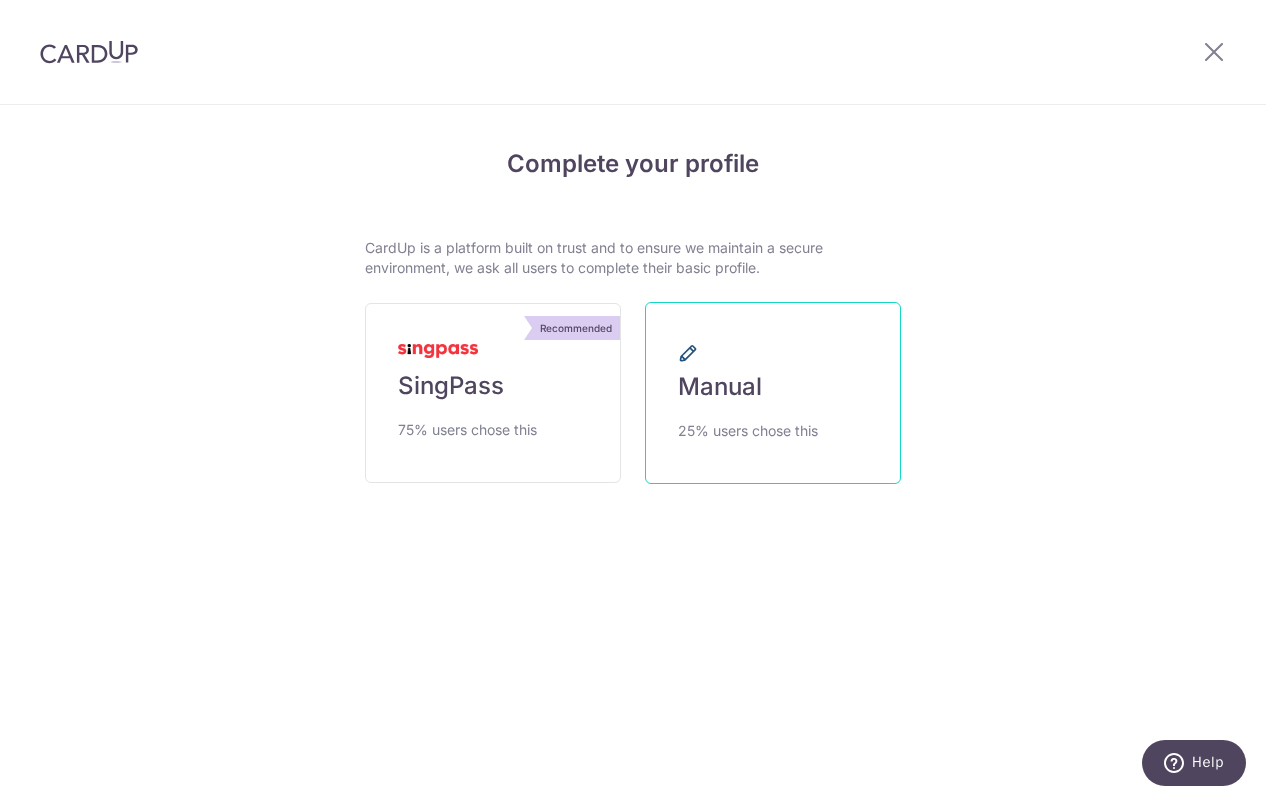 click on "Manual" at bounding box center [720, 387] 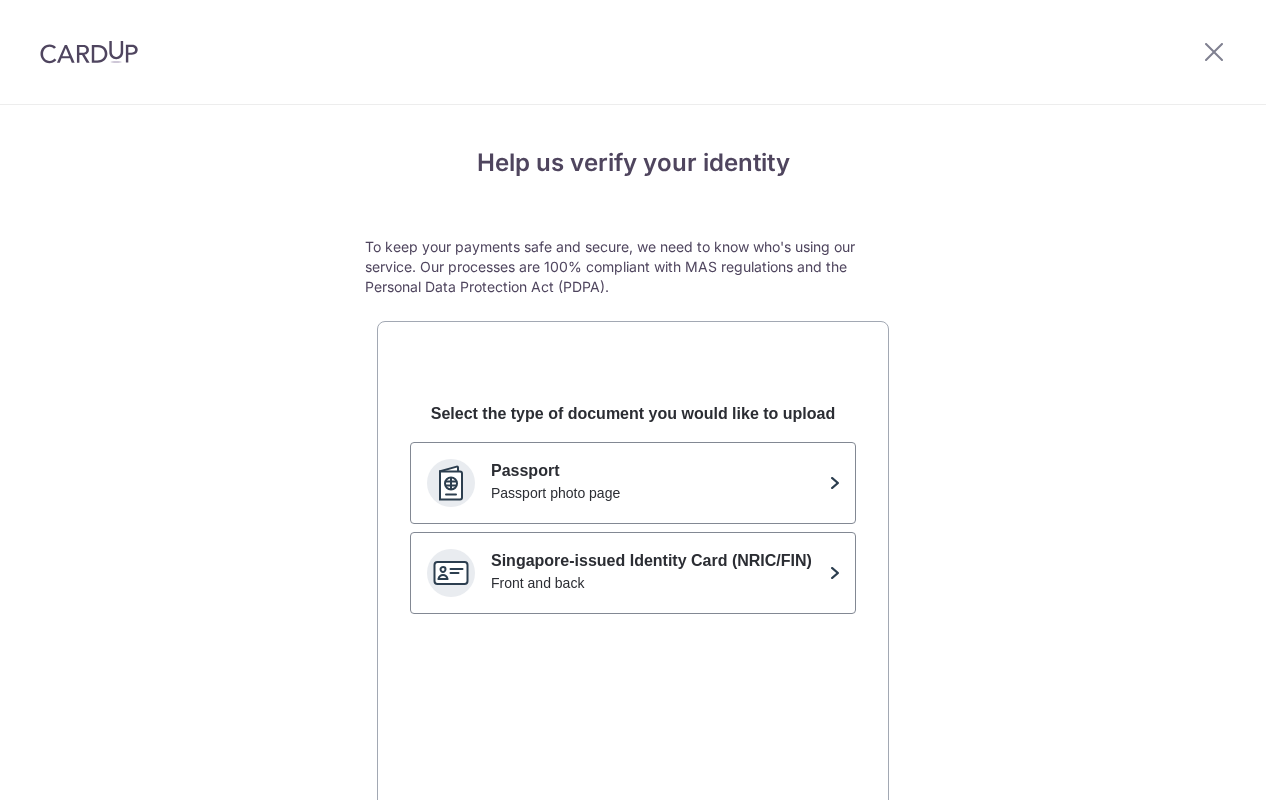 scroll, scrollTop: 0, scrollLeft: 0, axis: both 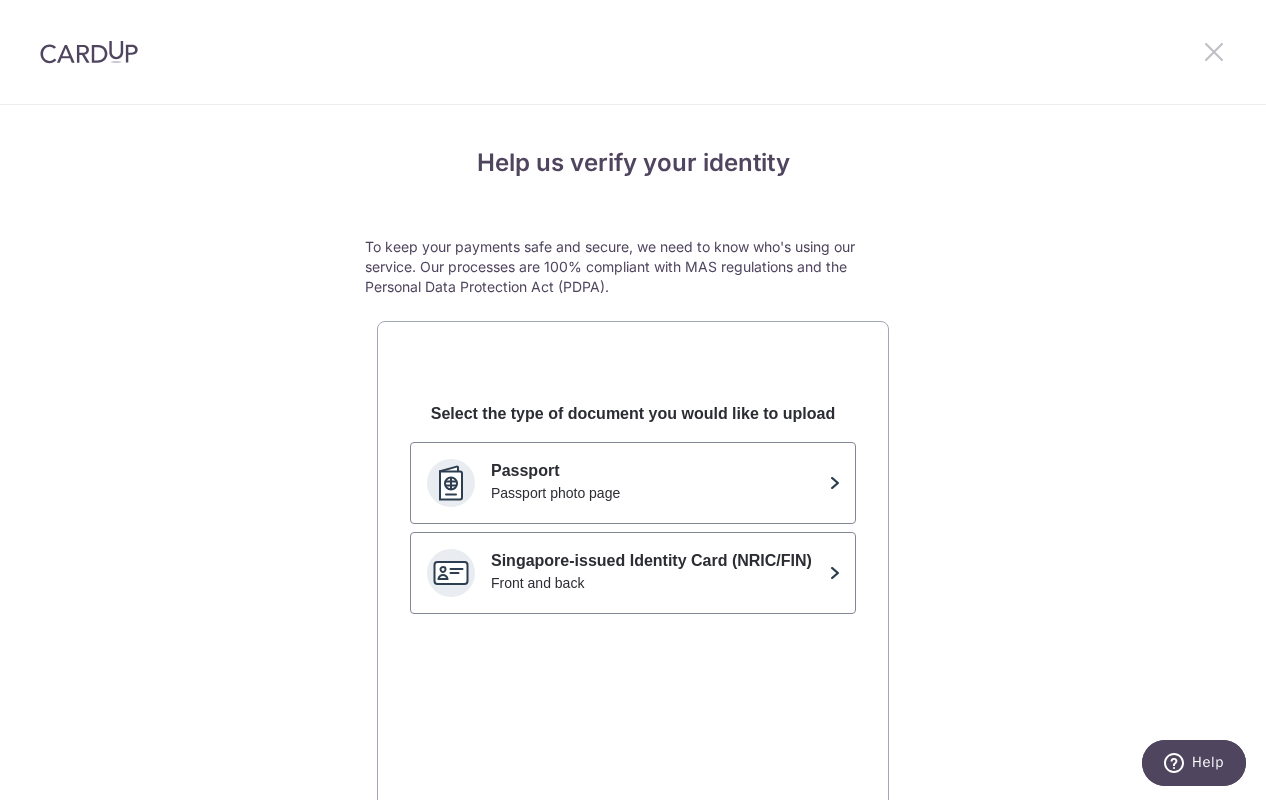 click at bounding box center [1214, 51] 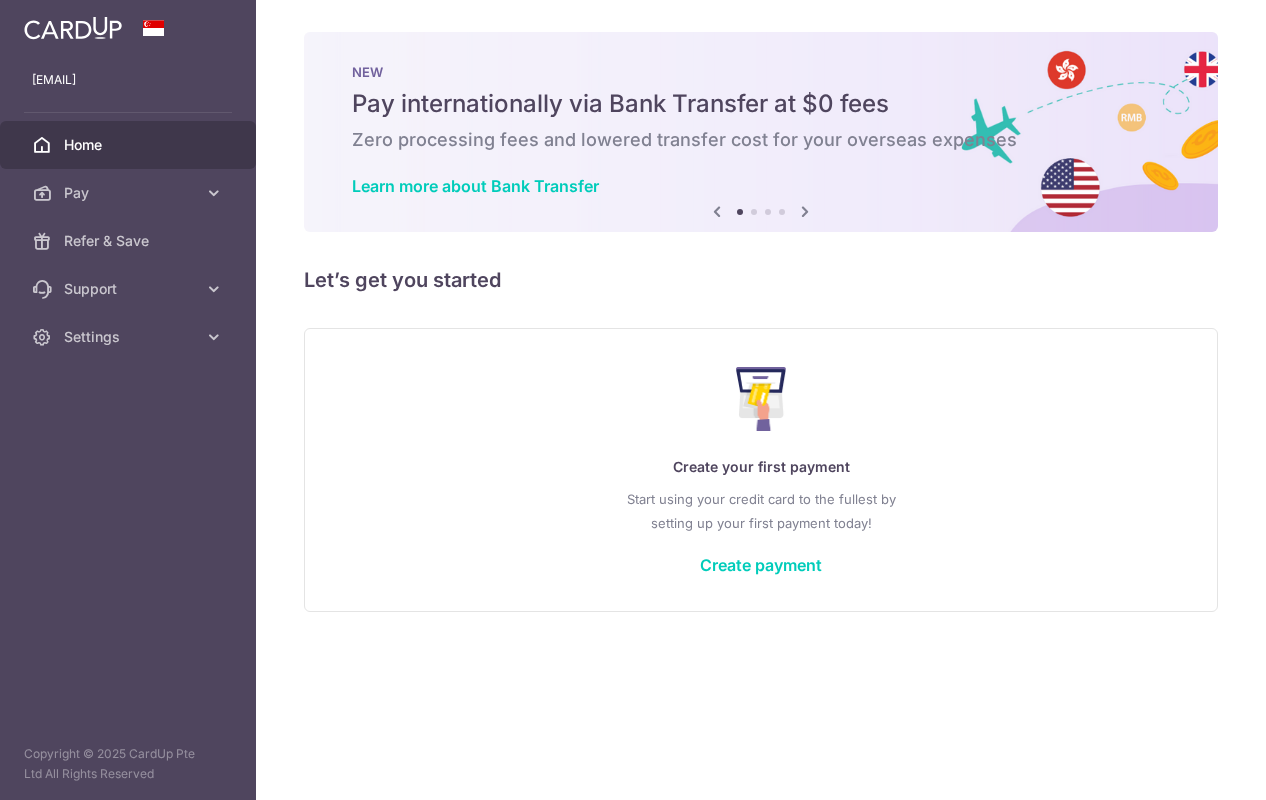 scroll, scrollTop: 0, scrollLeft: 0, axis: both 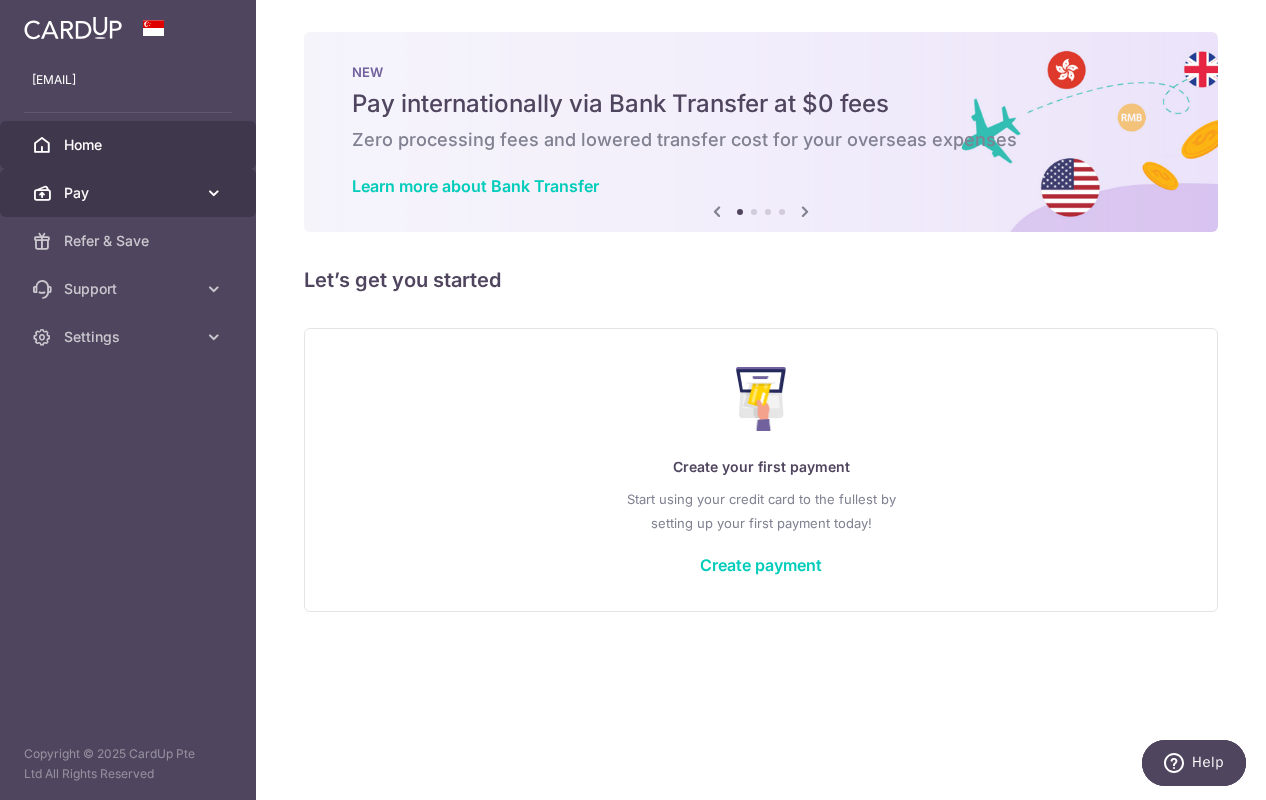 click at bounding box center (214, 193) 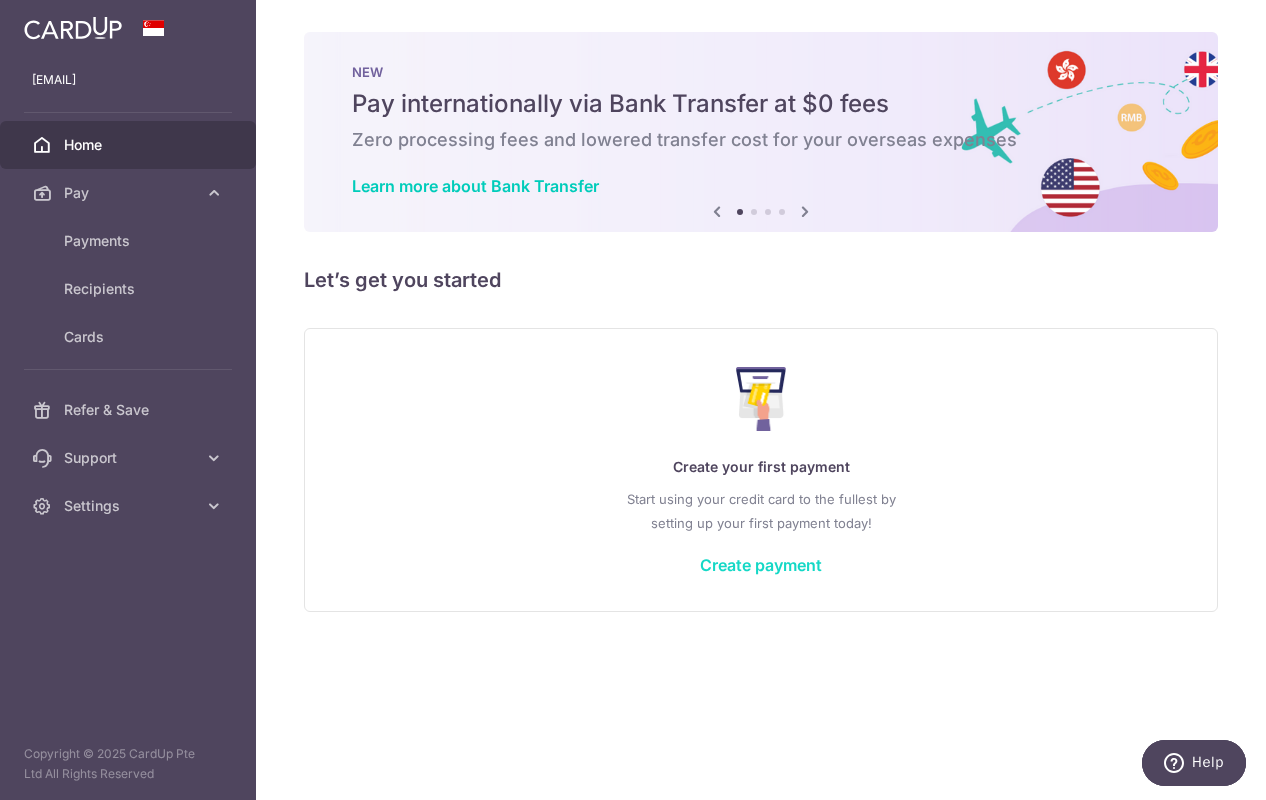click on "Create payment" at bounding box center (761, 565) 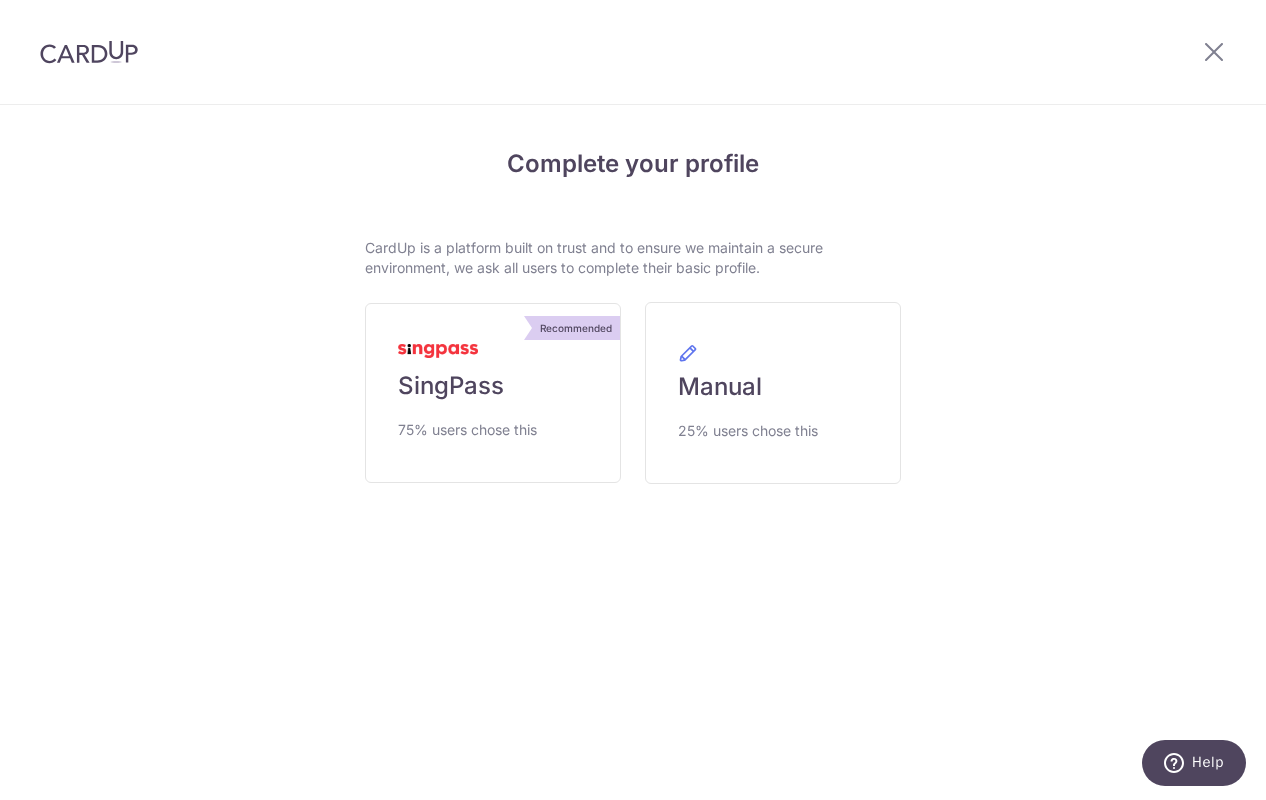 scroll, scrollTop: 0, scrollLeft: 0, axis: both 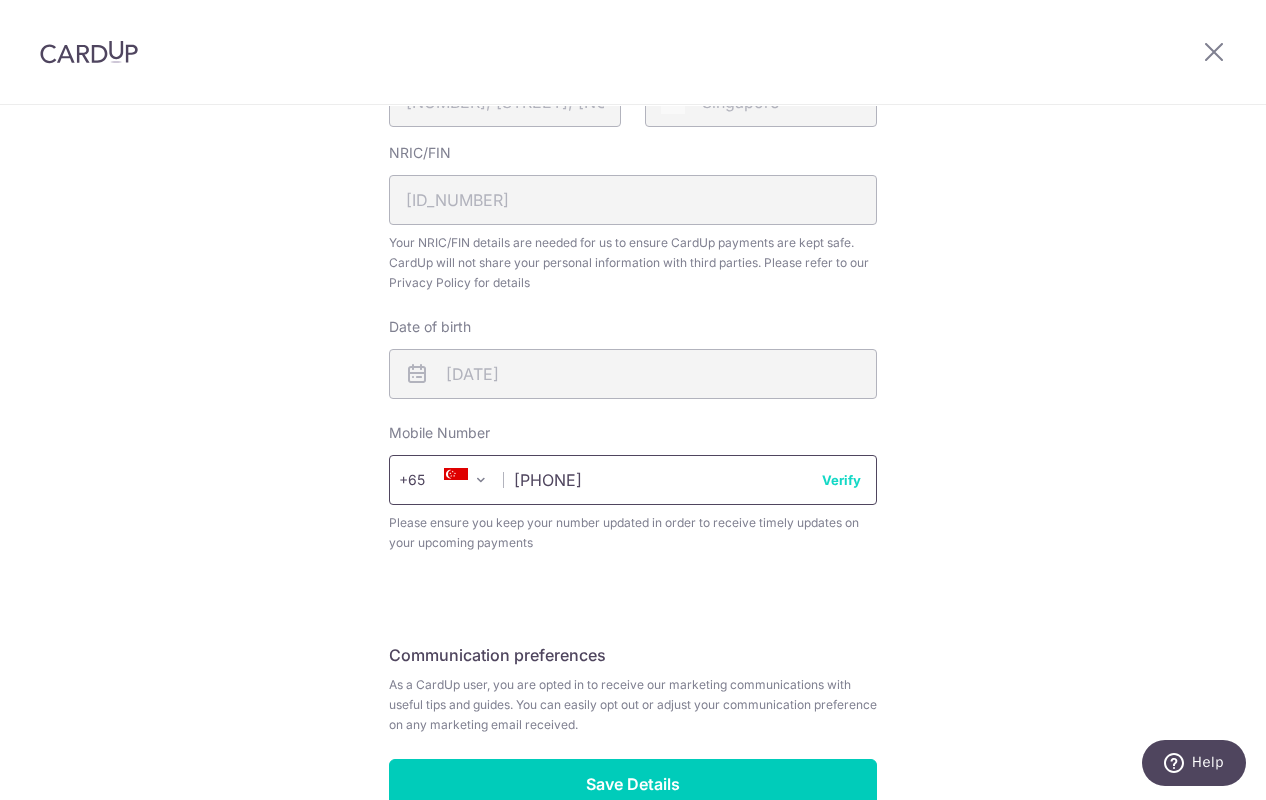 type on "[PHONE]" 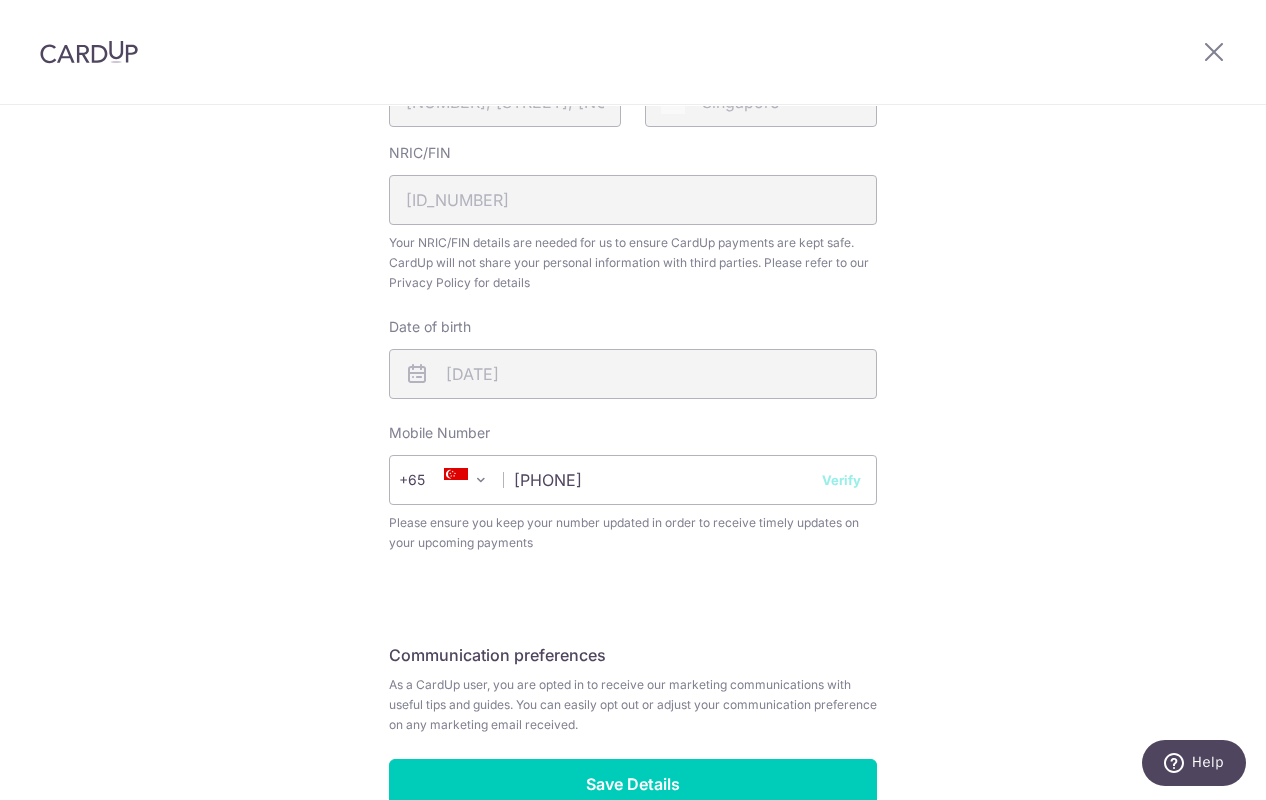 click on "Verify" at bounding box center (841, 480) 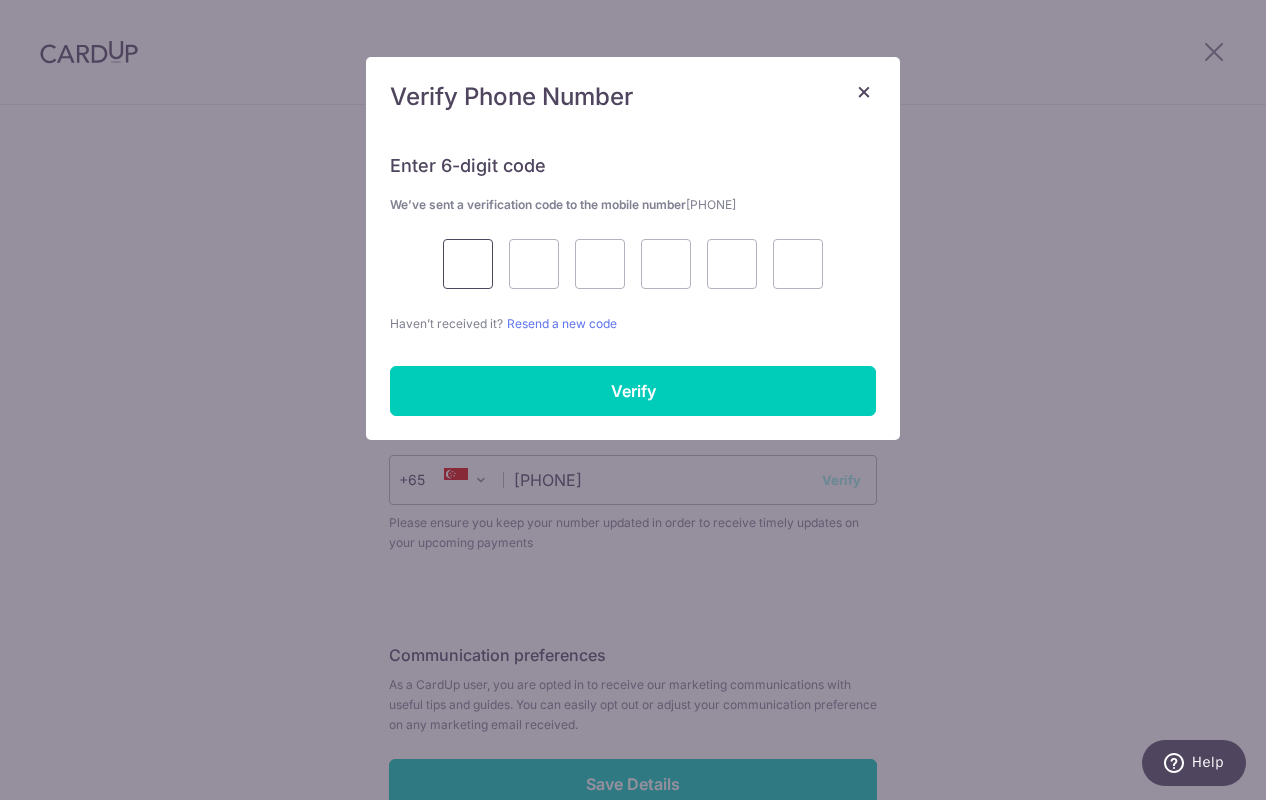 click at bounding box center (468, 264) 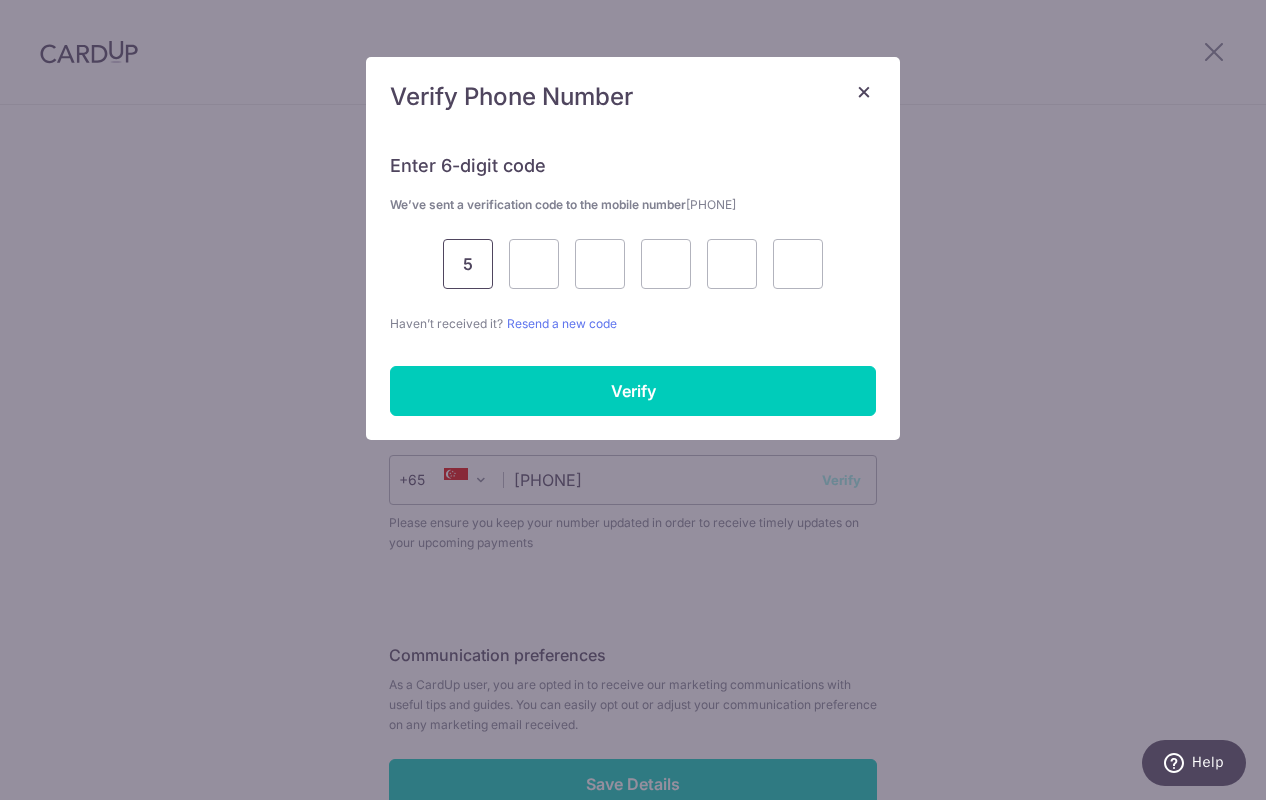 type on "5" 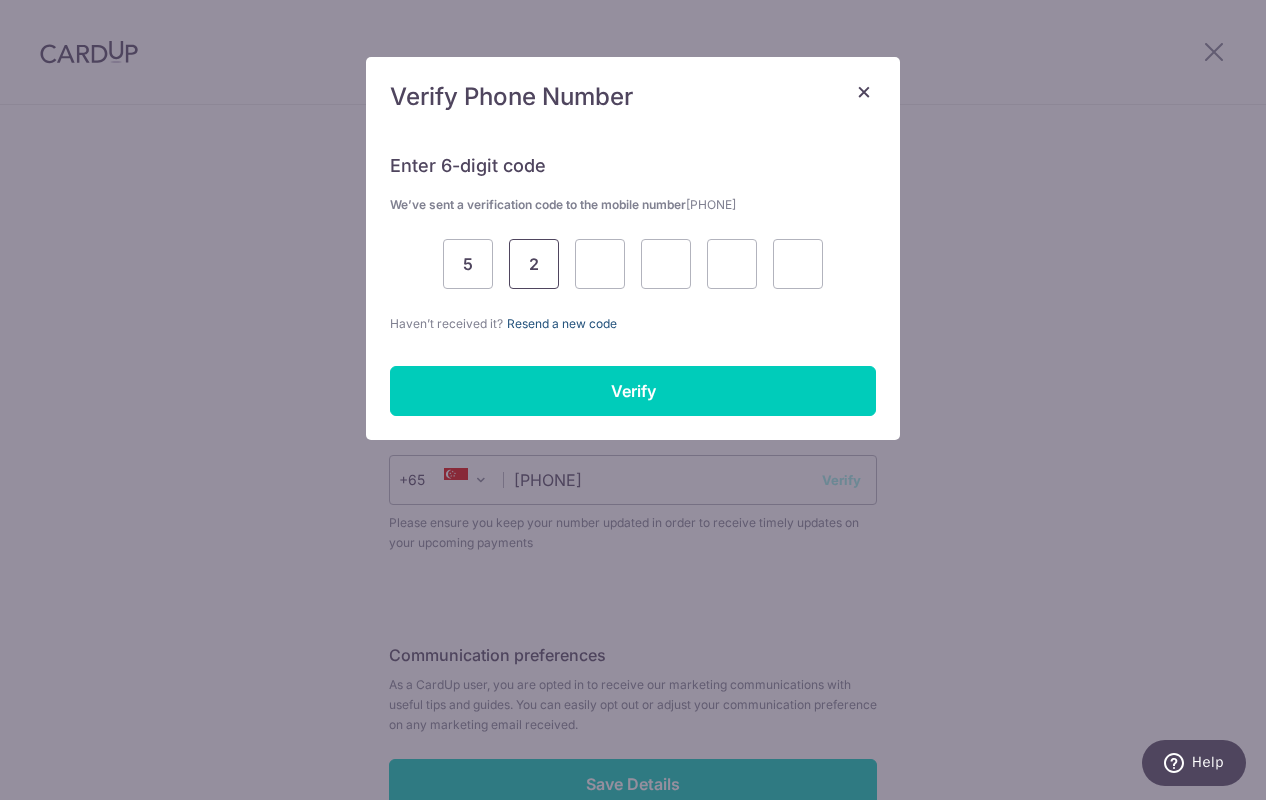 type on "2" 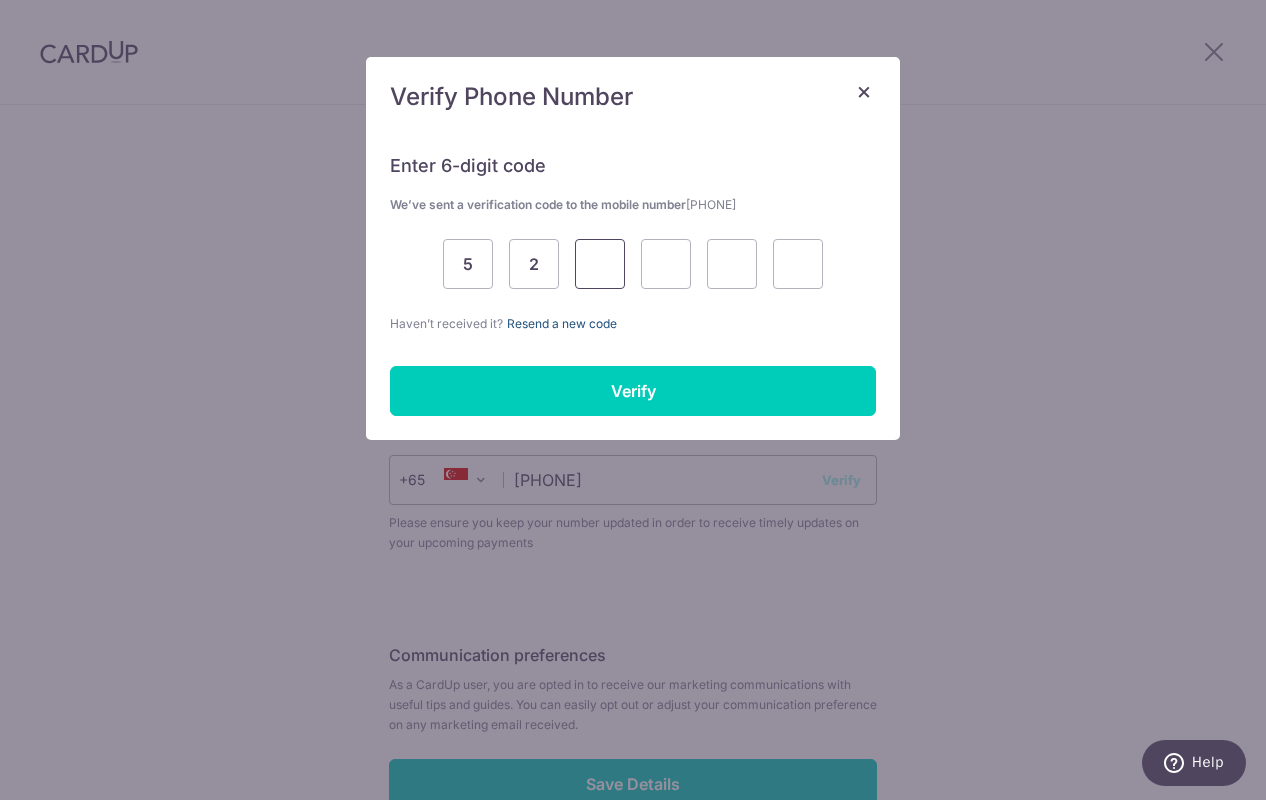 type on "4" 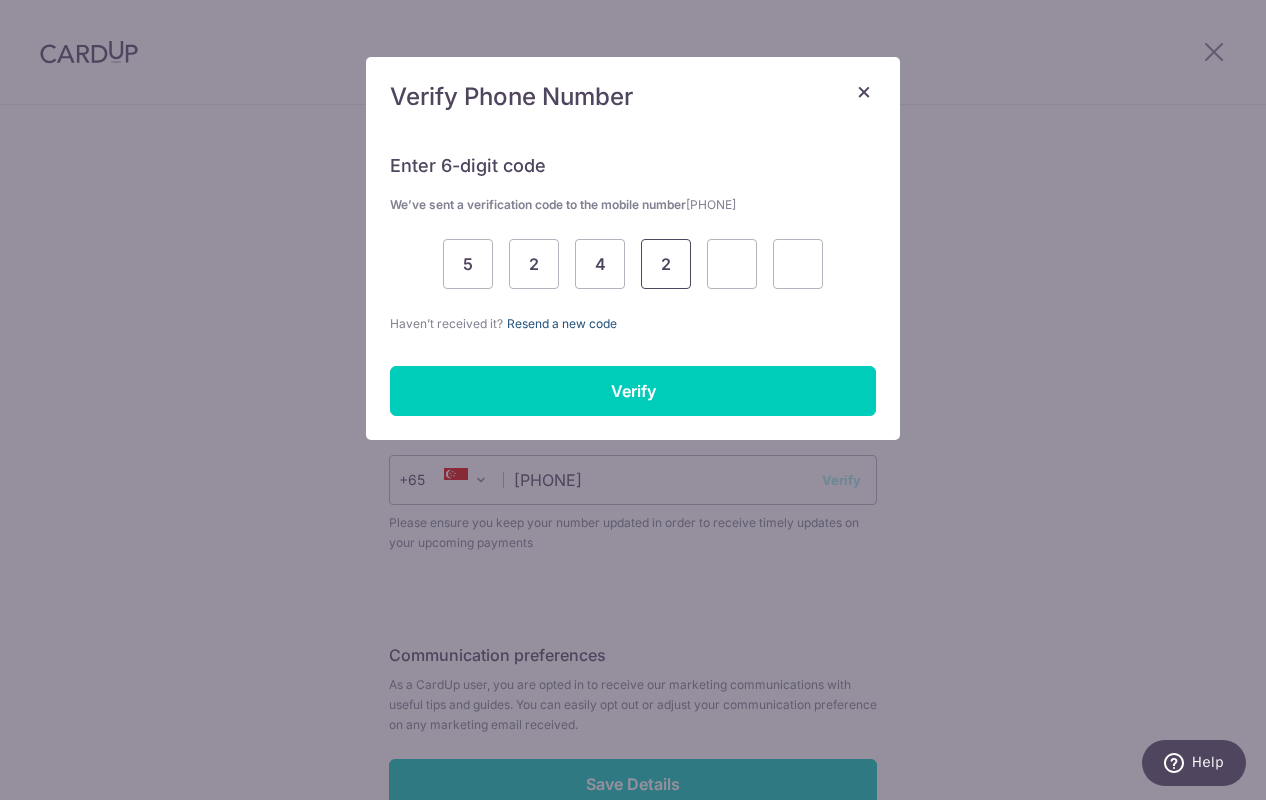 type on "2" 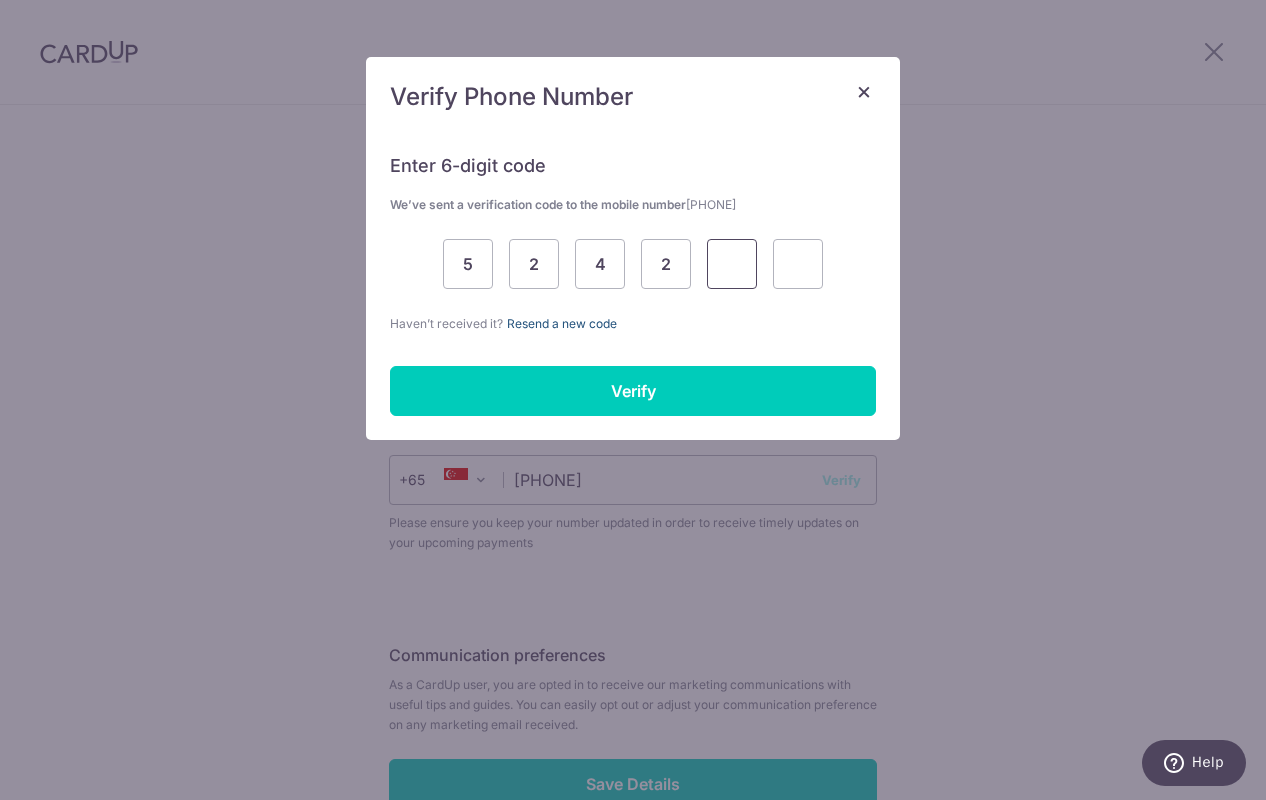 type on "5" 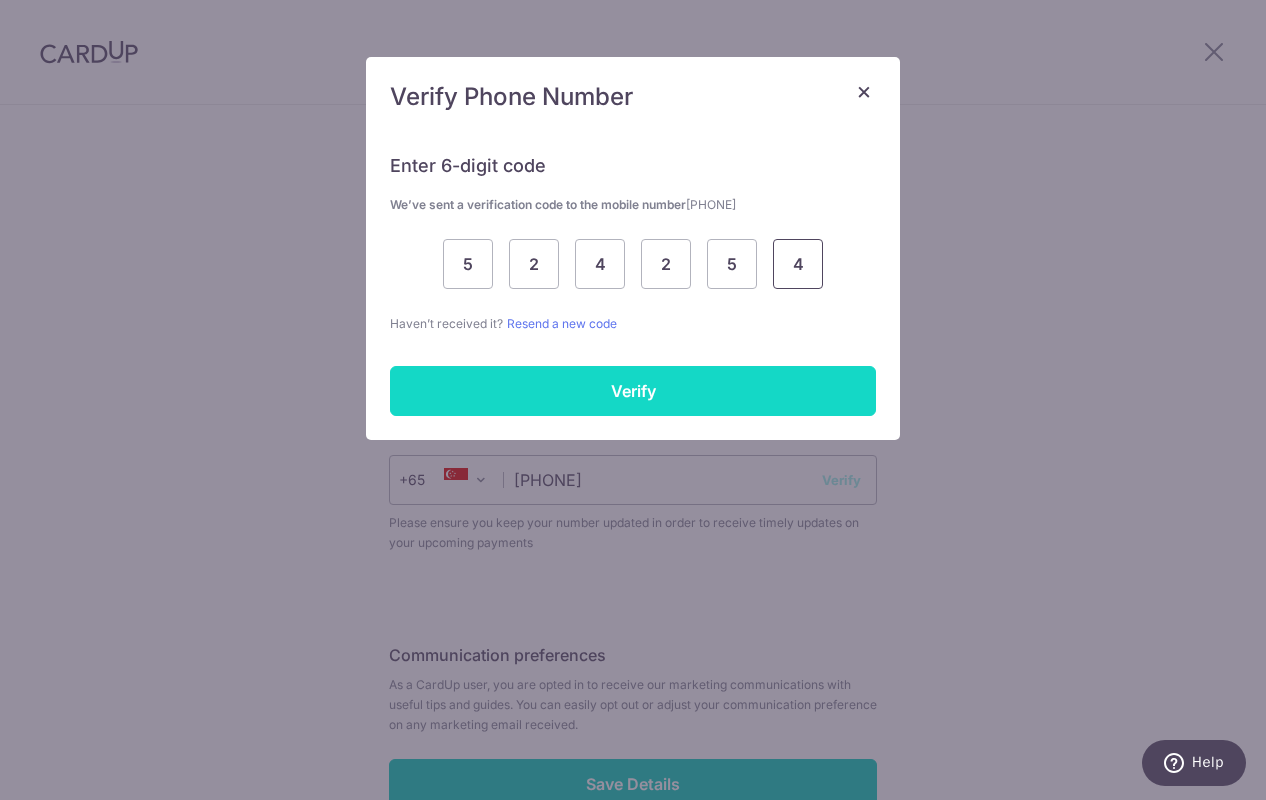 type on "4" 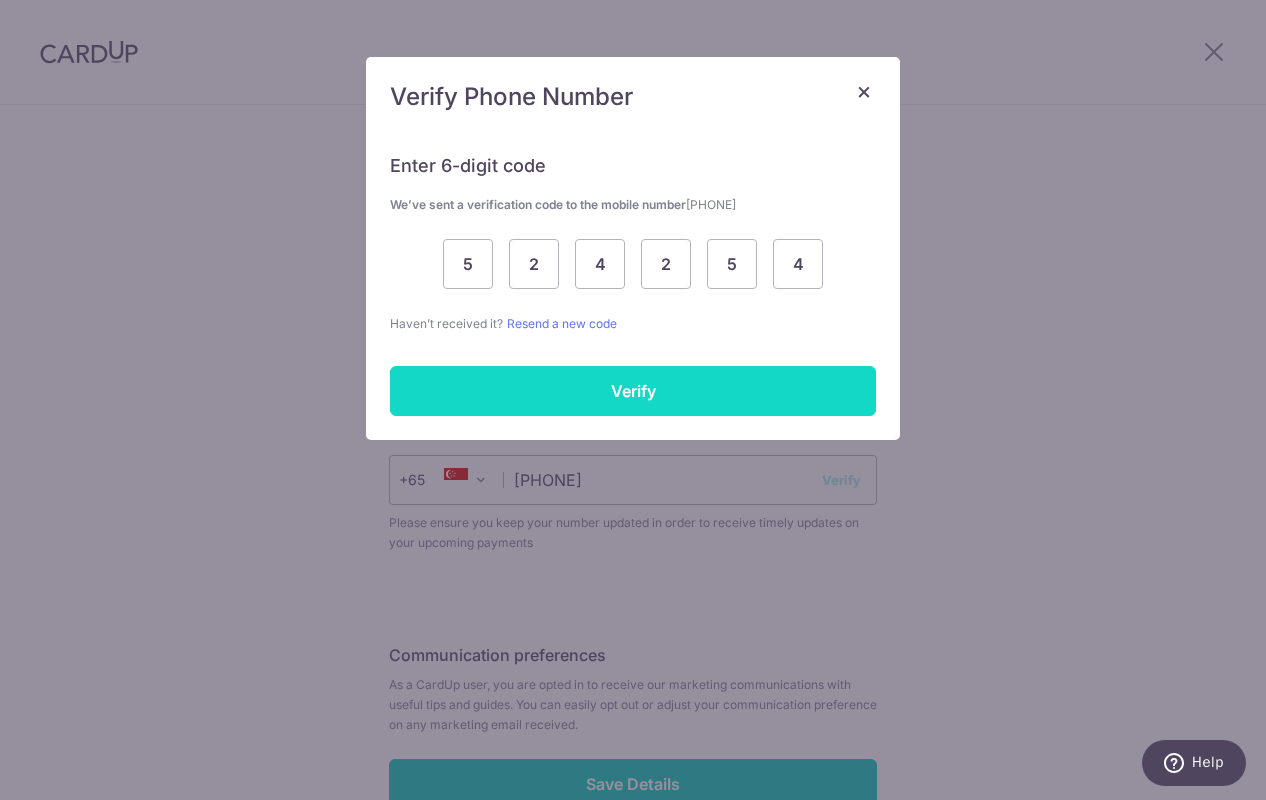 click on "Verify" at bounding box center (633, 391) 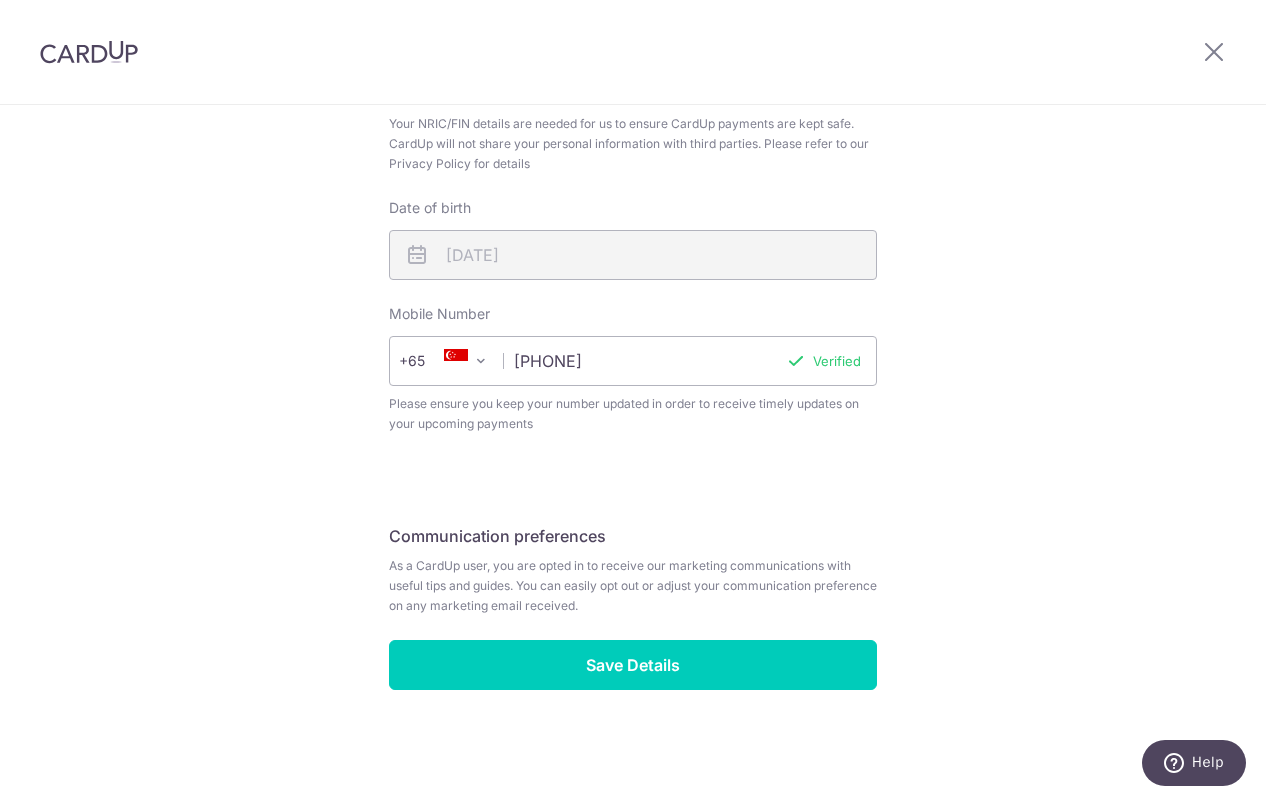 scroll, scrollTop: 681, scrollLeft: 0, axis: vertical 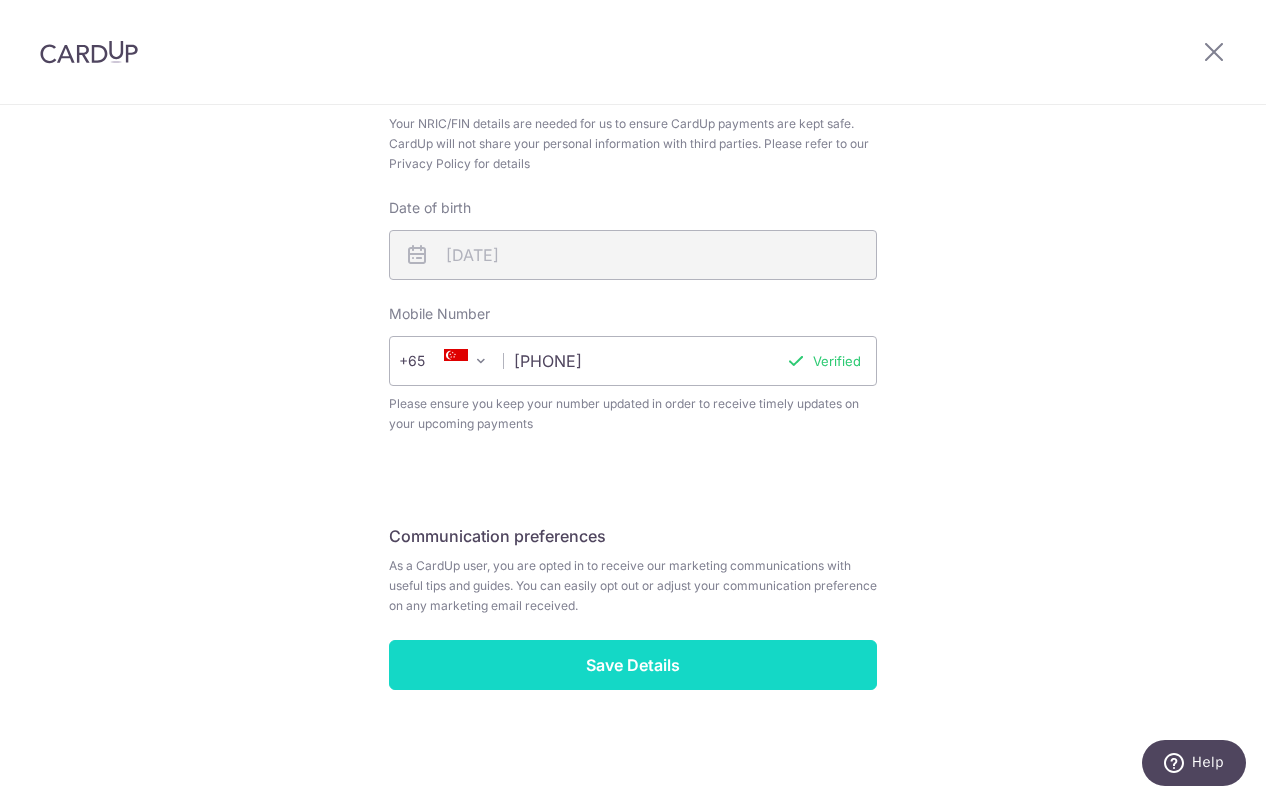 click on "Save Details" at bounding box center [633, 665] 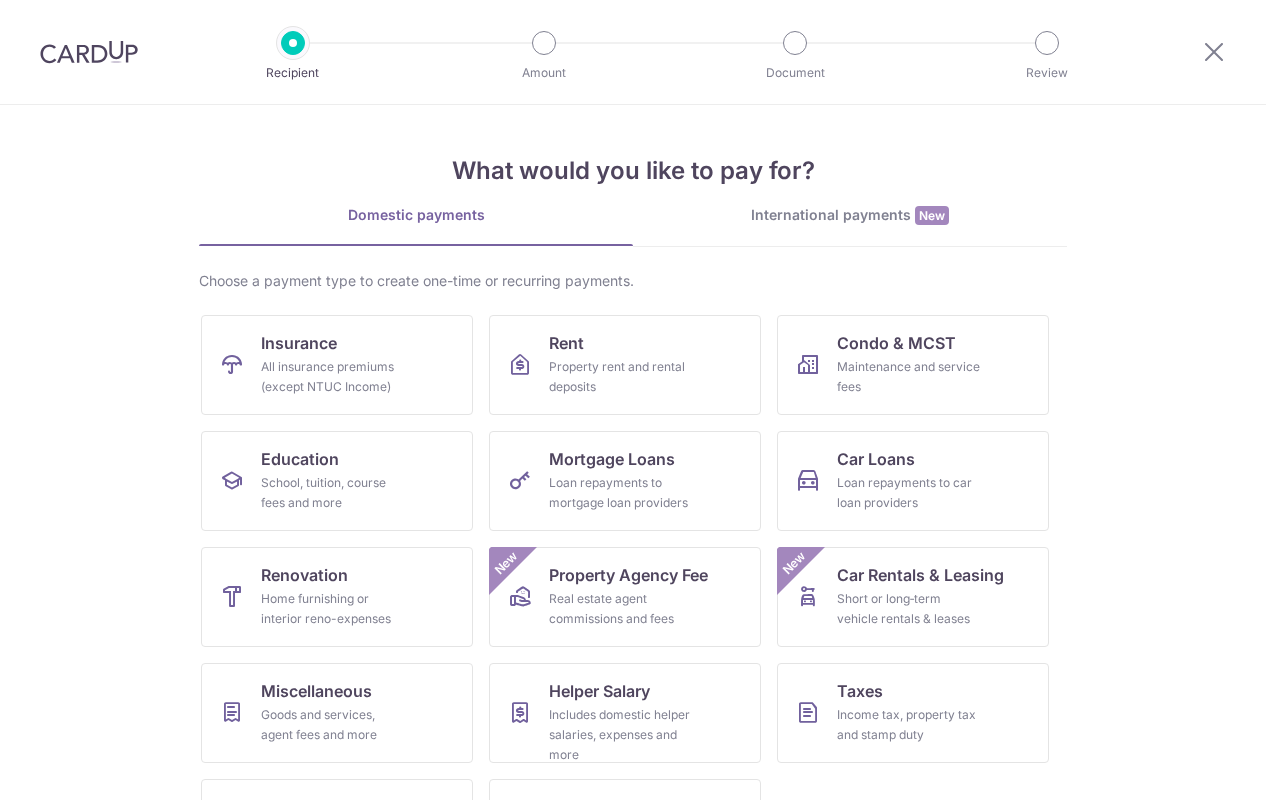 scroll, scrollTop: 0, scrollLeft: 0, axis: both 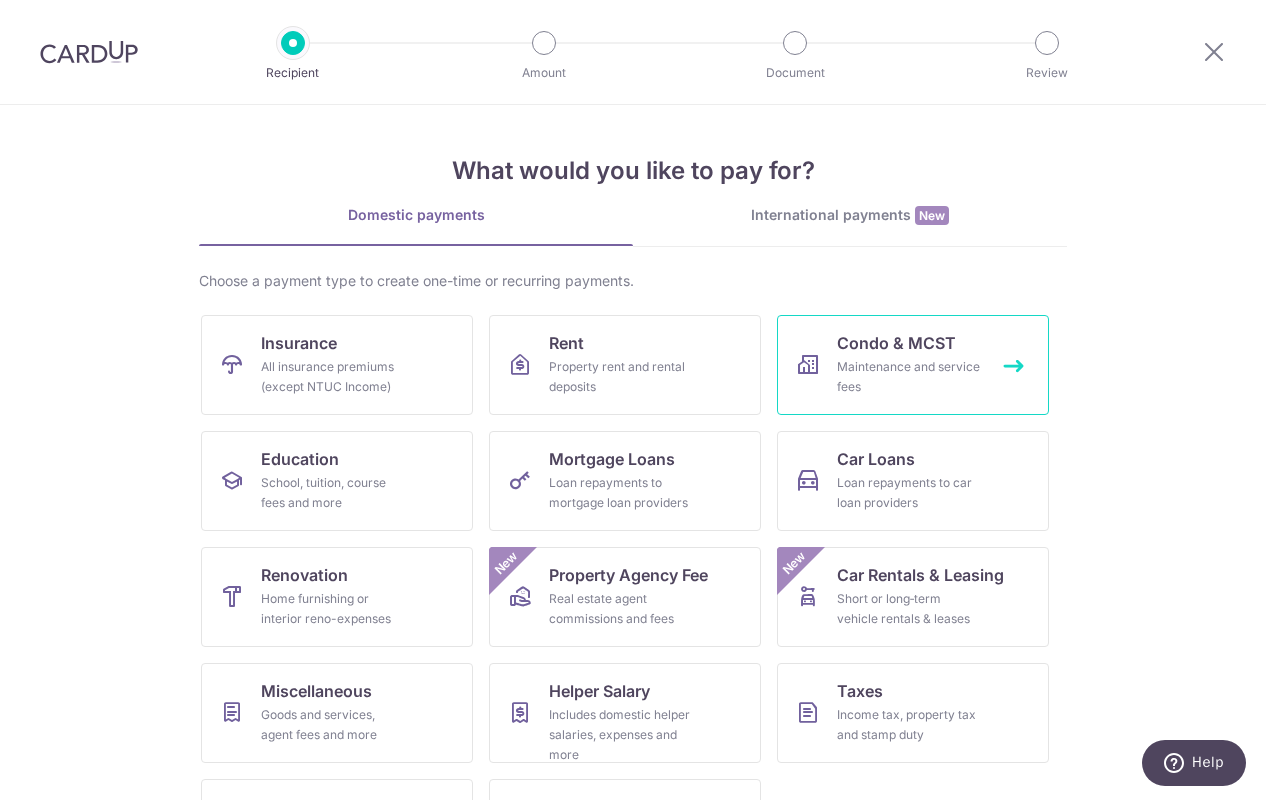 click on "Condo & MCST" at bounding box center (896, 343) 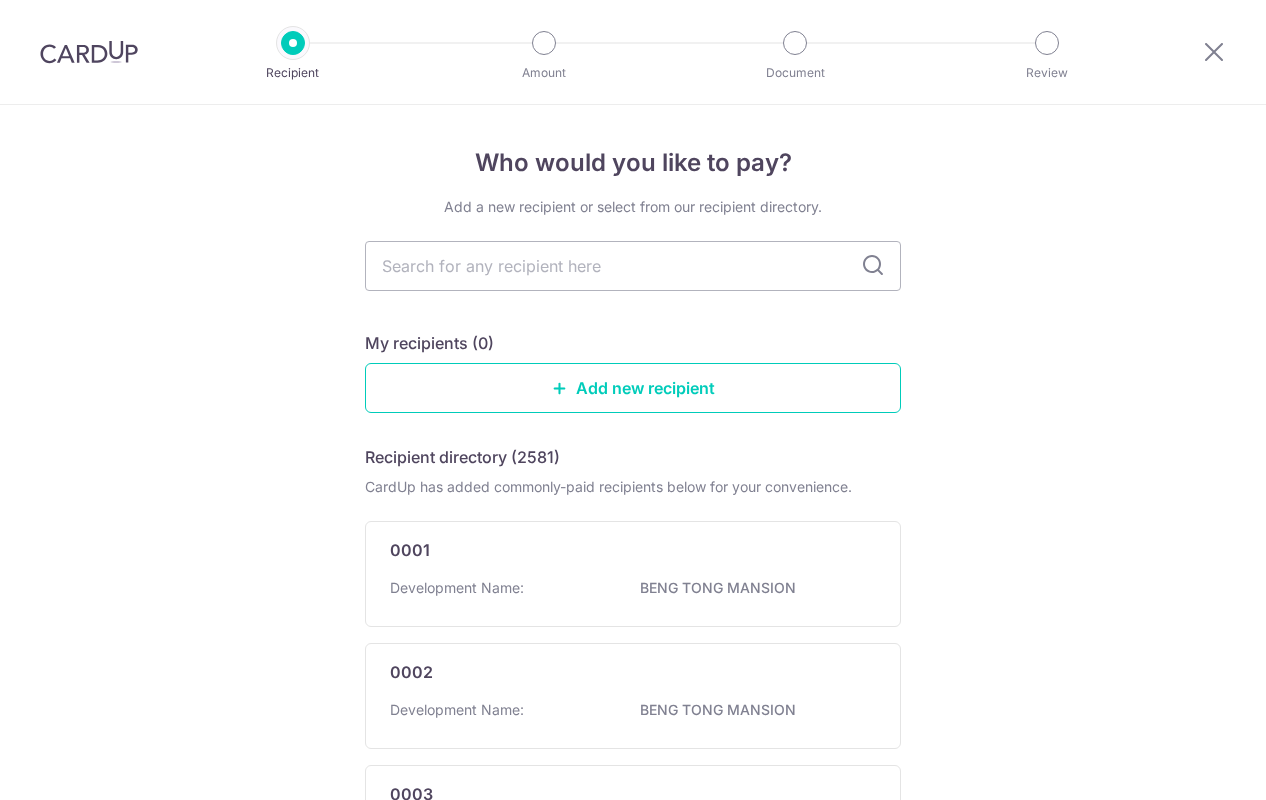 scroll, scrollTop: 0, scrollLeft: 0, axis: both 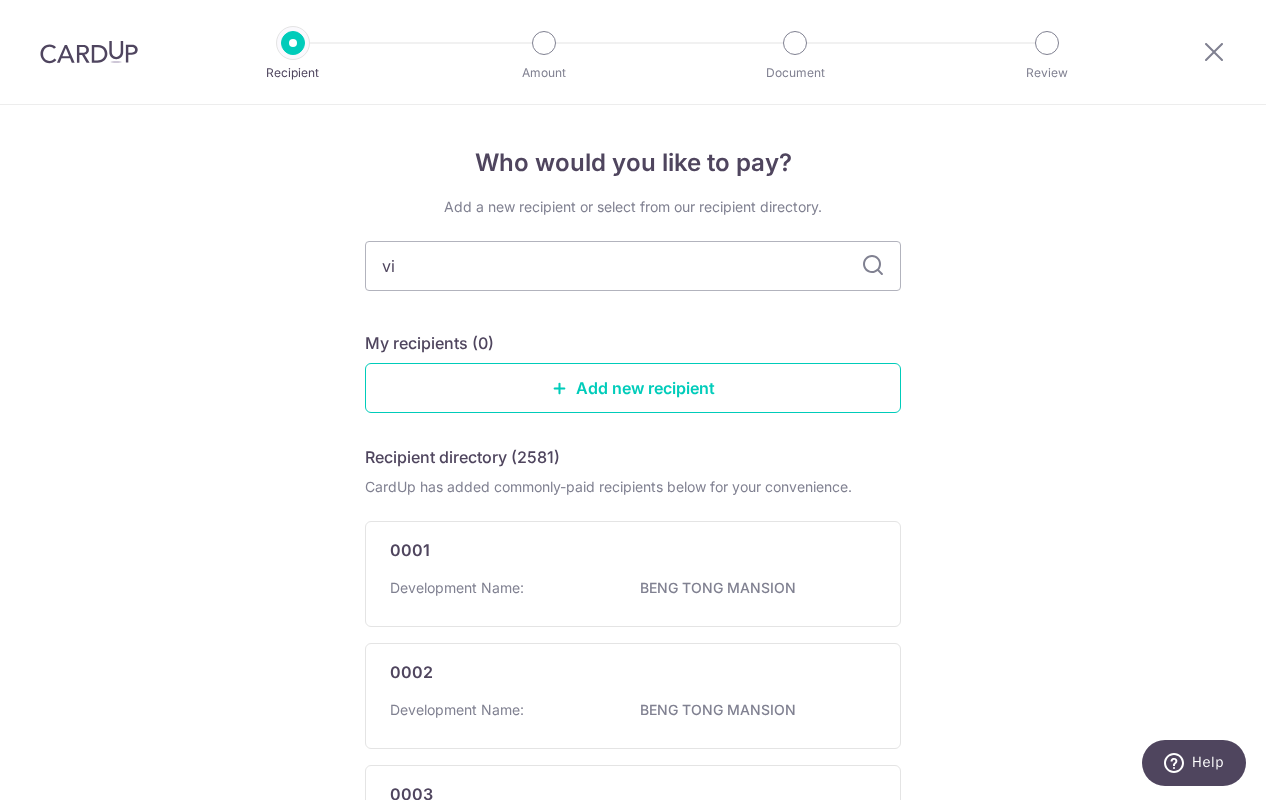 type on "v" 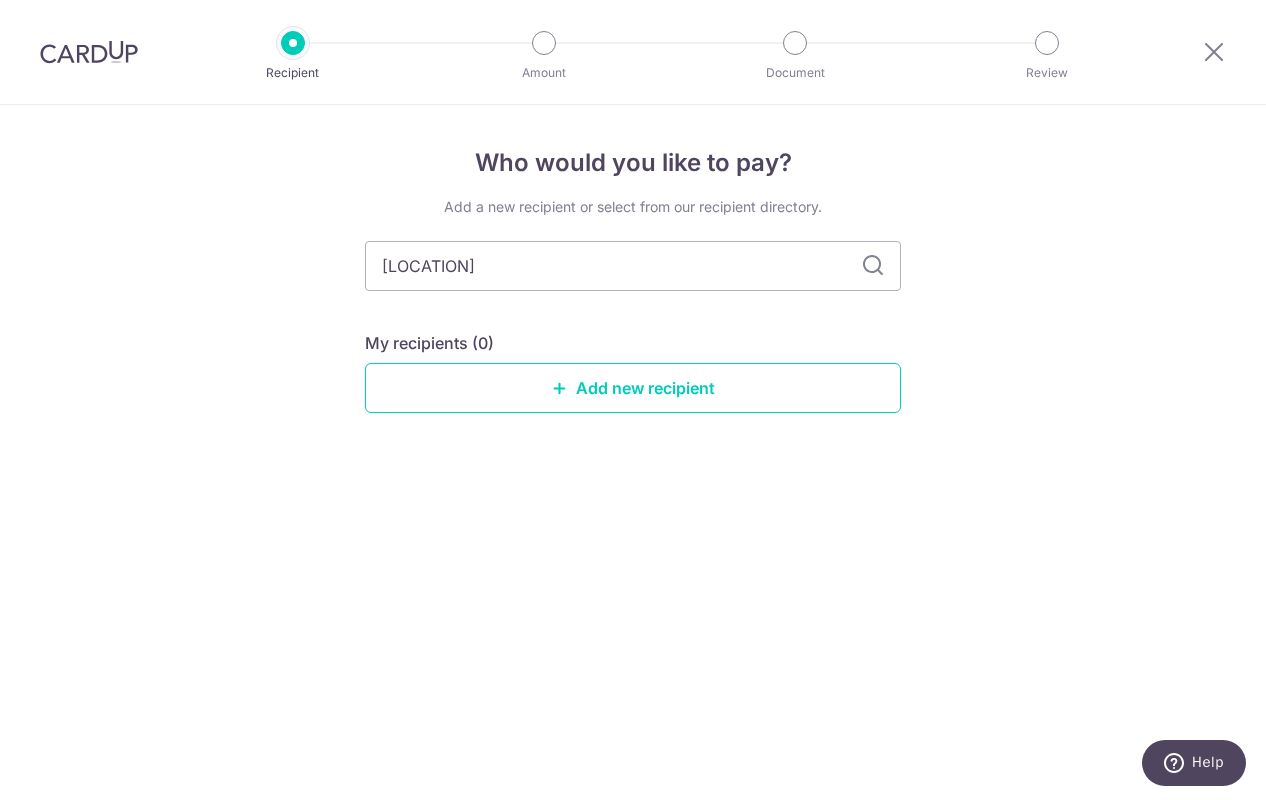 type on "v" 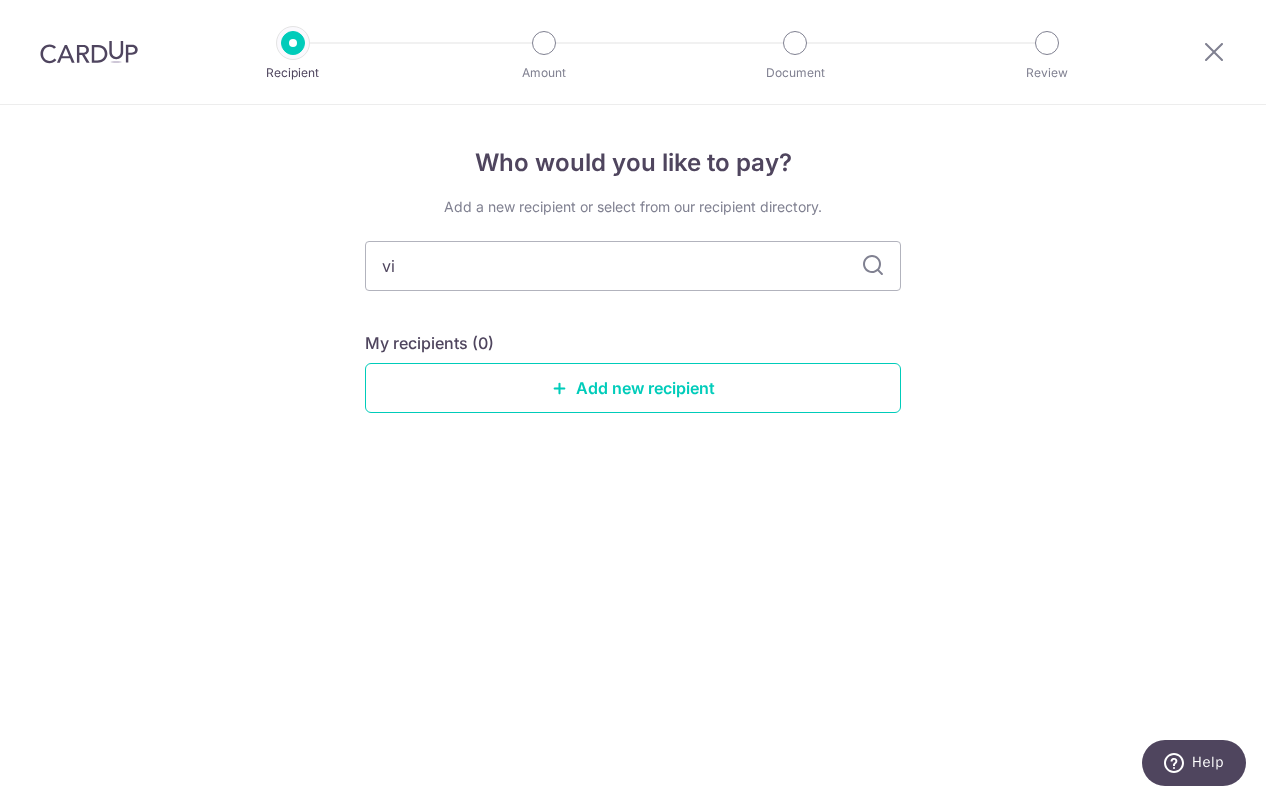 type on "v" 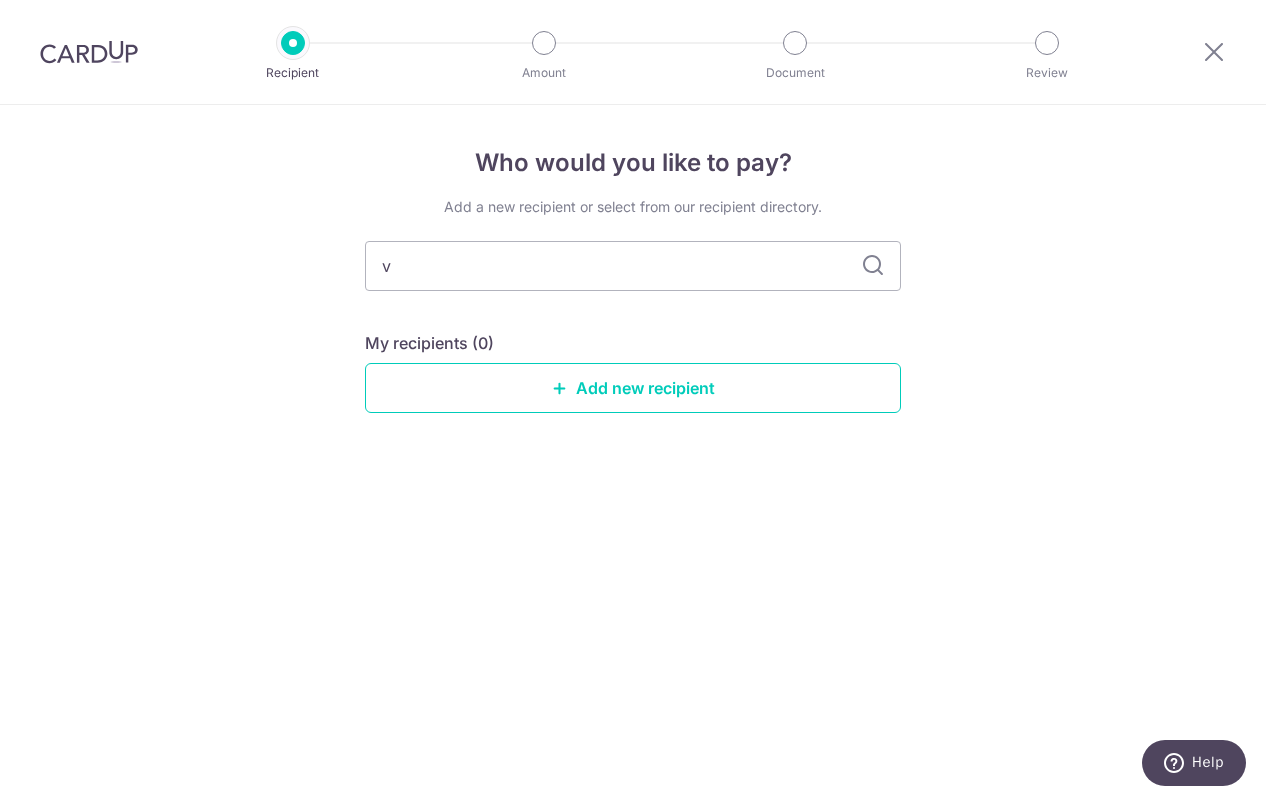 type 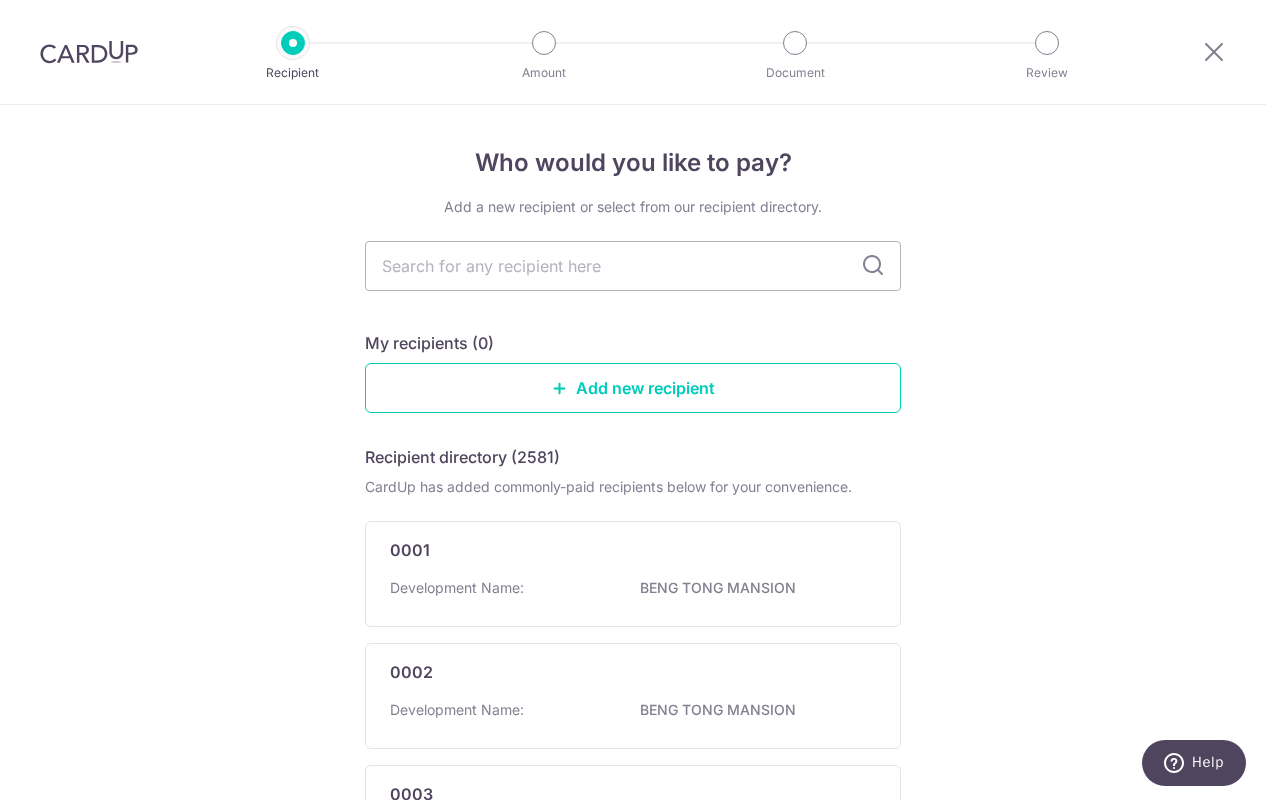 scroll, scrollTop: 0, scrollLeft: 0, axis: both 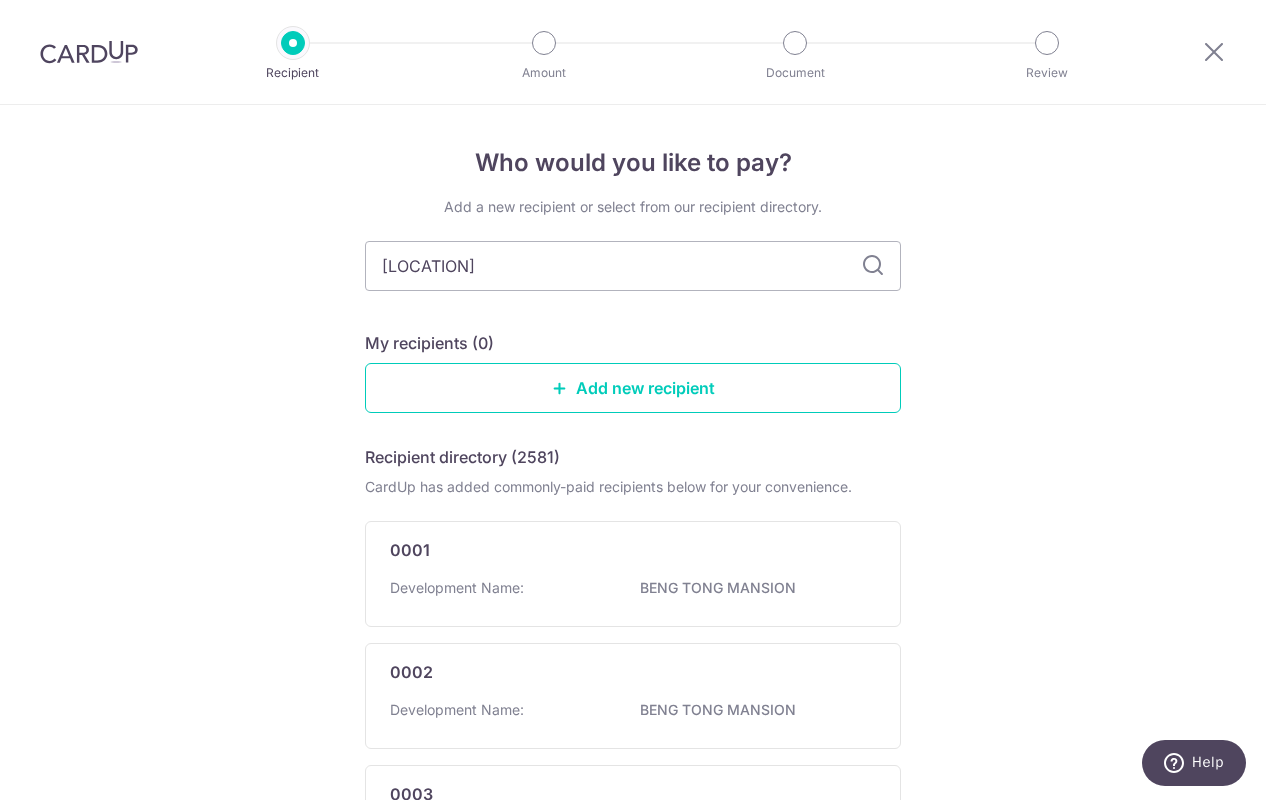 type on "villa" 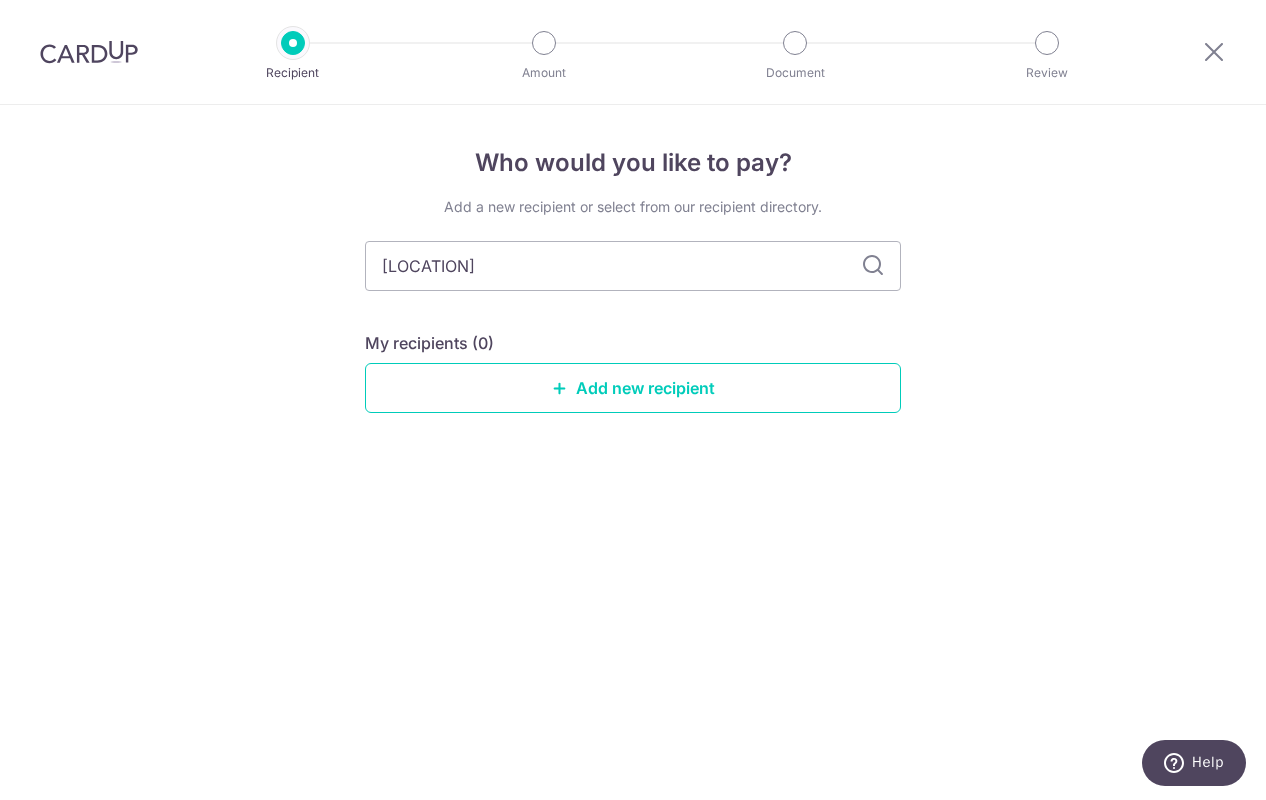type on "vill" 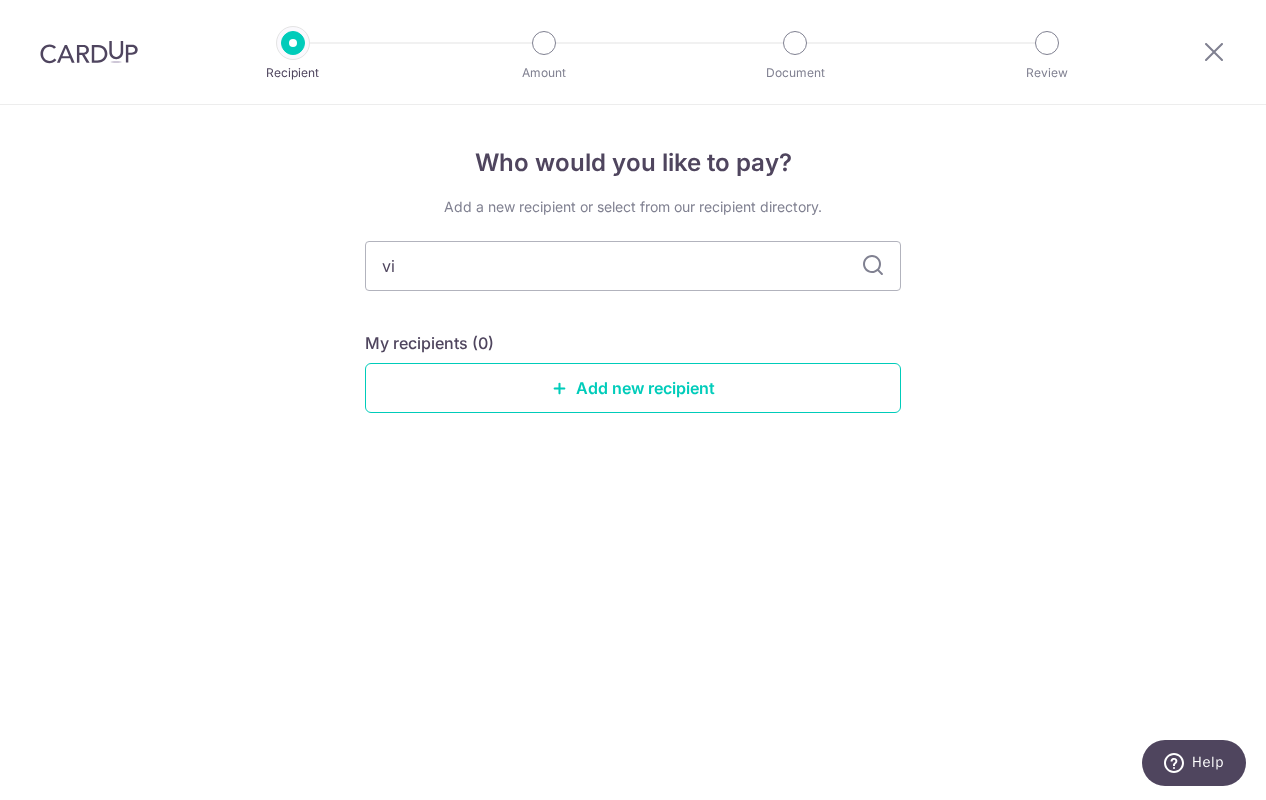 type on "v" 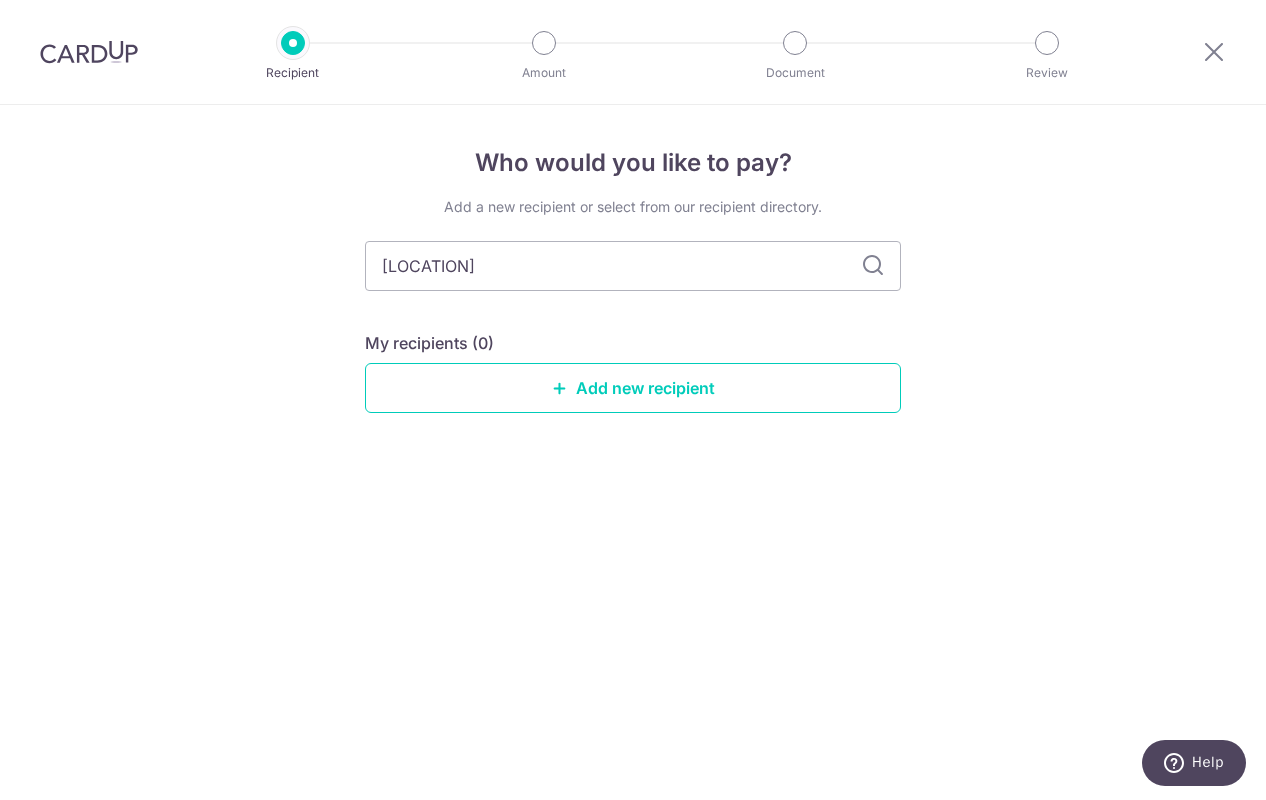 type on "bond" 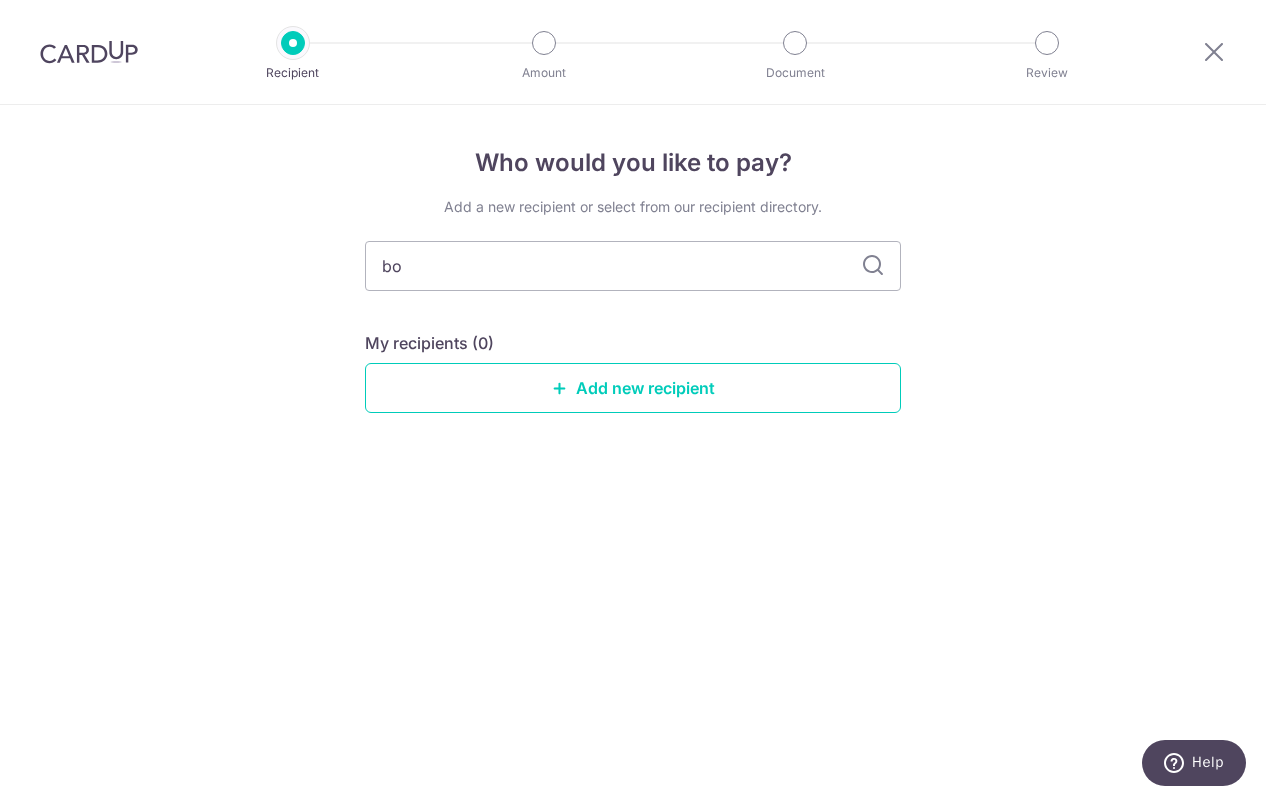 type on "b" 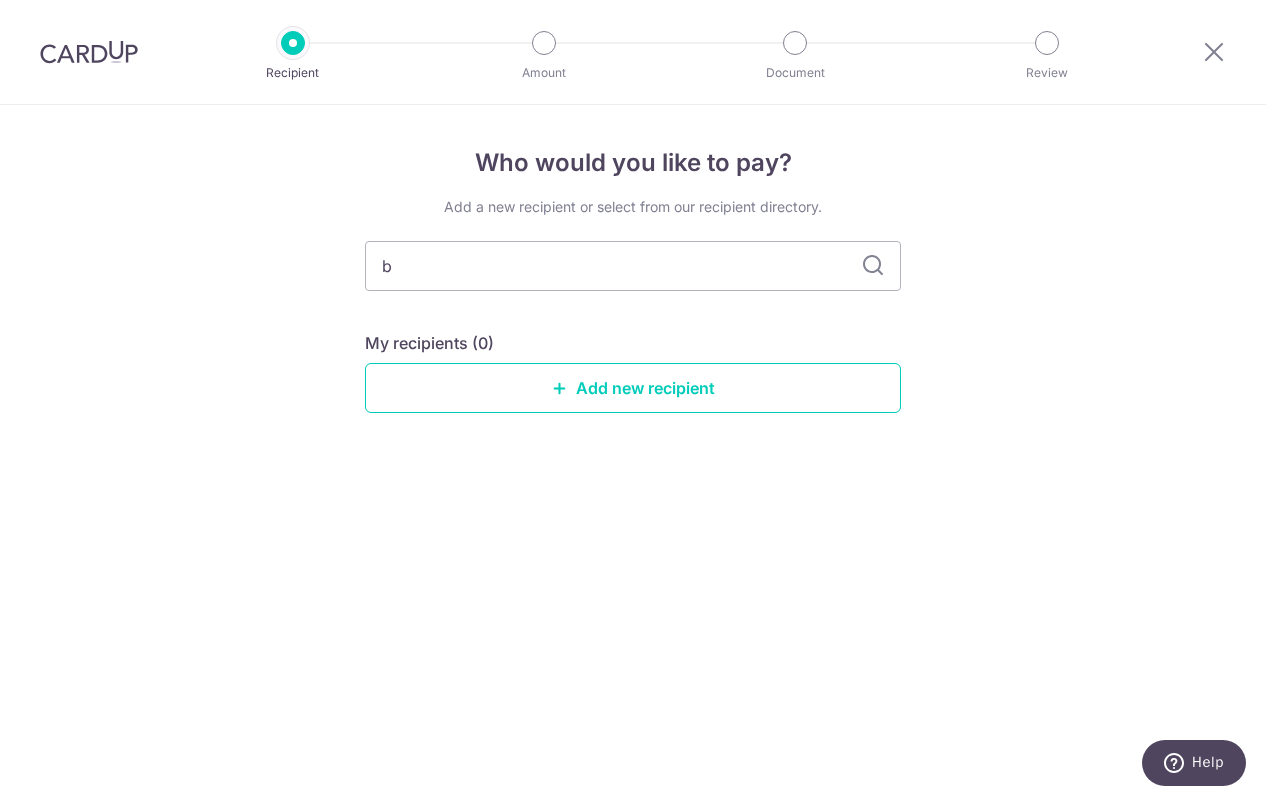 type 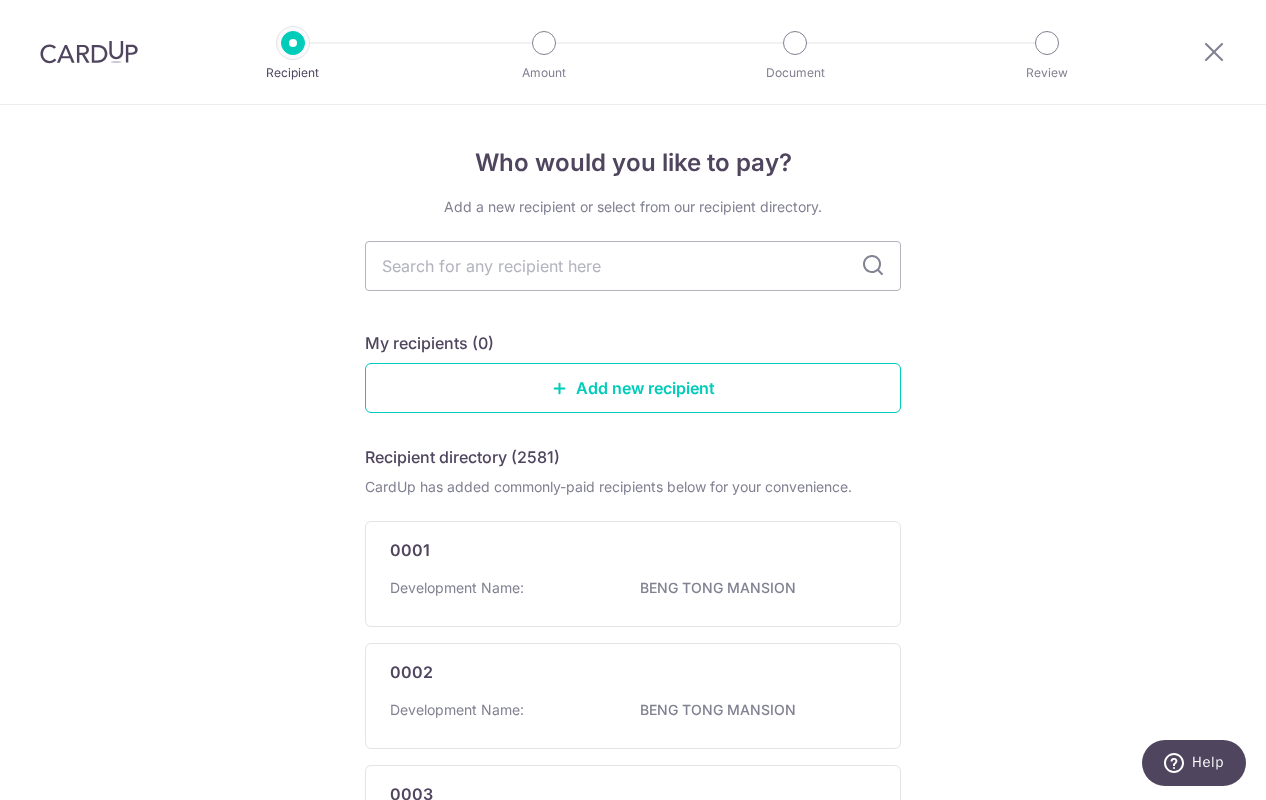 click on "Add new recipient" at bounding box center (633, 388) 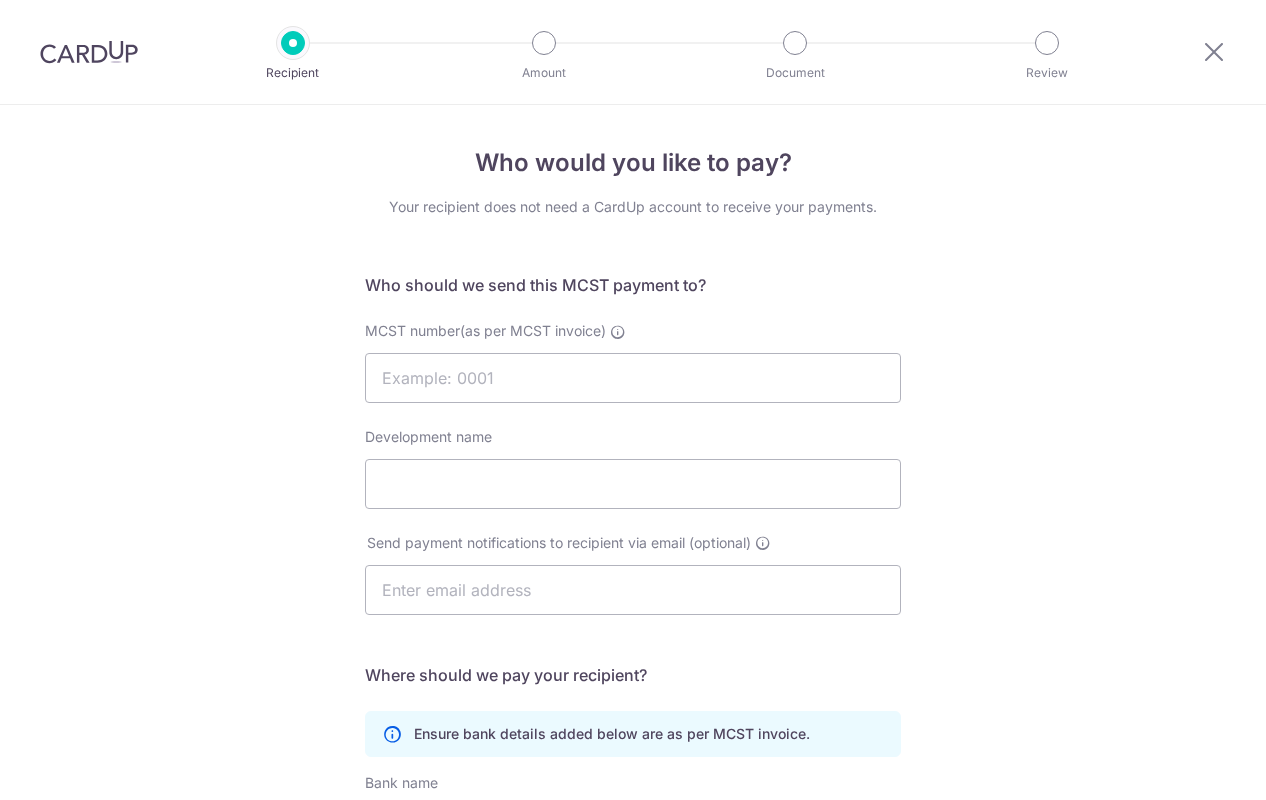 scroll, scrollTop: 0, scrollLeft: 0, axis: both 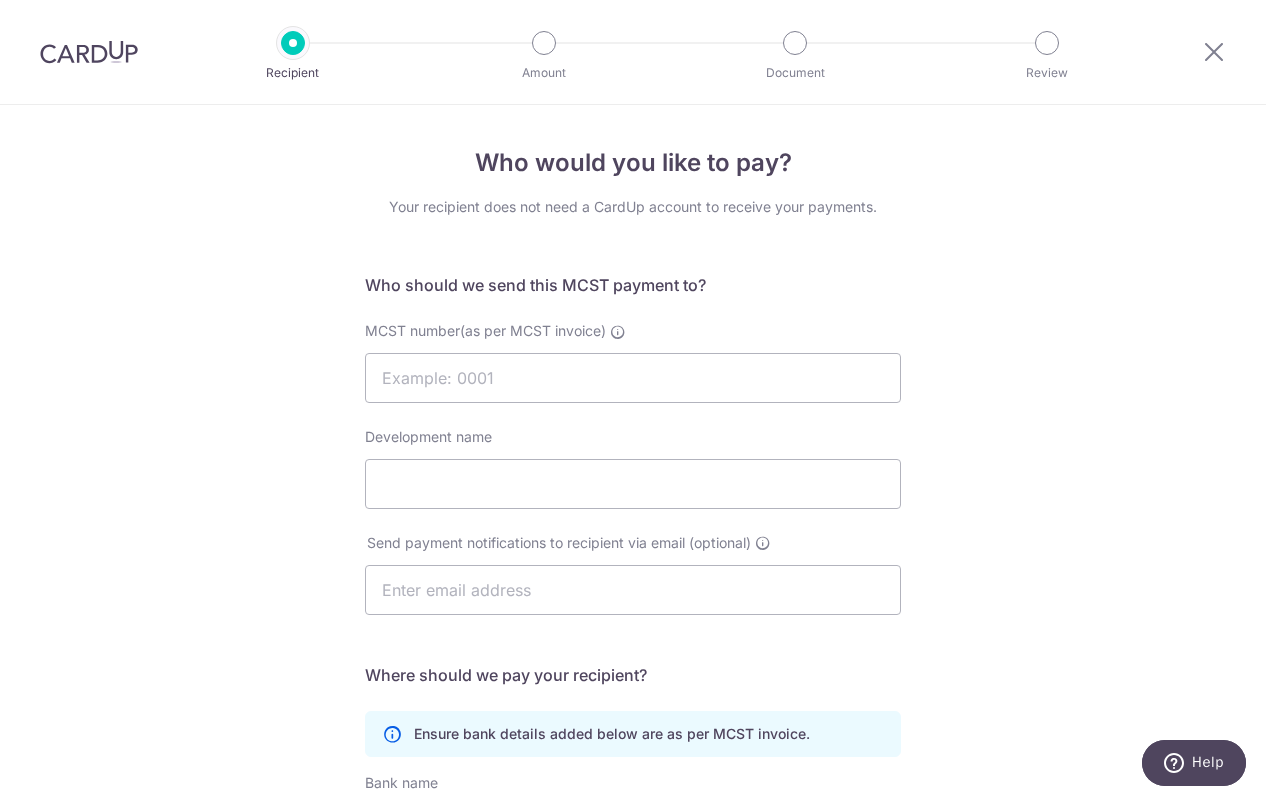 click at bounding box center (293, 43) 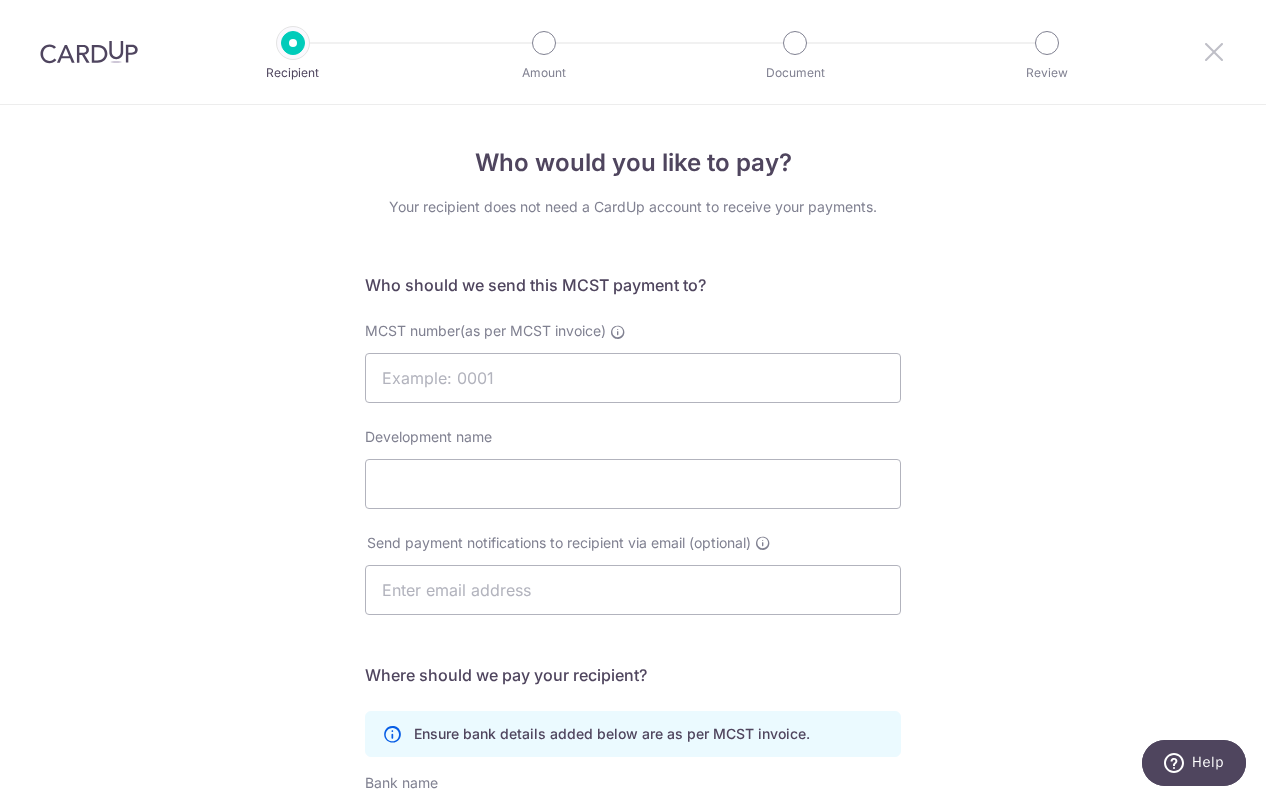 click at bounding box center [1214, 51] 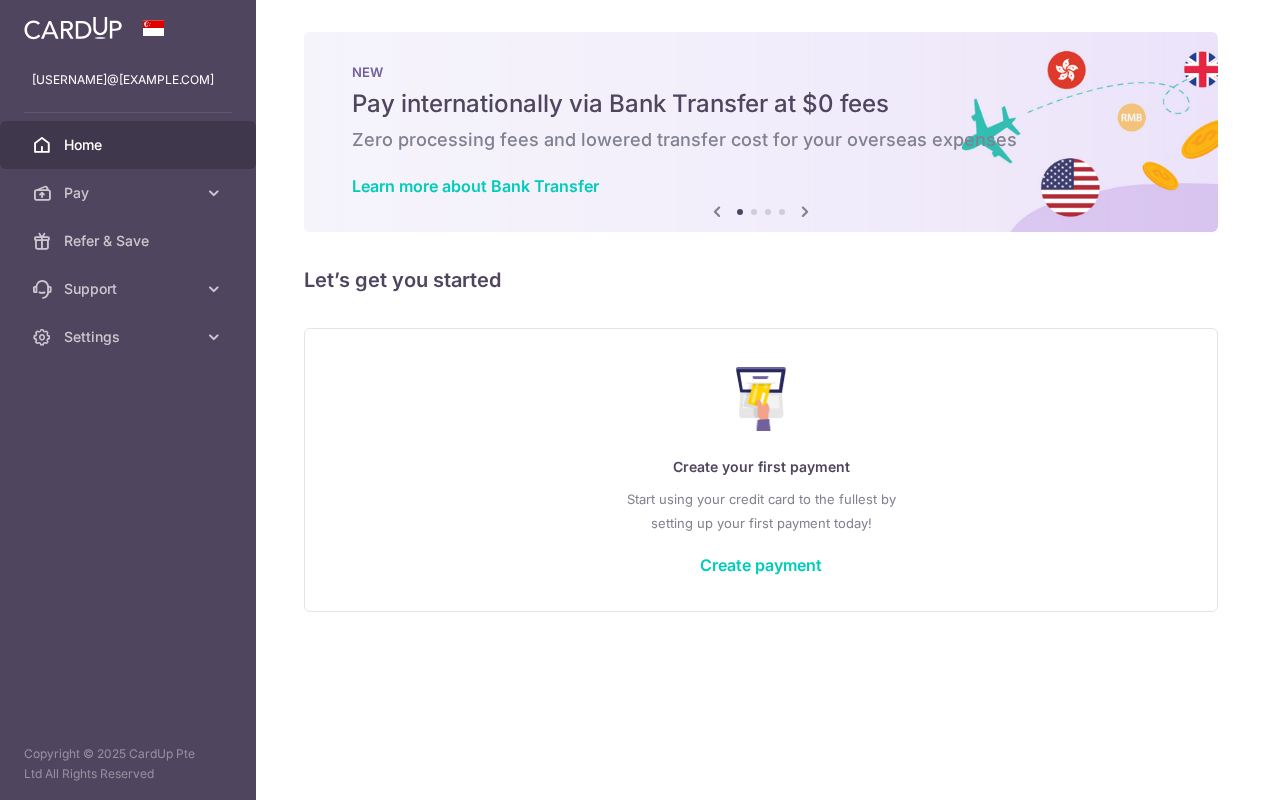 scroll, scrollTop: 0, scrollLeft: 0, axis: both 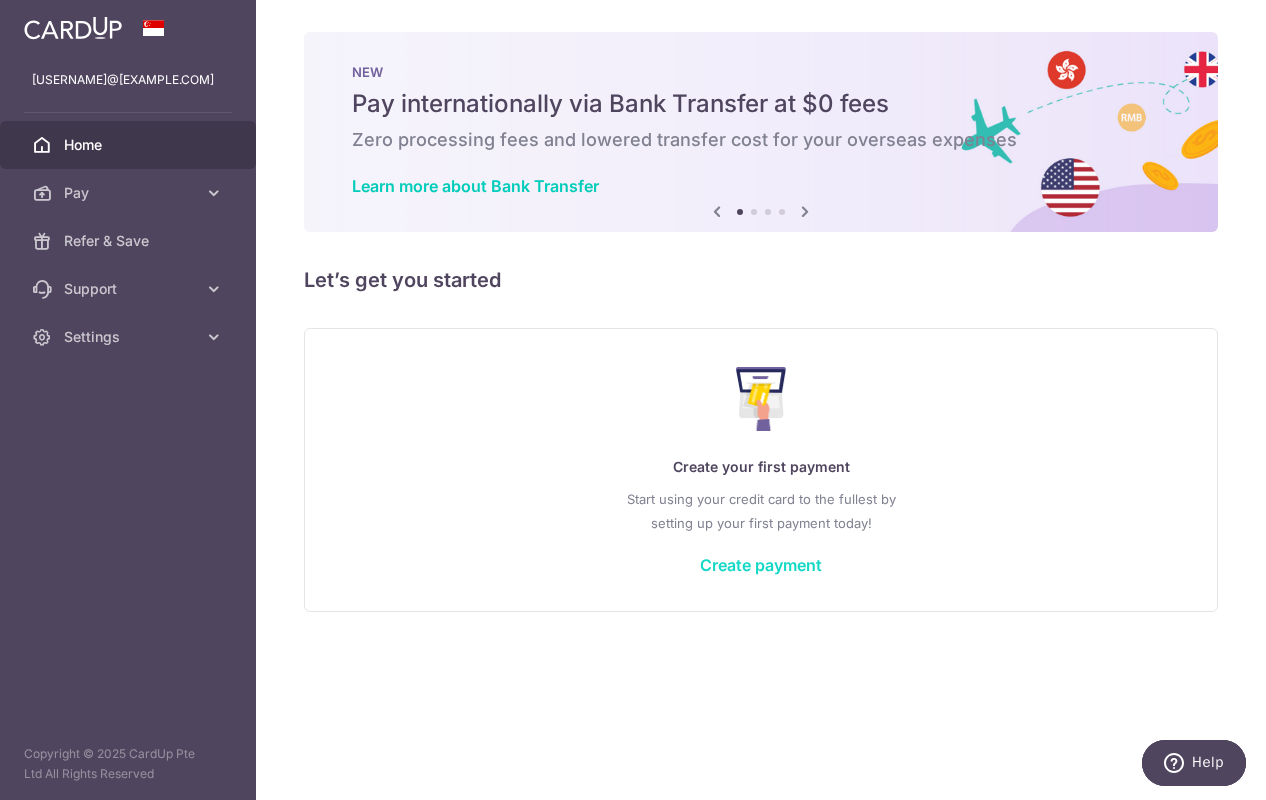 click on "Create payment" at bounding box center [761, 565] 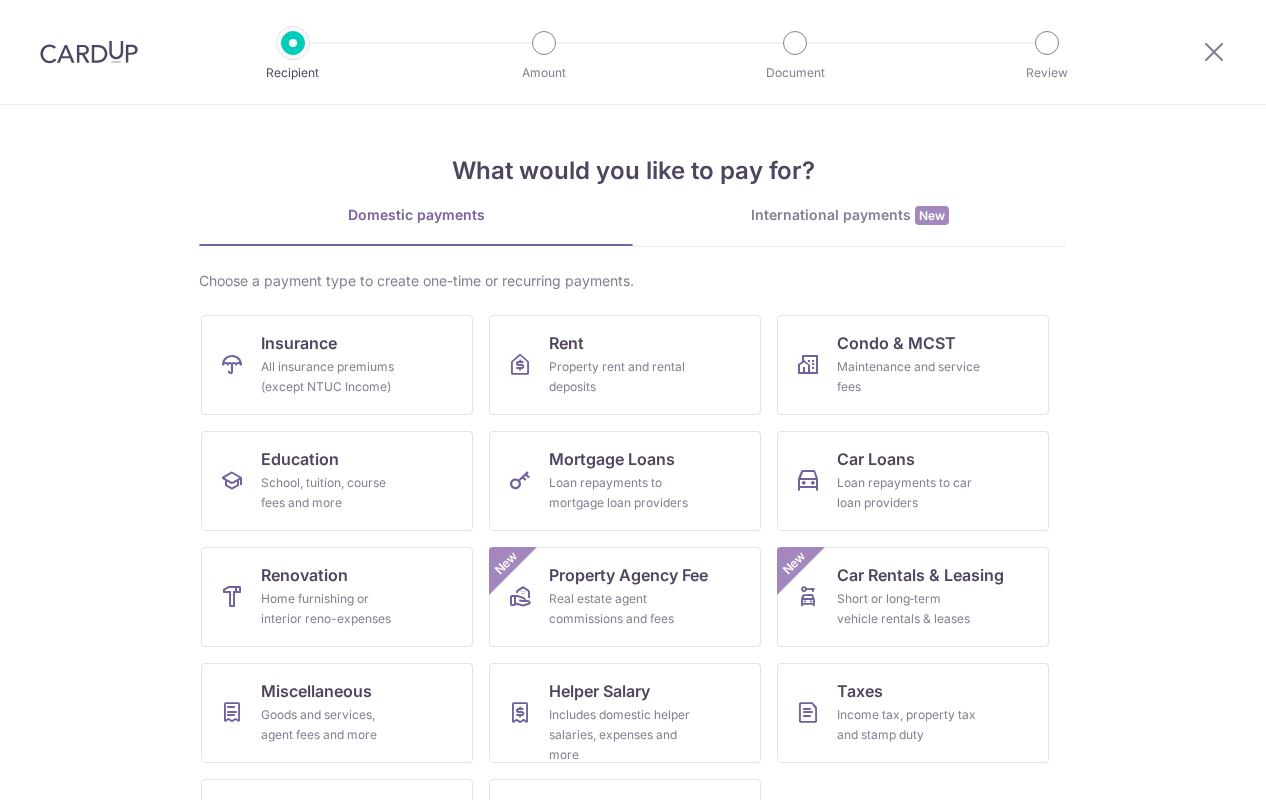 scroll, scrollTop: 0, scrollLeft: 0, axis: both 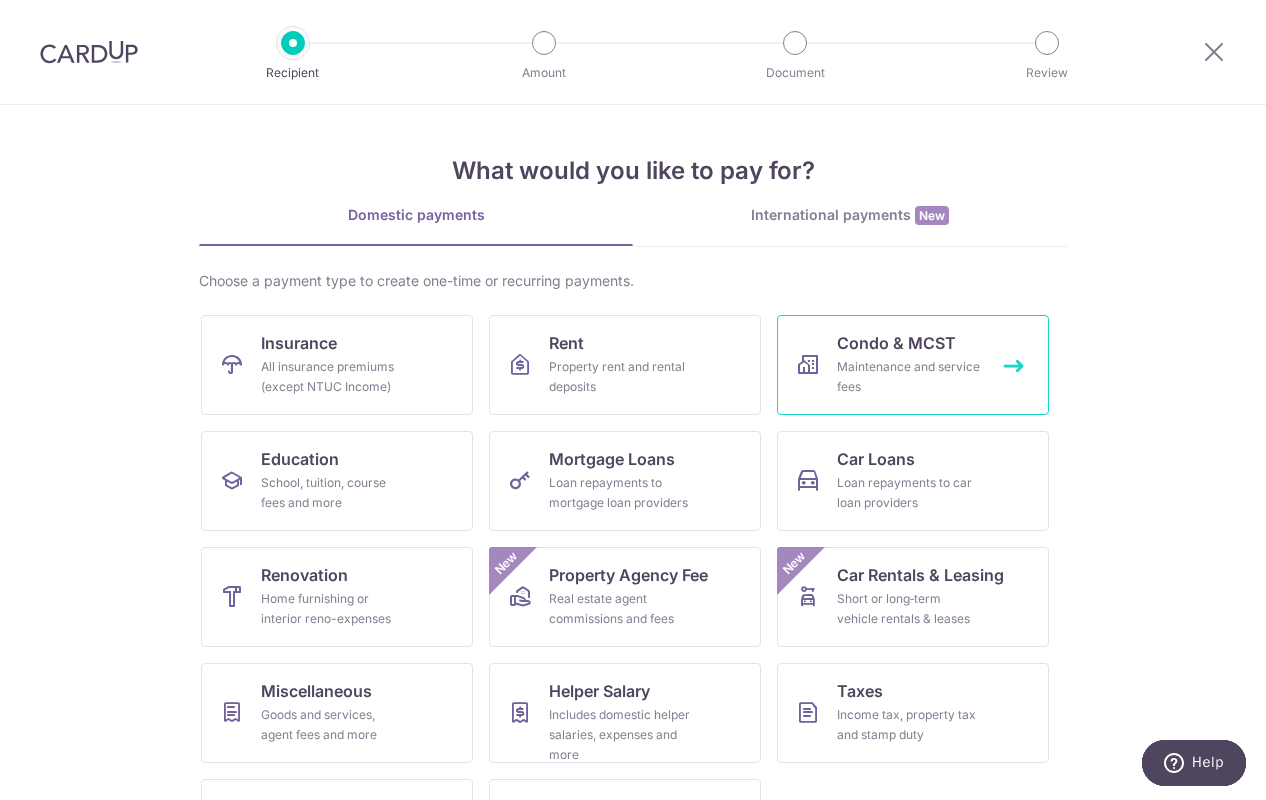 click on "Condo & MCST" at bounding box center [896, 343] 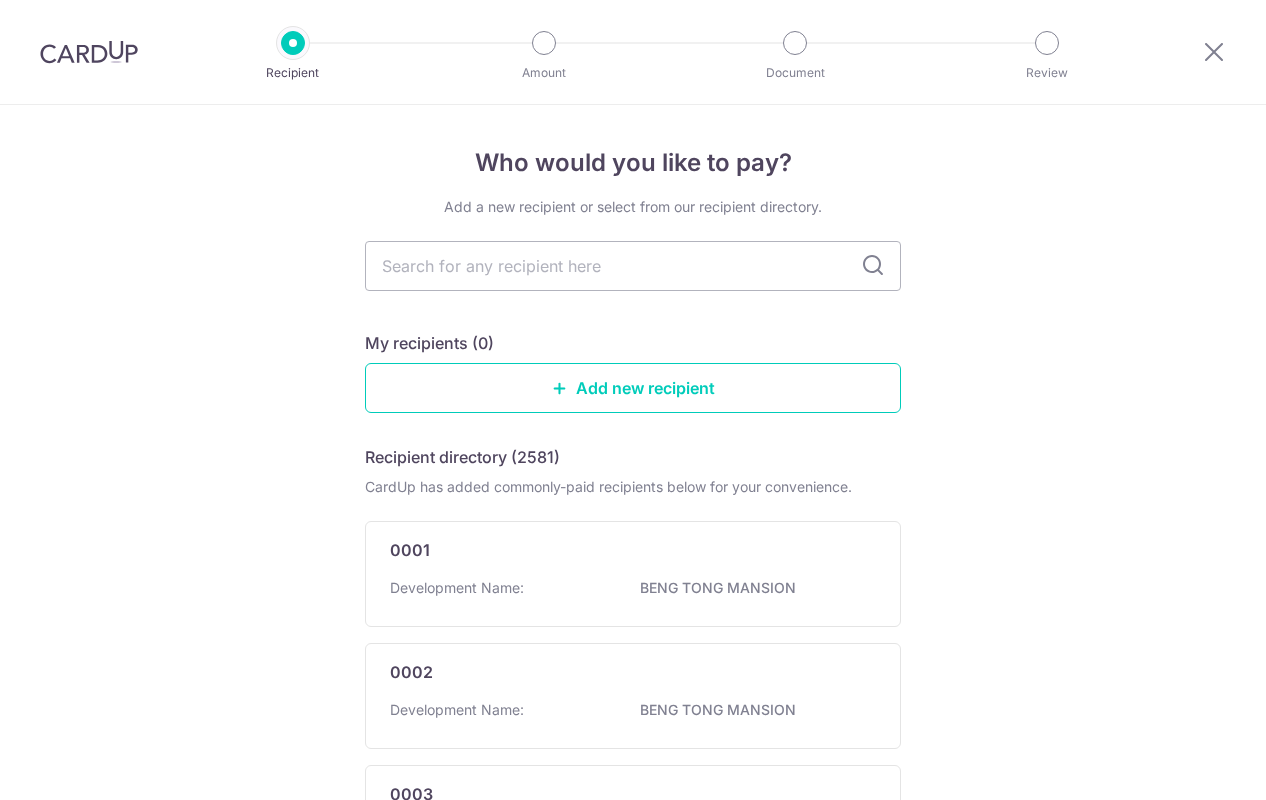 scroll, scrollTop: 0, scrollLeft: 0, axis: both 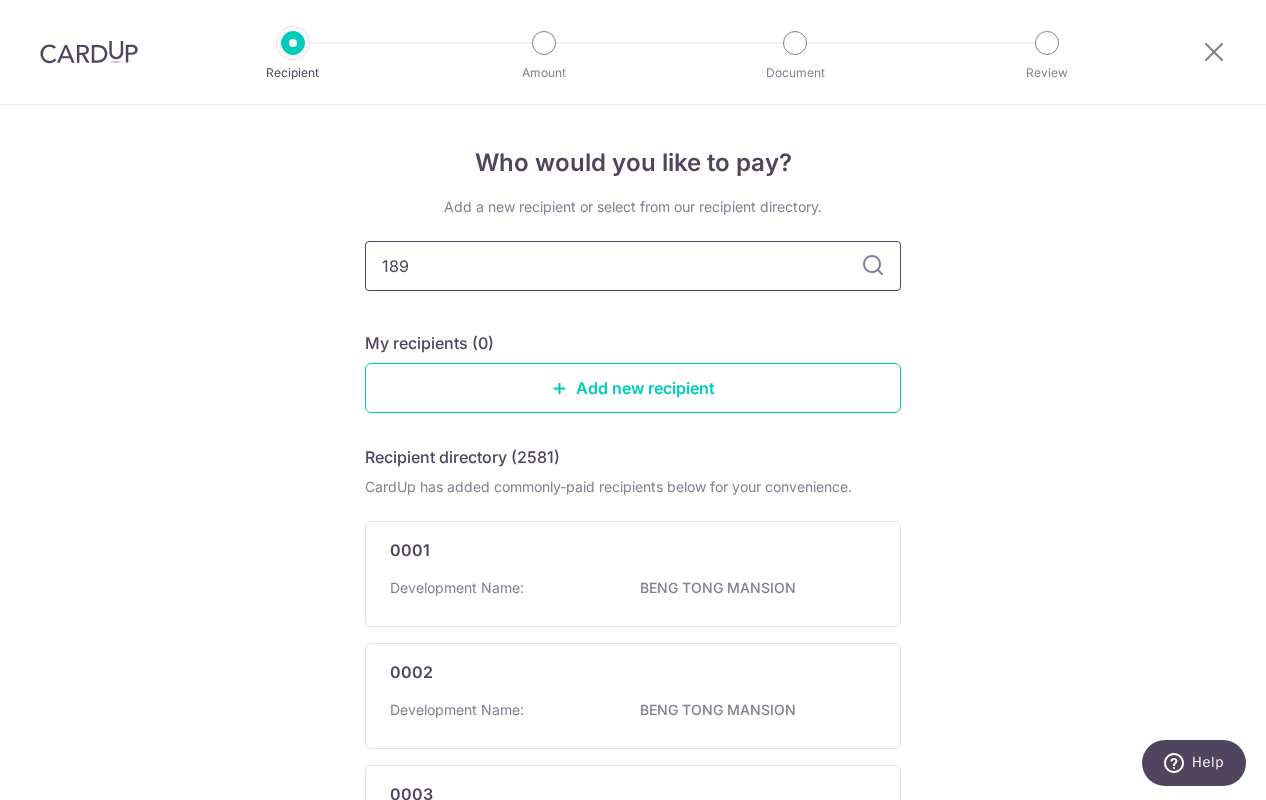 type on "1892" 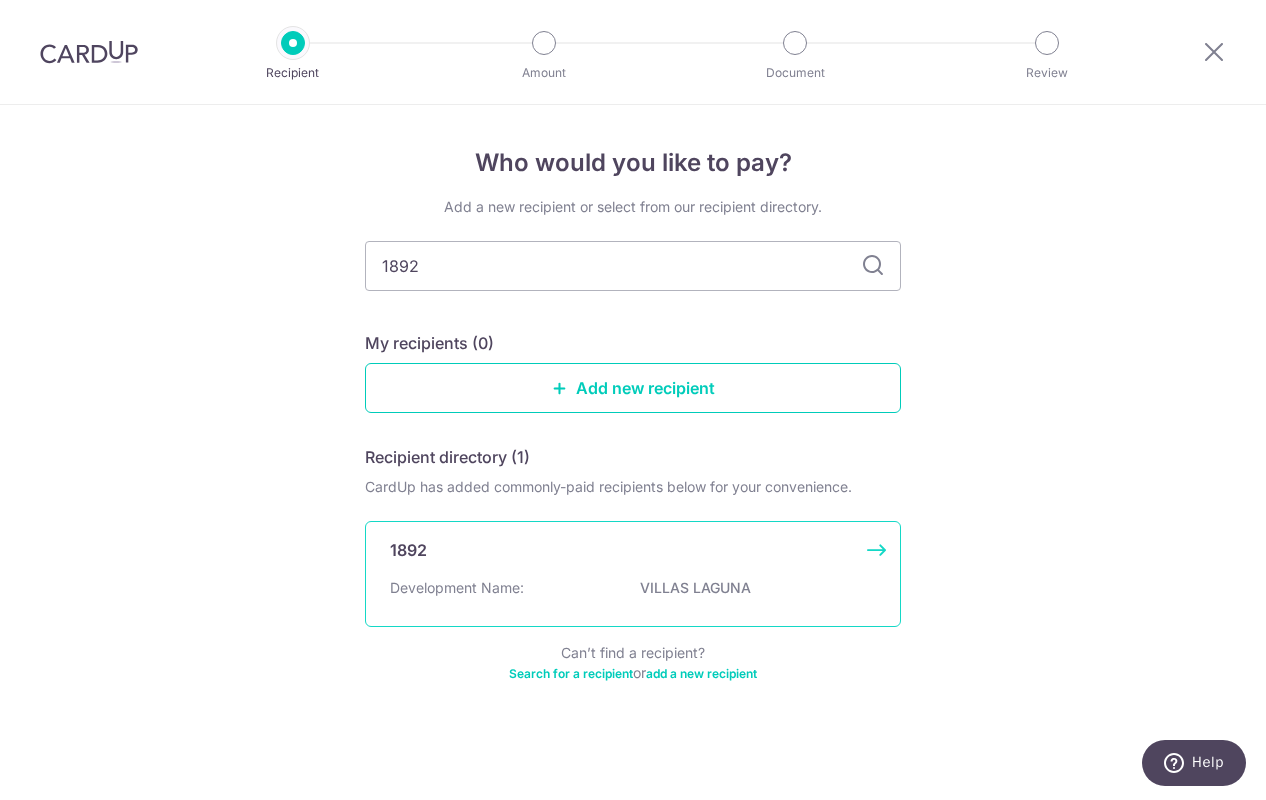 click on "1892
Development Name:
VILLAS LAGUNA" at bounding box center (633, 574) 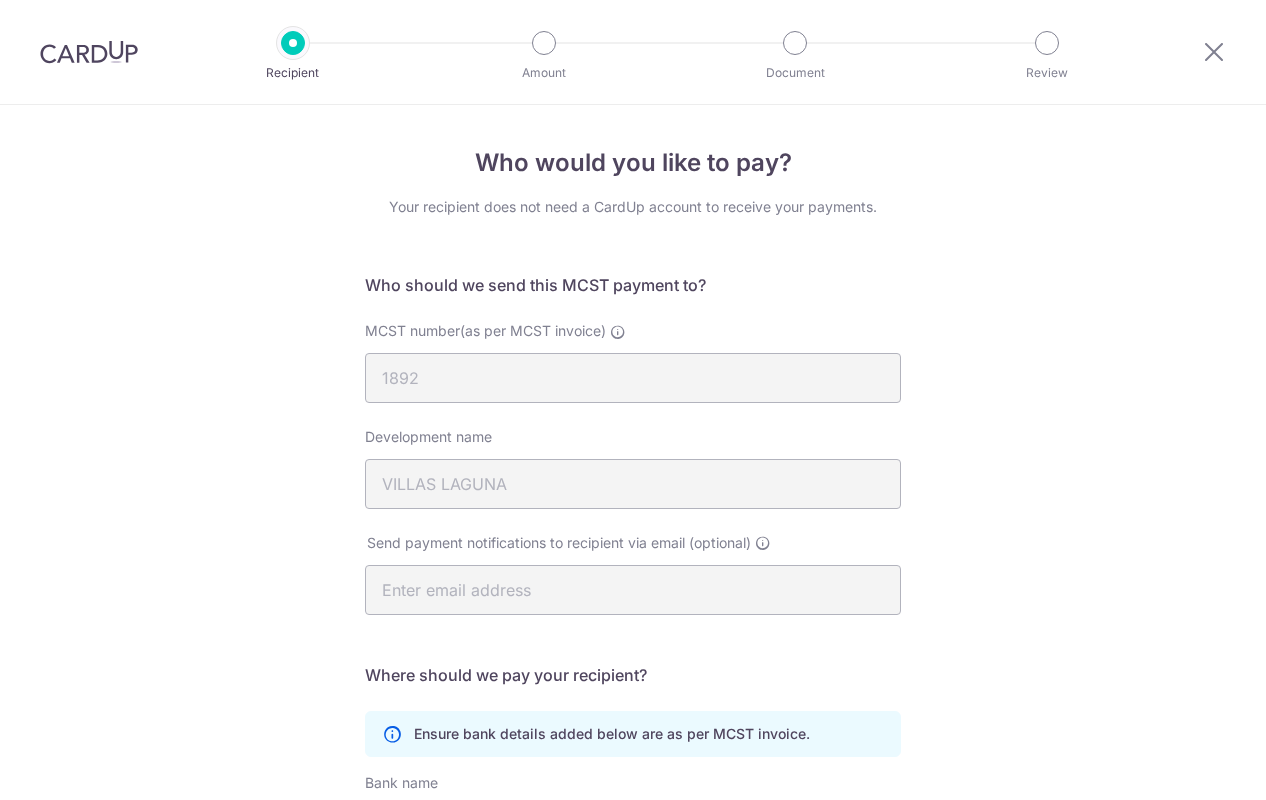 scroll, scrollTop: 0, scrollLeft: 0, axis: both 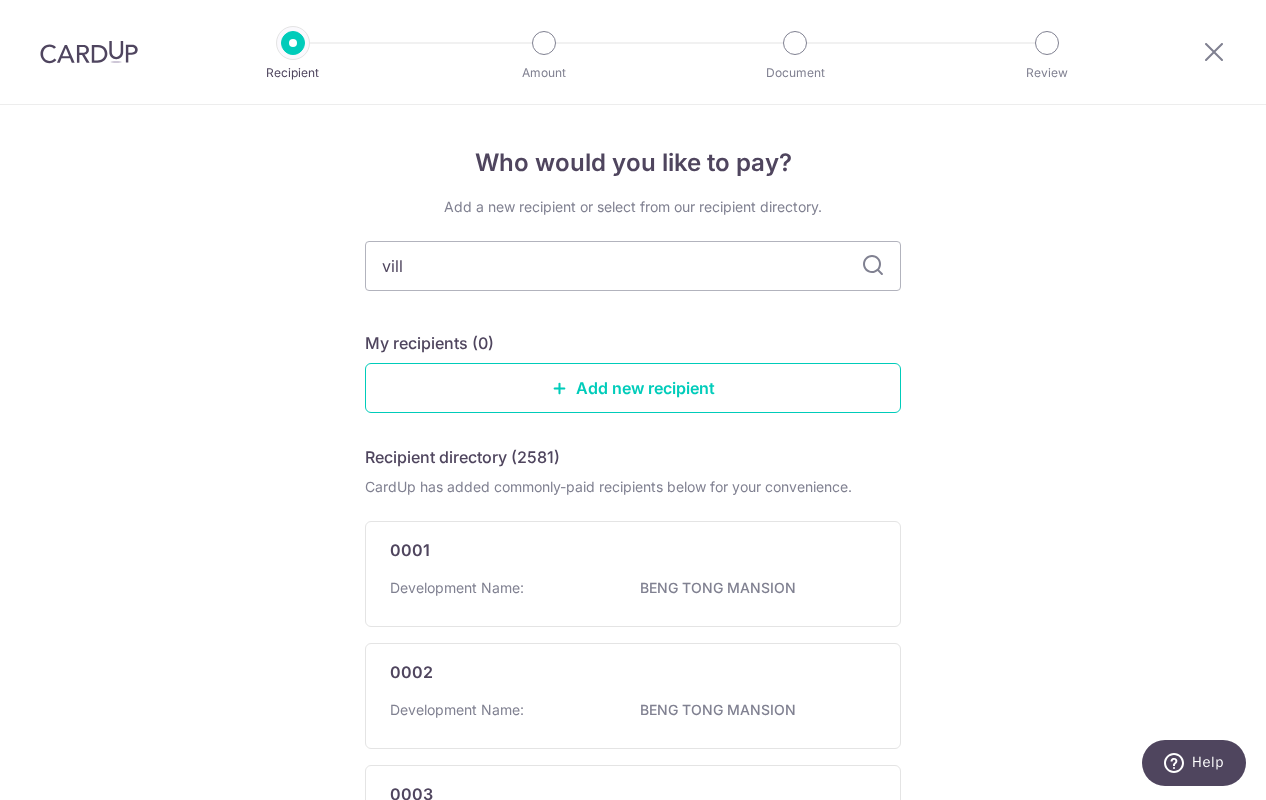 type on "villa" 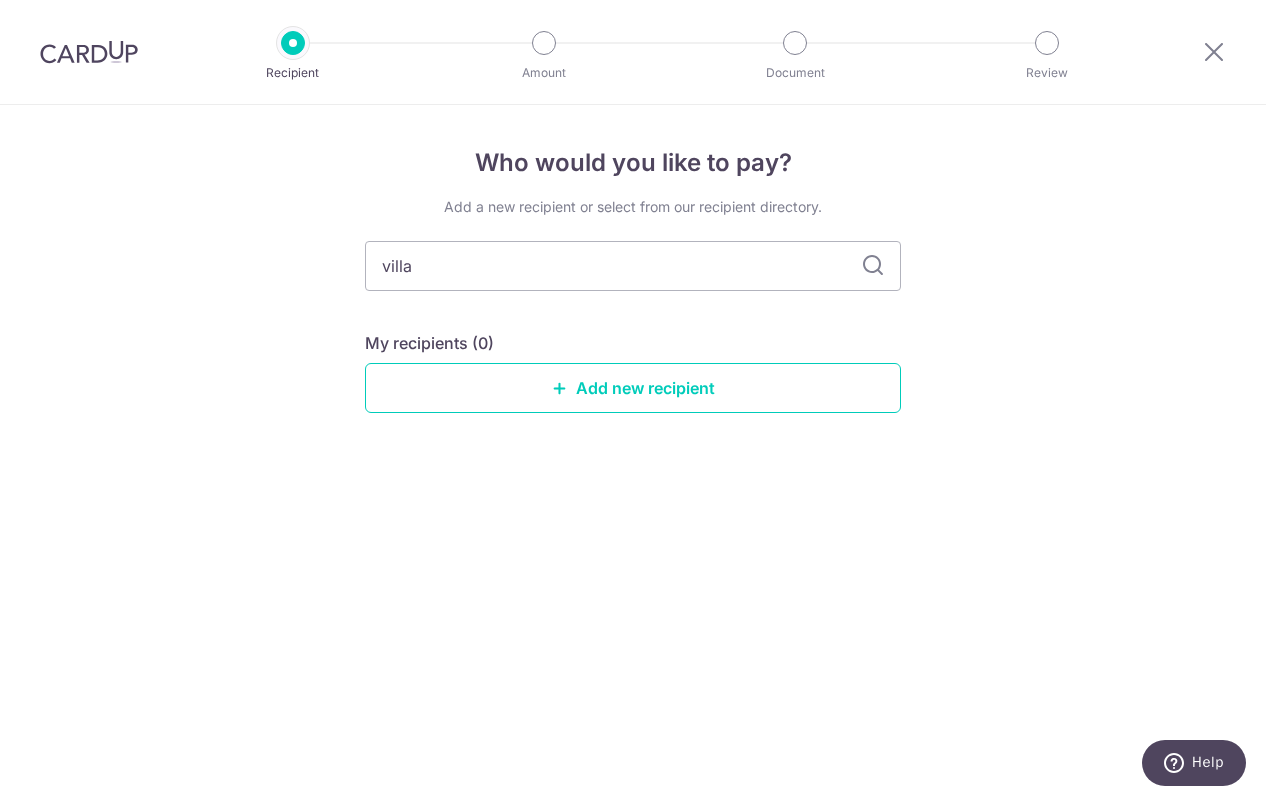 type on "villas" 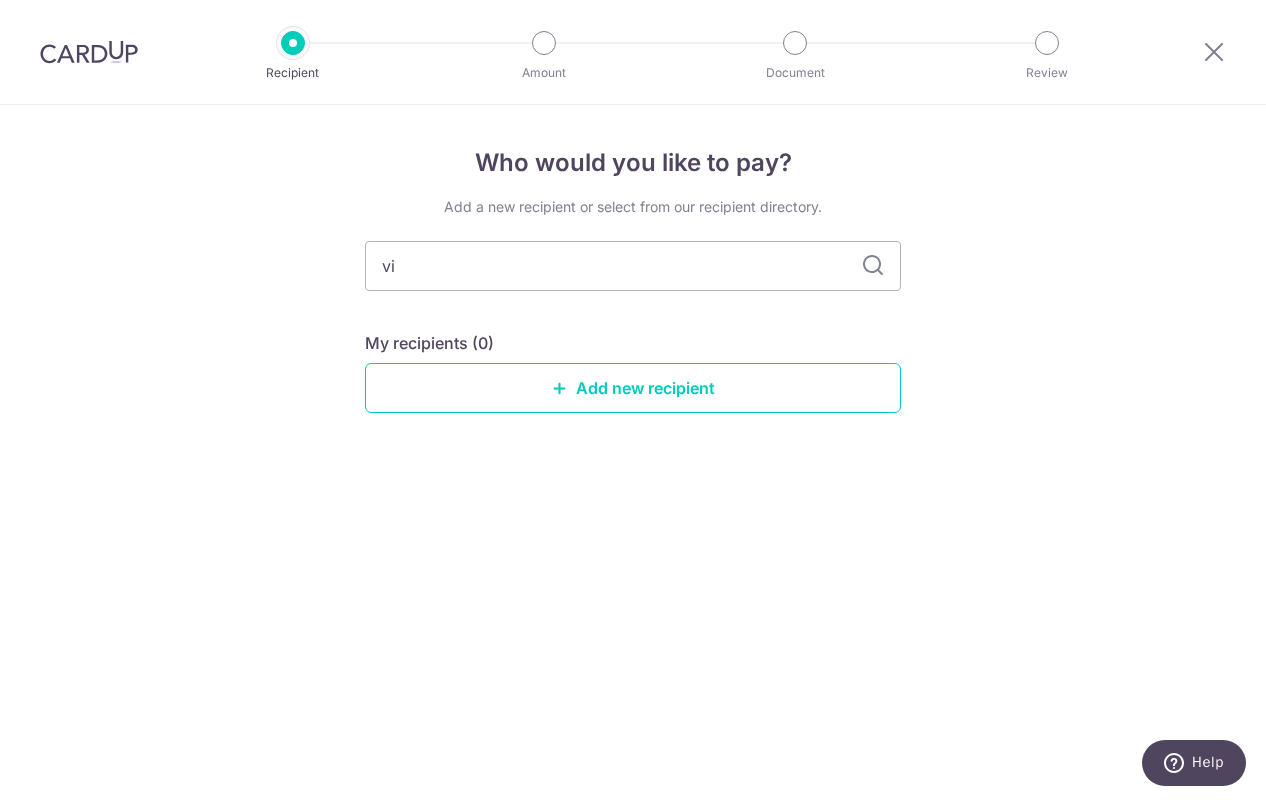 type on "v" 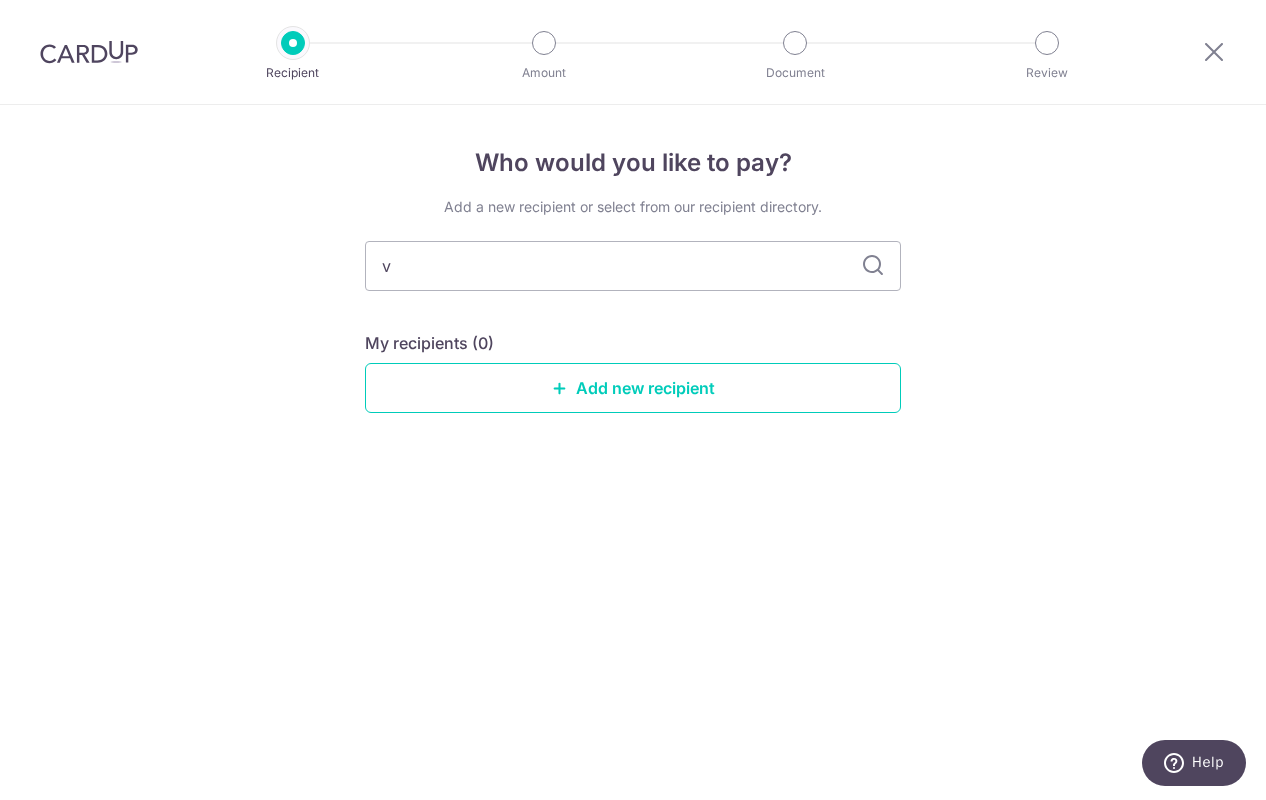 type 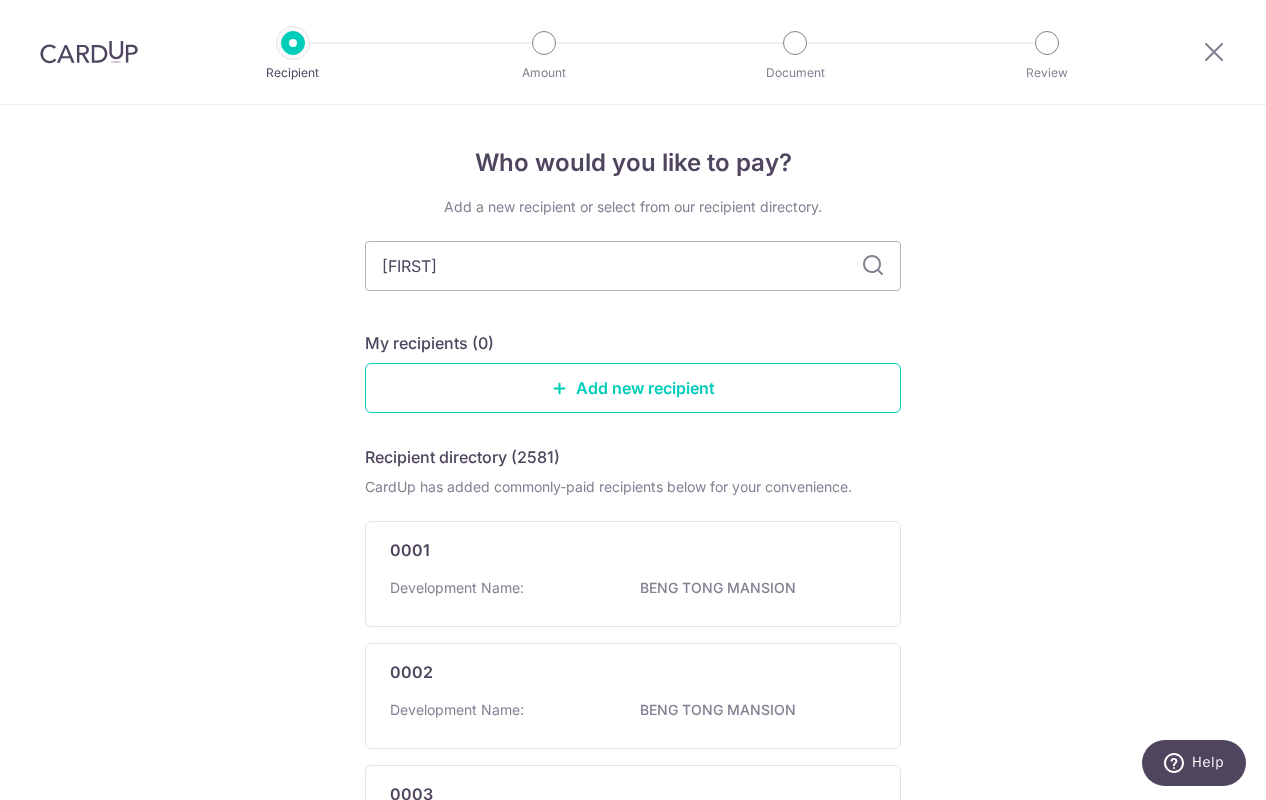 type on "beng" 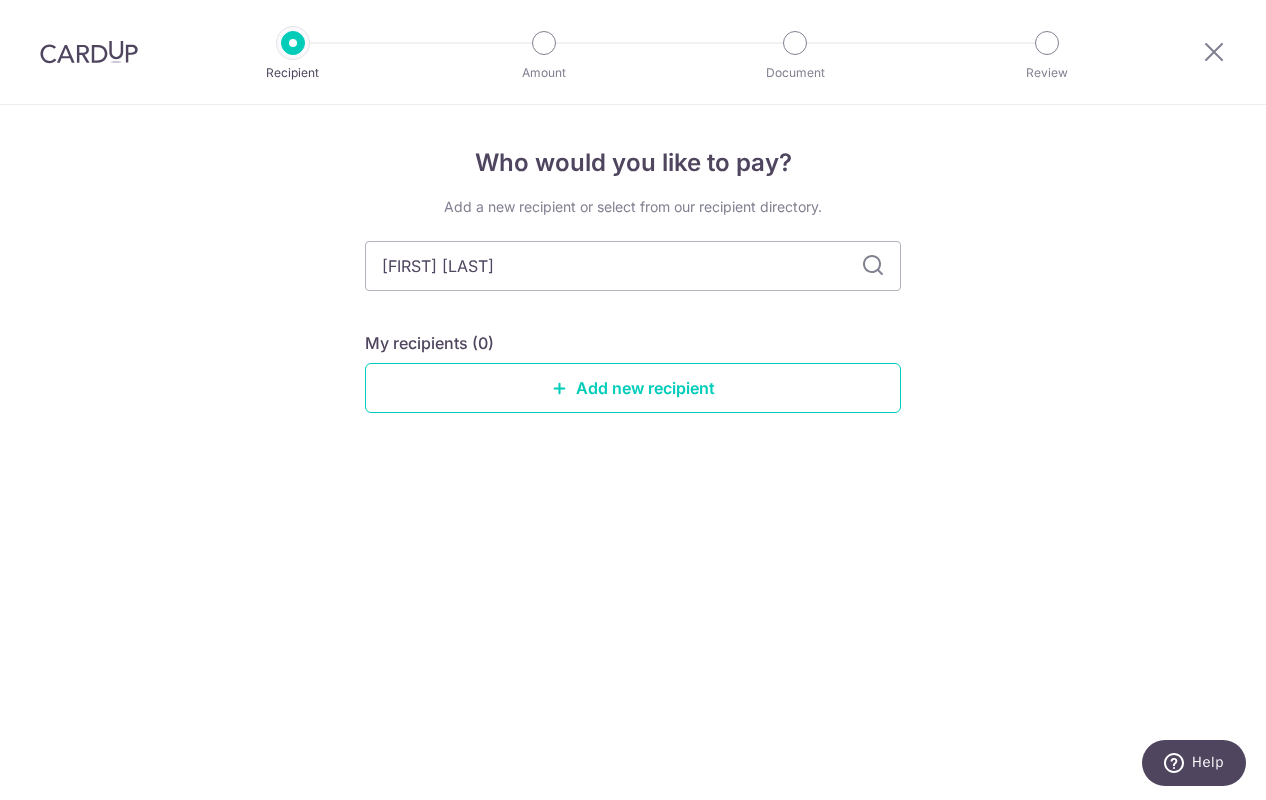 type on "beng tong mansion" 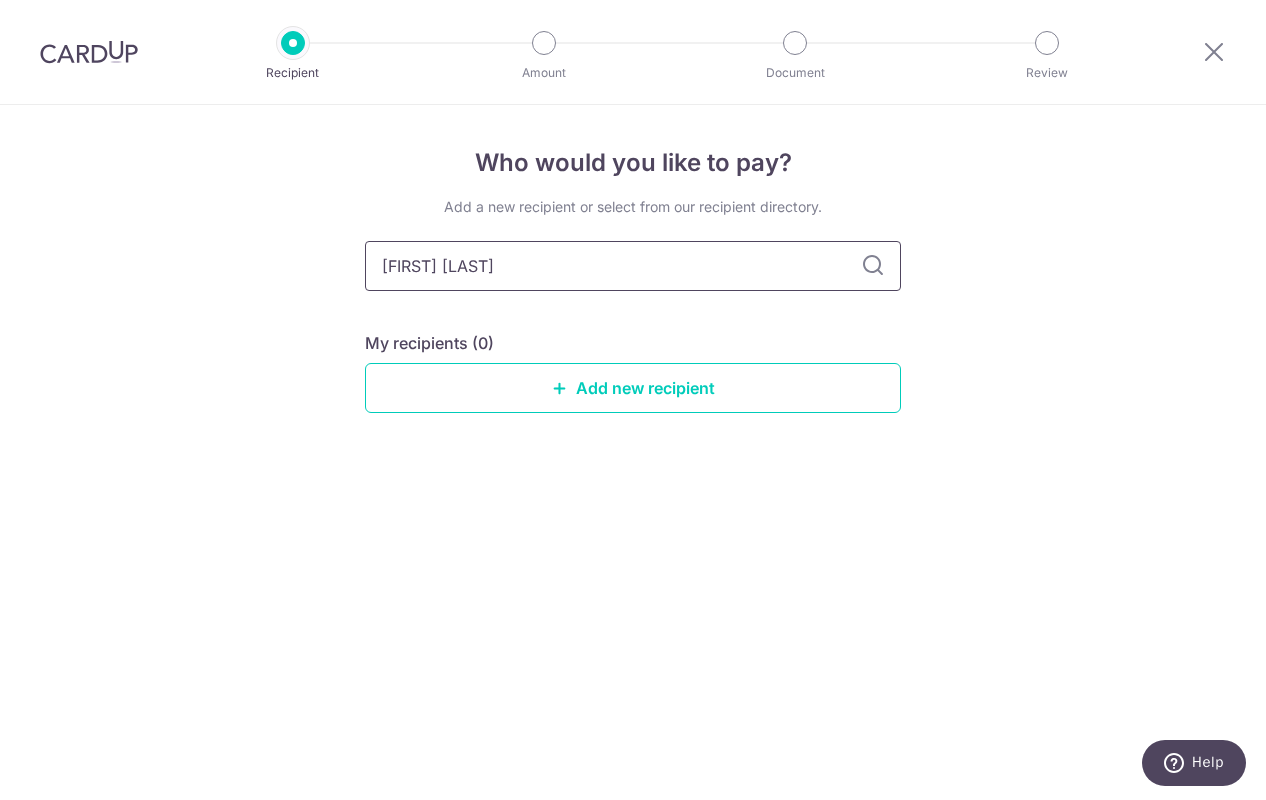 click on "beng tong mansion" at bounding box center (633, 266) 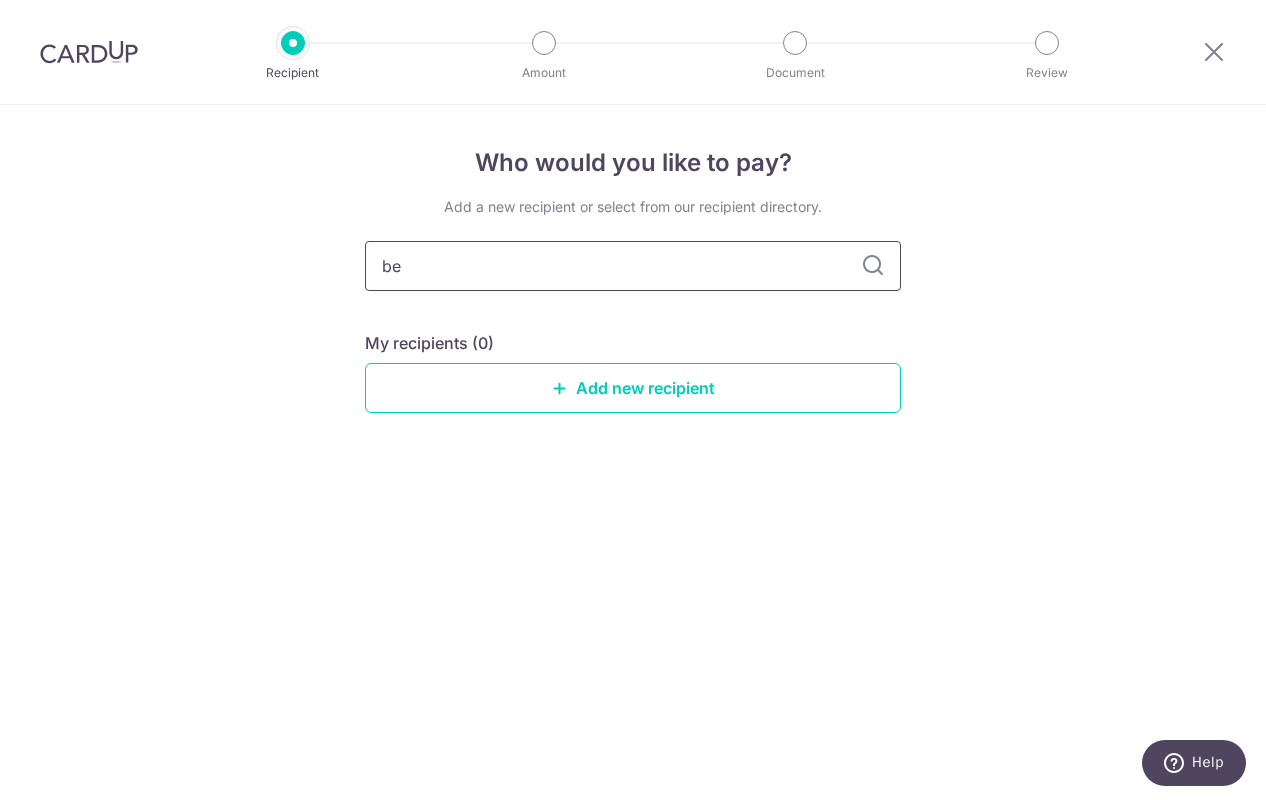 type on "b" 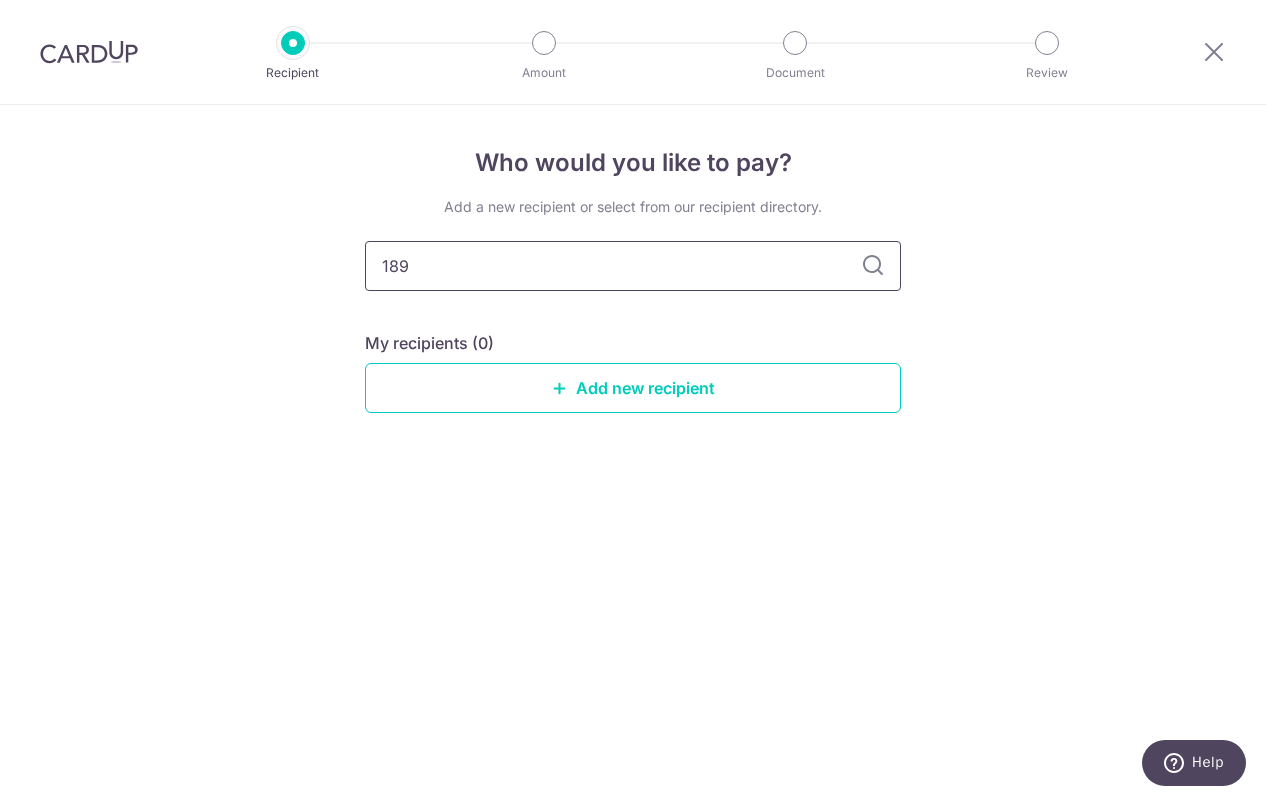 type on "1892" 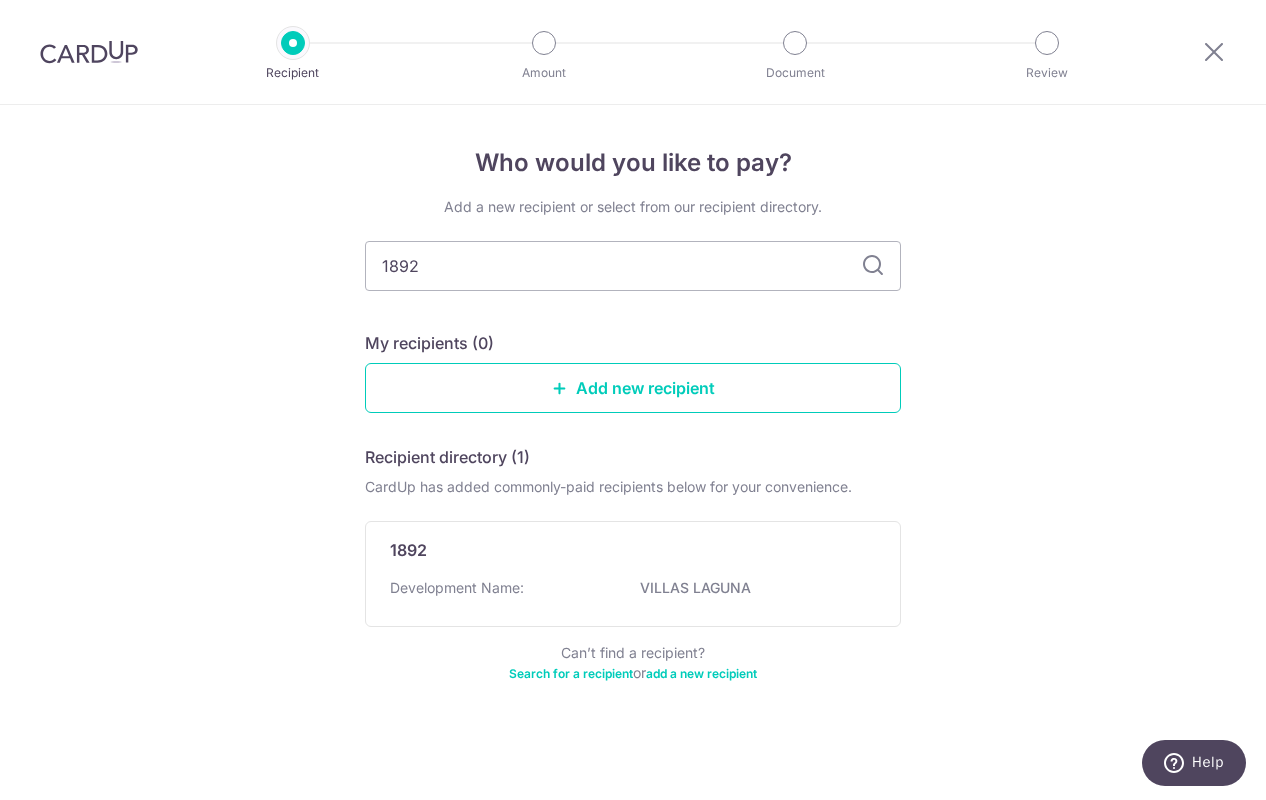 click on "Search for a recipient" at bounding box center [571, 673] 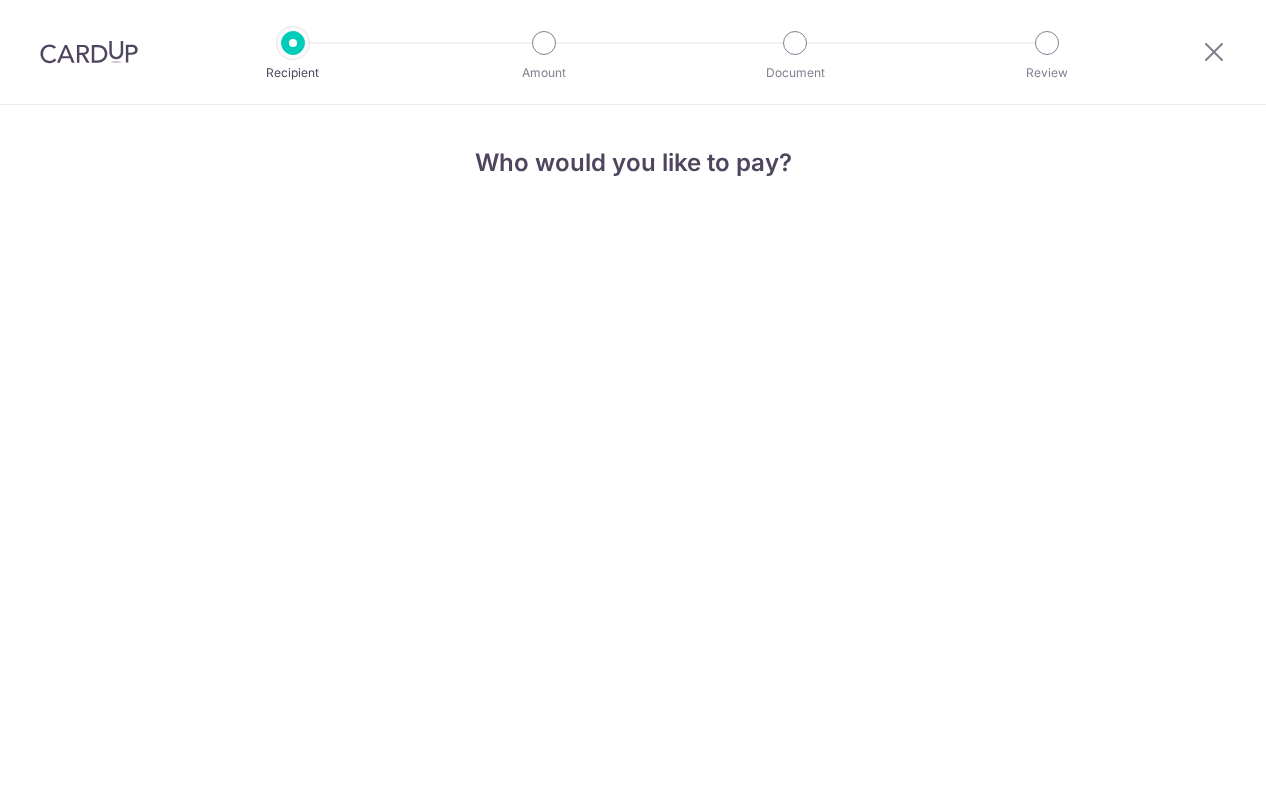 scroll, scrollTop: 0, scrollLeft: 0, axis: both 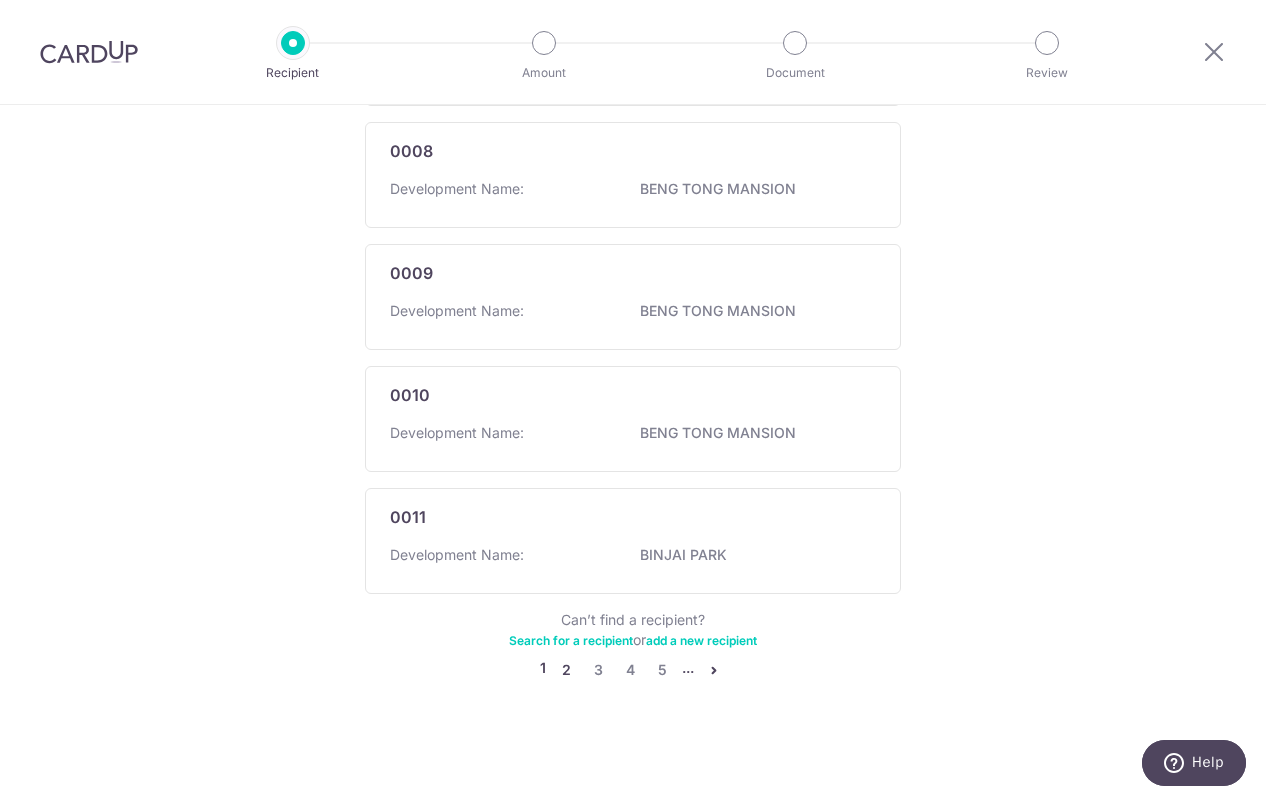 click on "2" at bounding box center (566, 670) 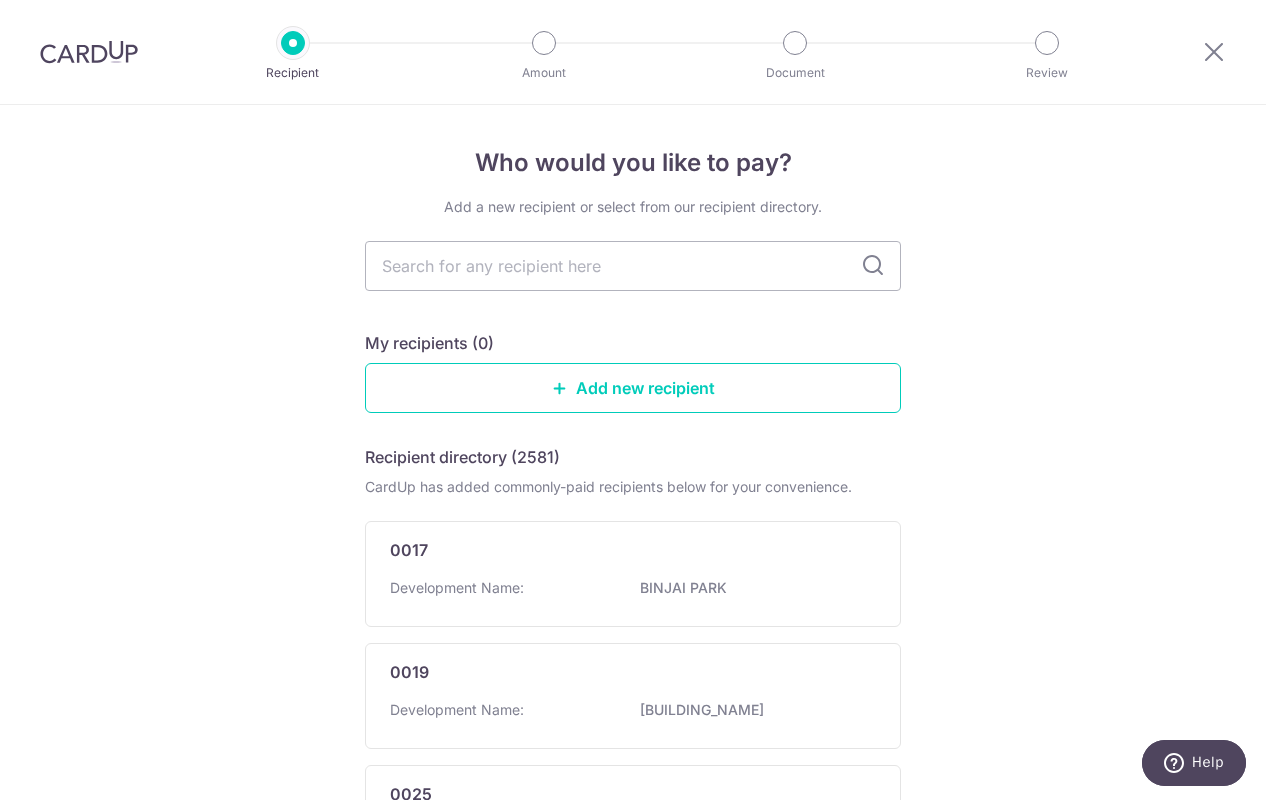scroll, scrollTop: 0, scrollLeft: 0, axis: both 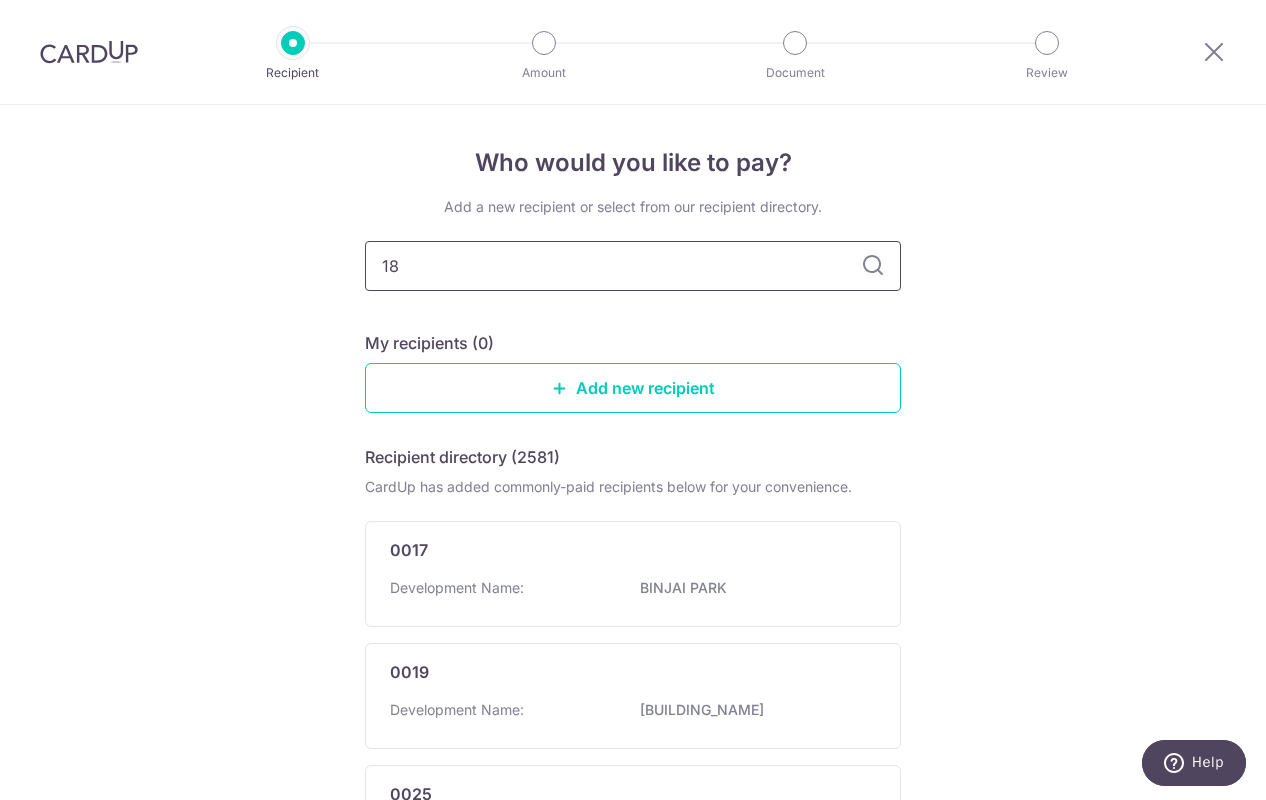 type on "189" 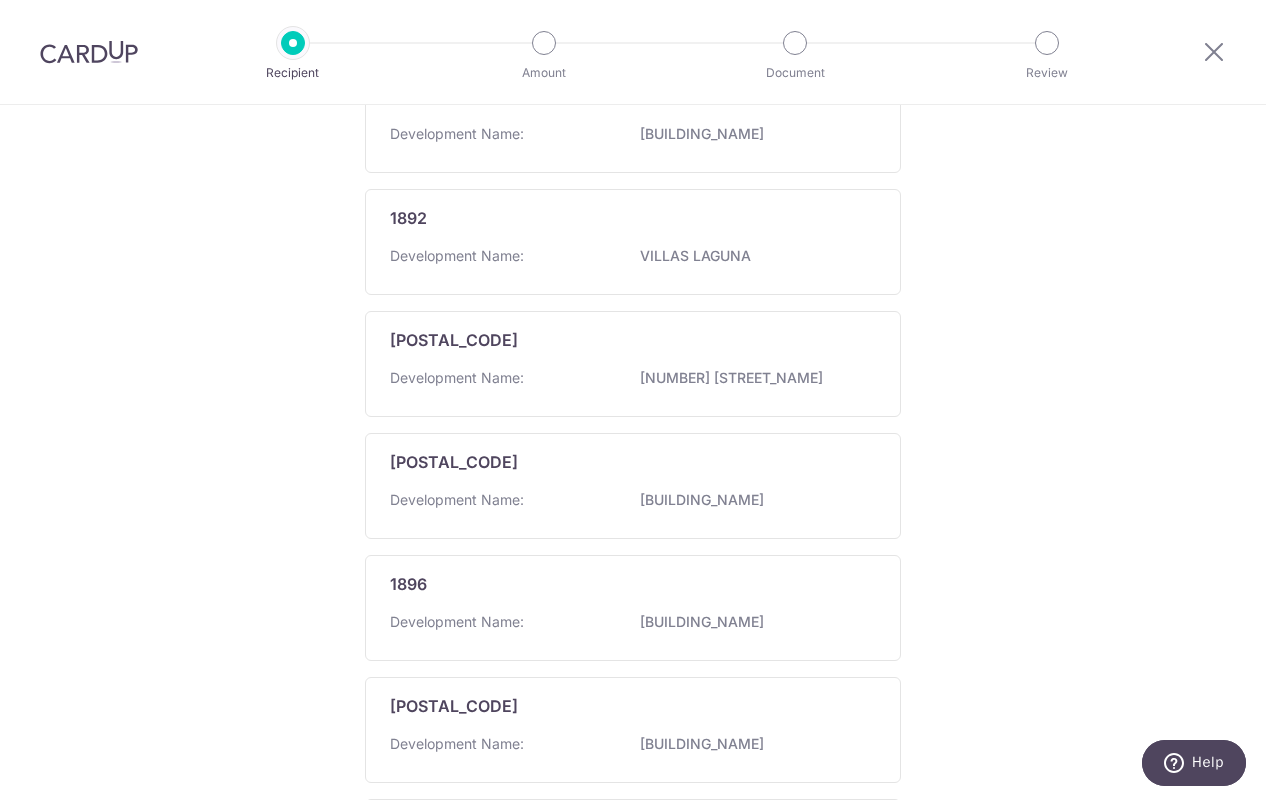 scroll, scrollTop: 569, scrollLeft: 0, axis: vertical 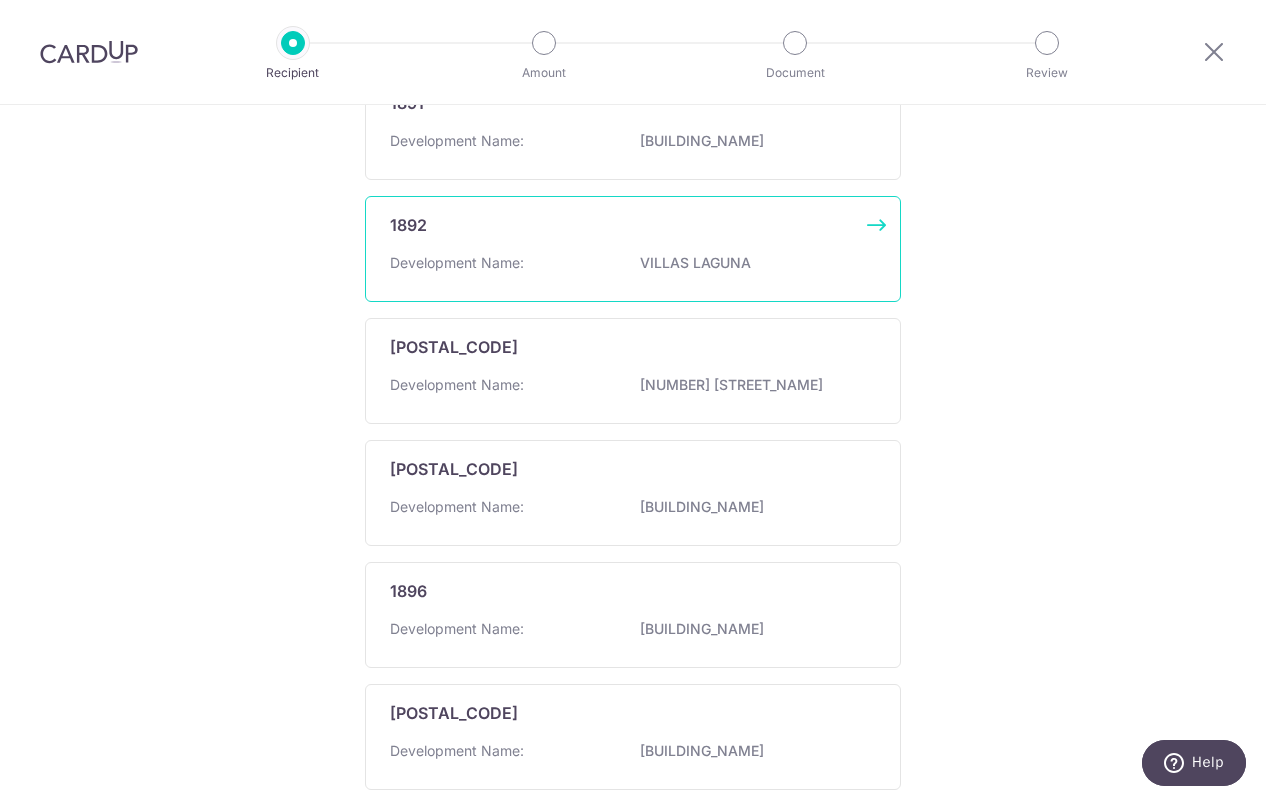 click on "Development Name:" at bounding box center [457, 263] 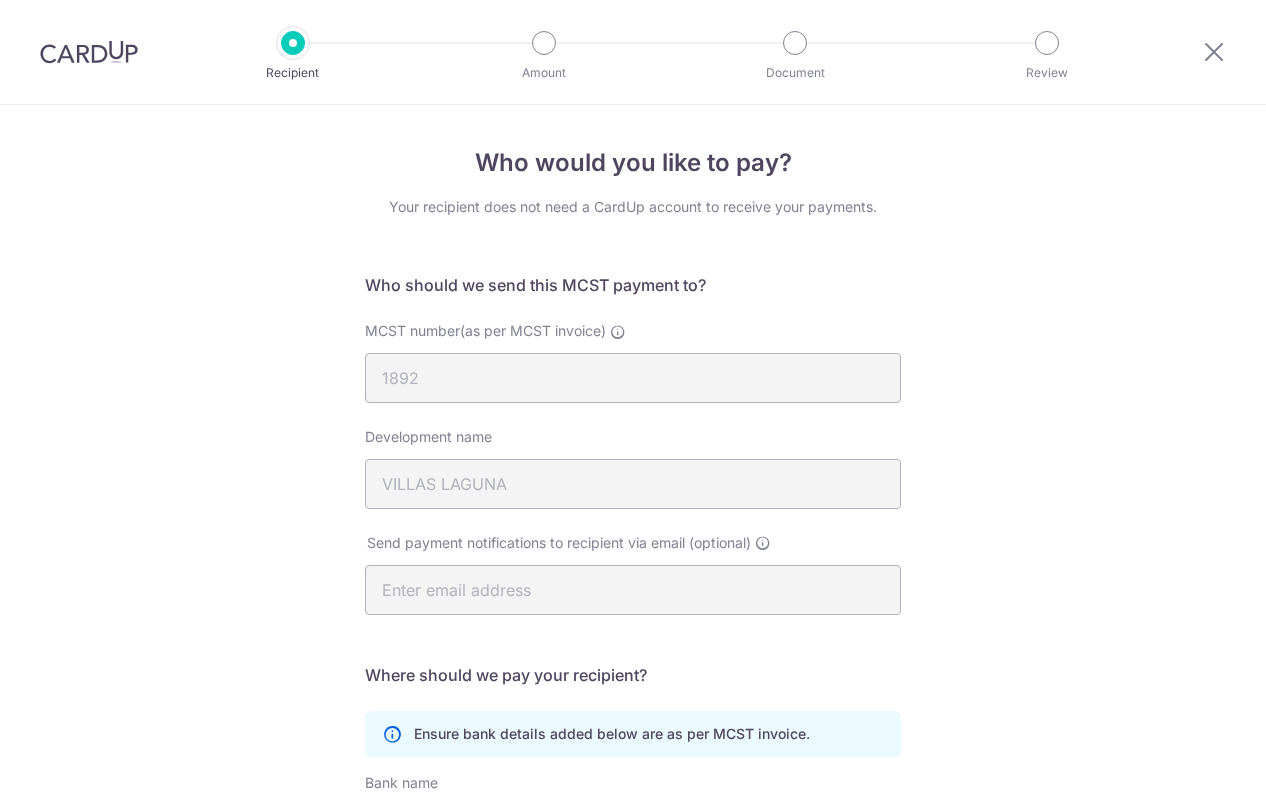 scroll, scrollTop: 0, scrollLeft: 0, axis: both 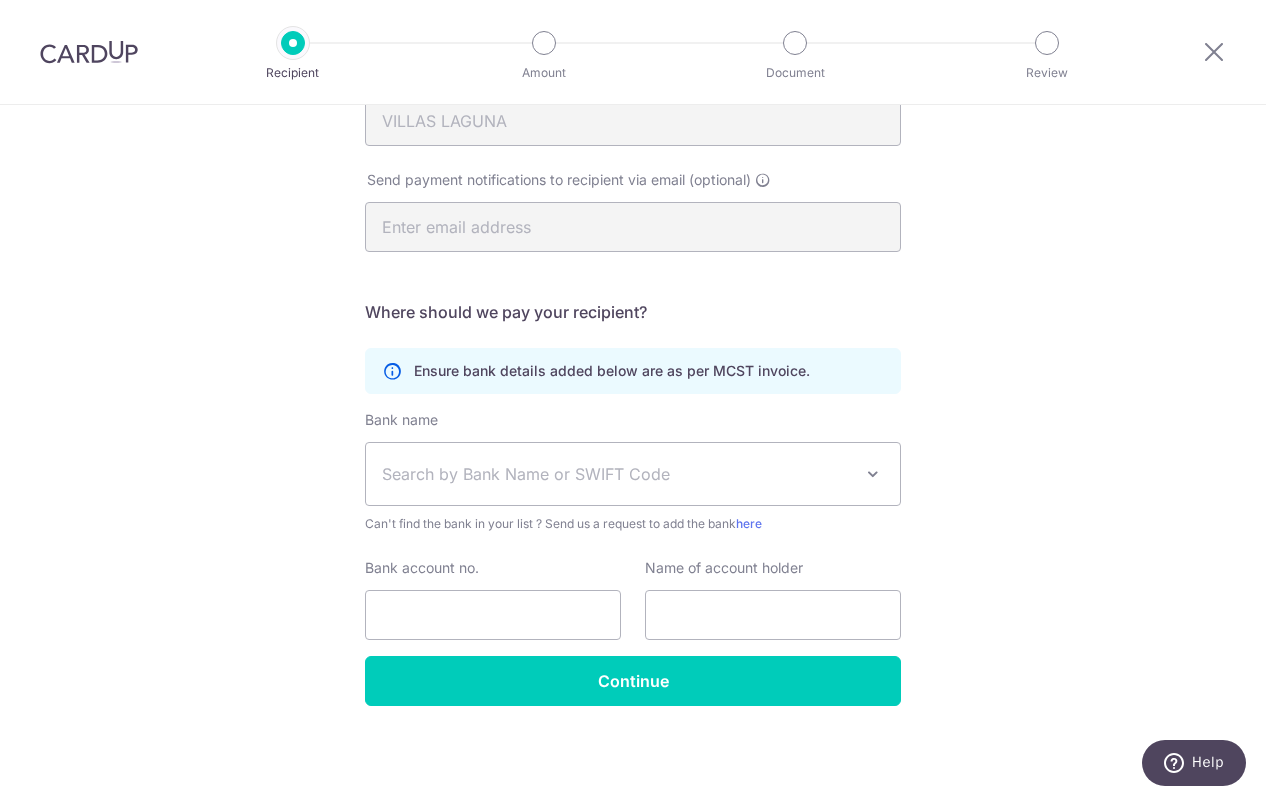 click on "Search by Bank Name or SWIFT Code" at bounding box center [617, 474] 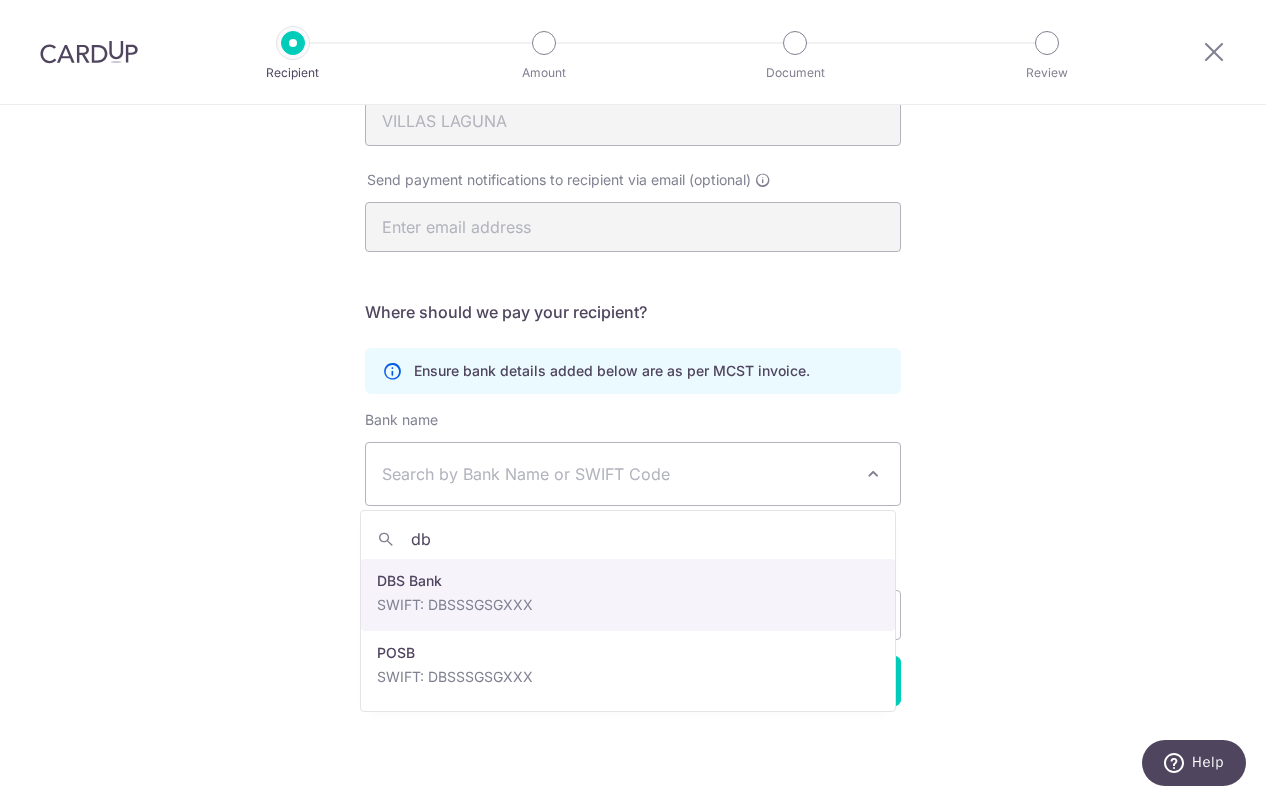 type on "dbs" 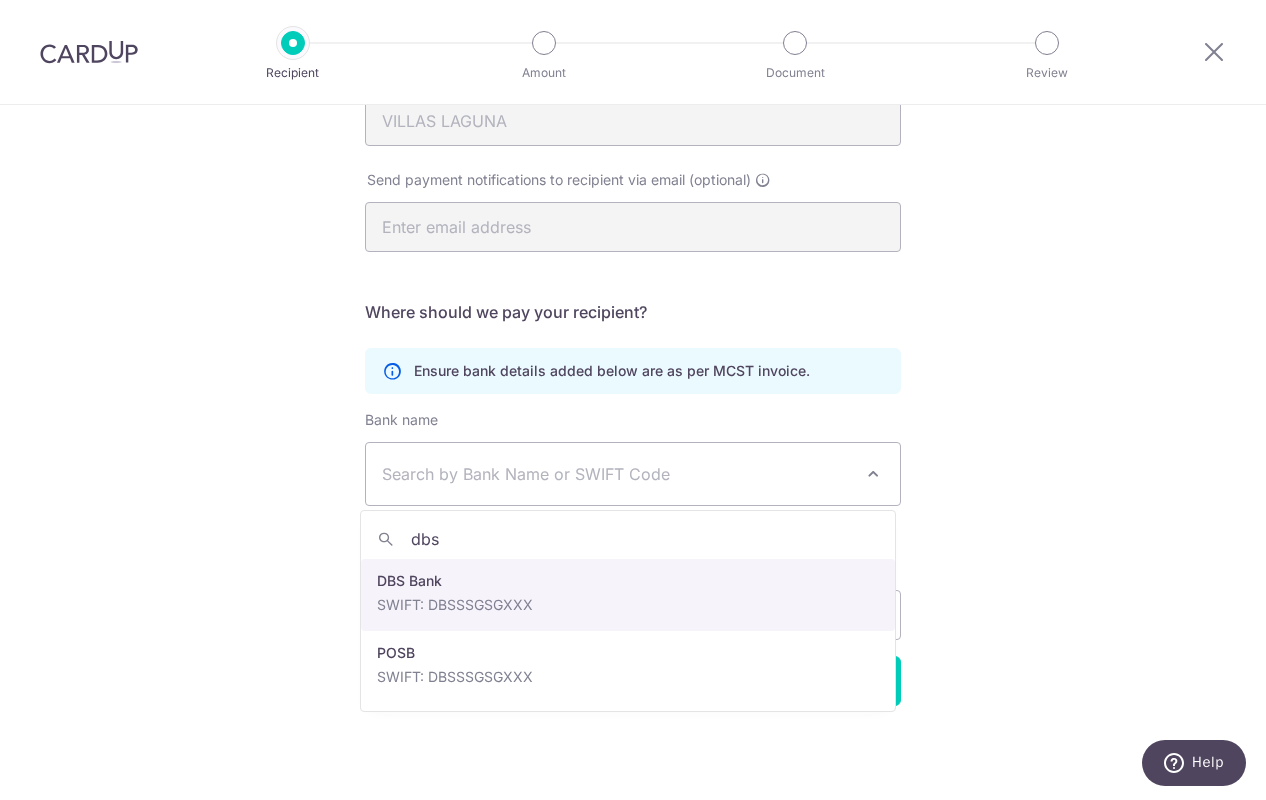 select on "6" 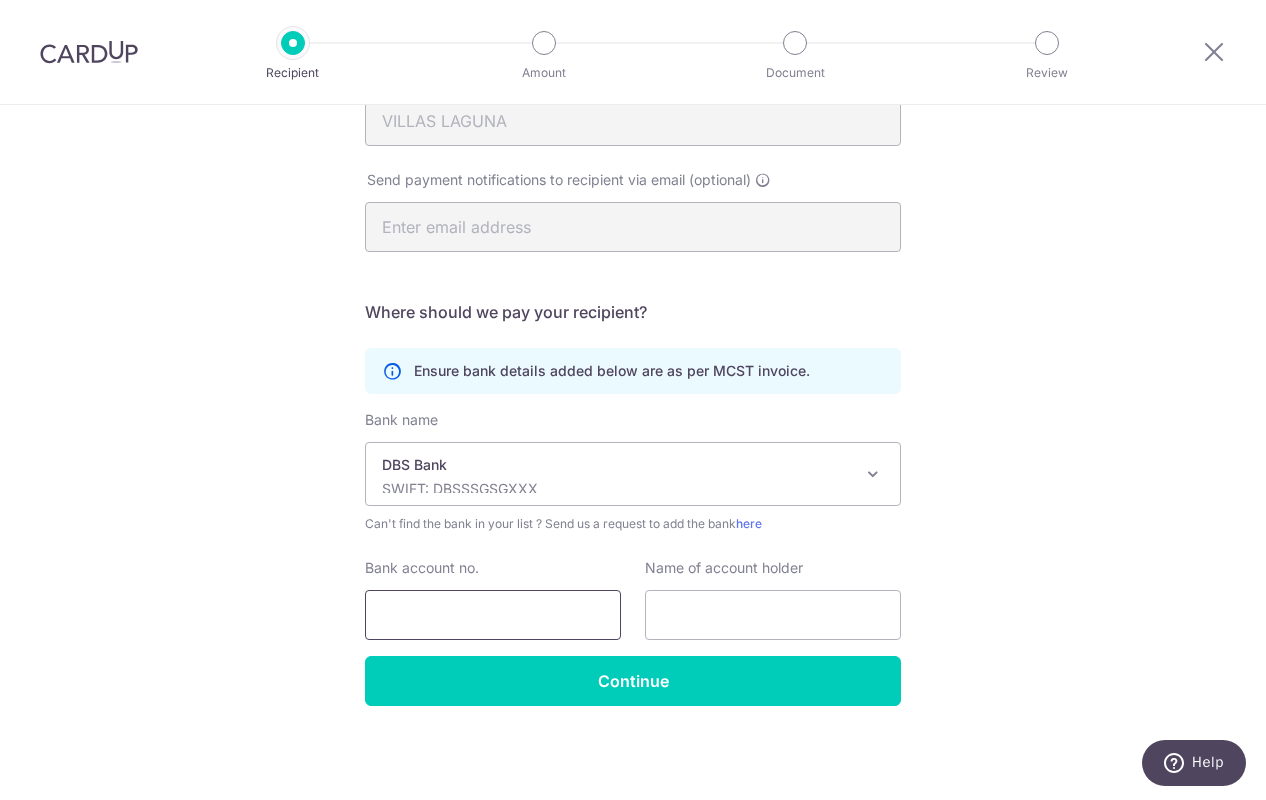 click on "Bank account no." at bounding box center [493, 615] 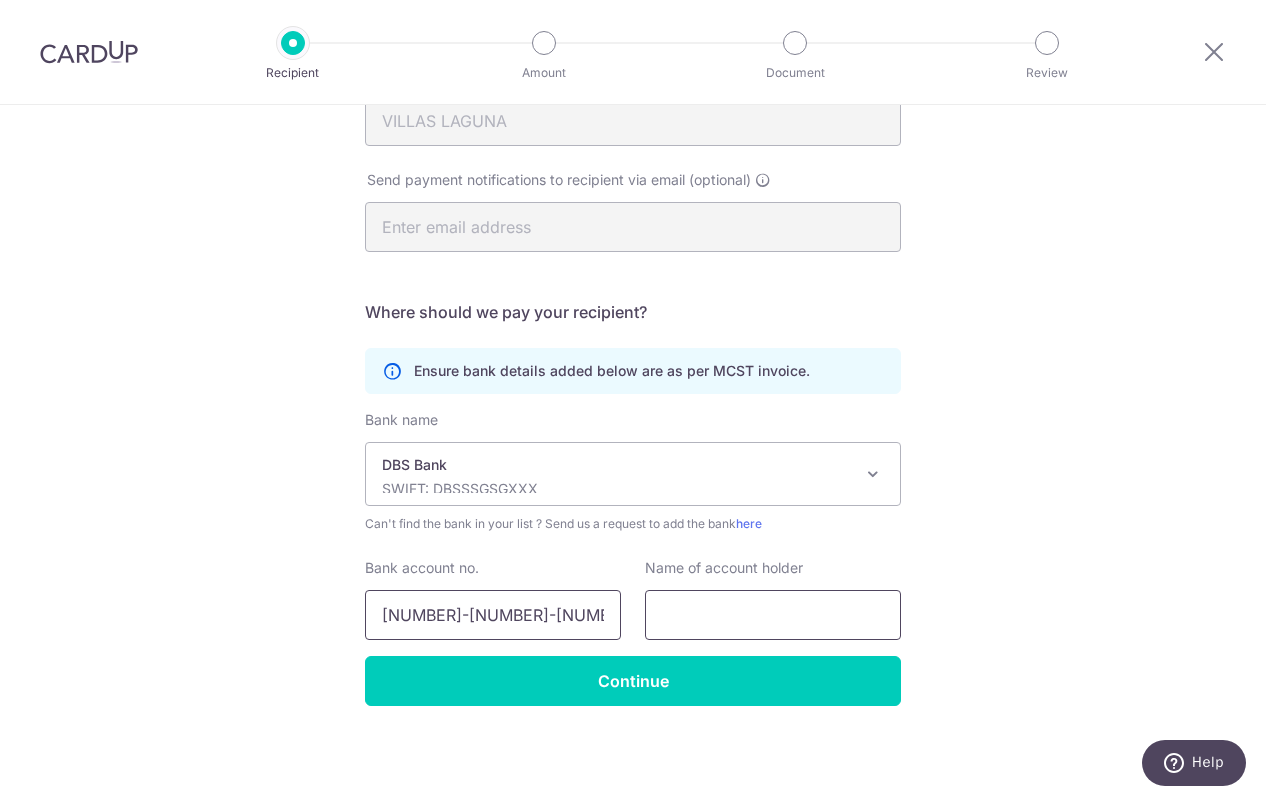 type on "004-023-648-3" 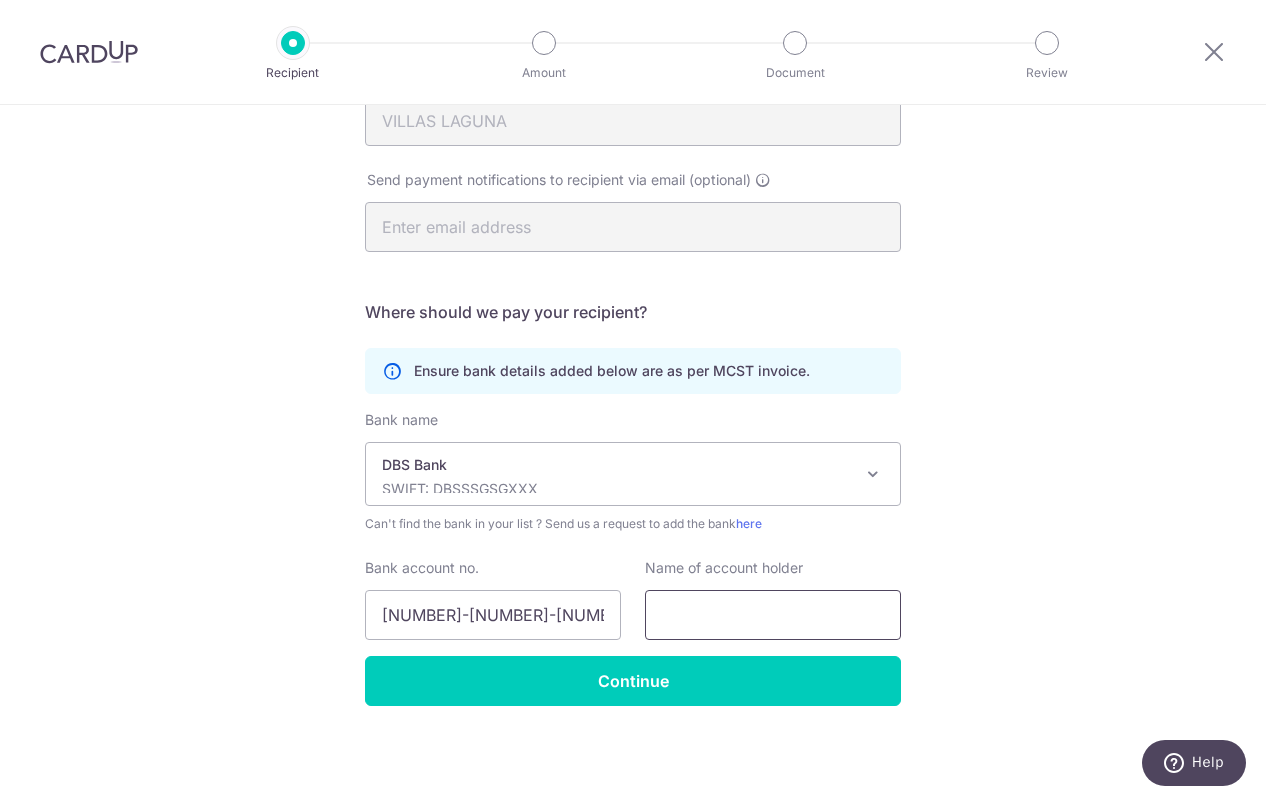click at bounding box center [773, 615] 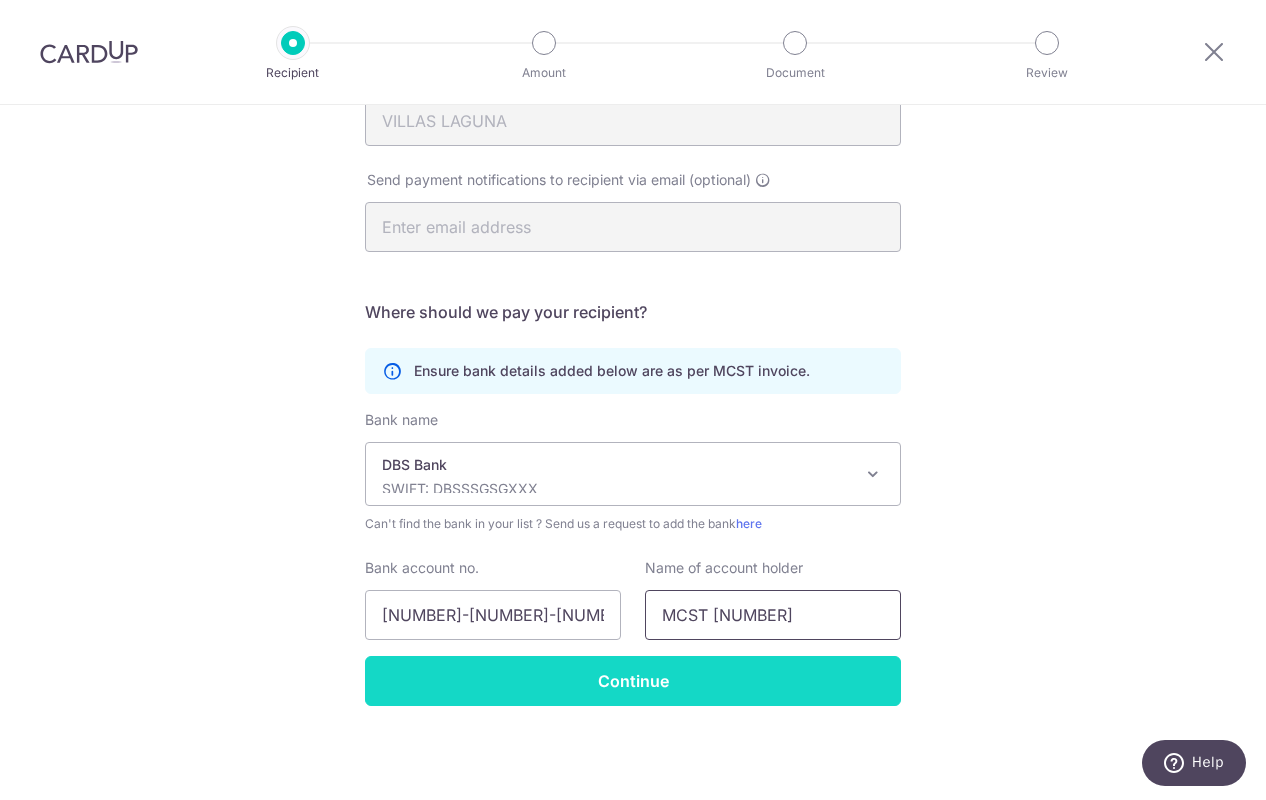 type on "MCST 1892" 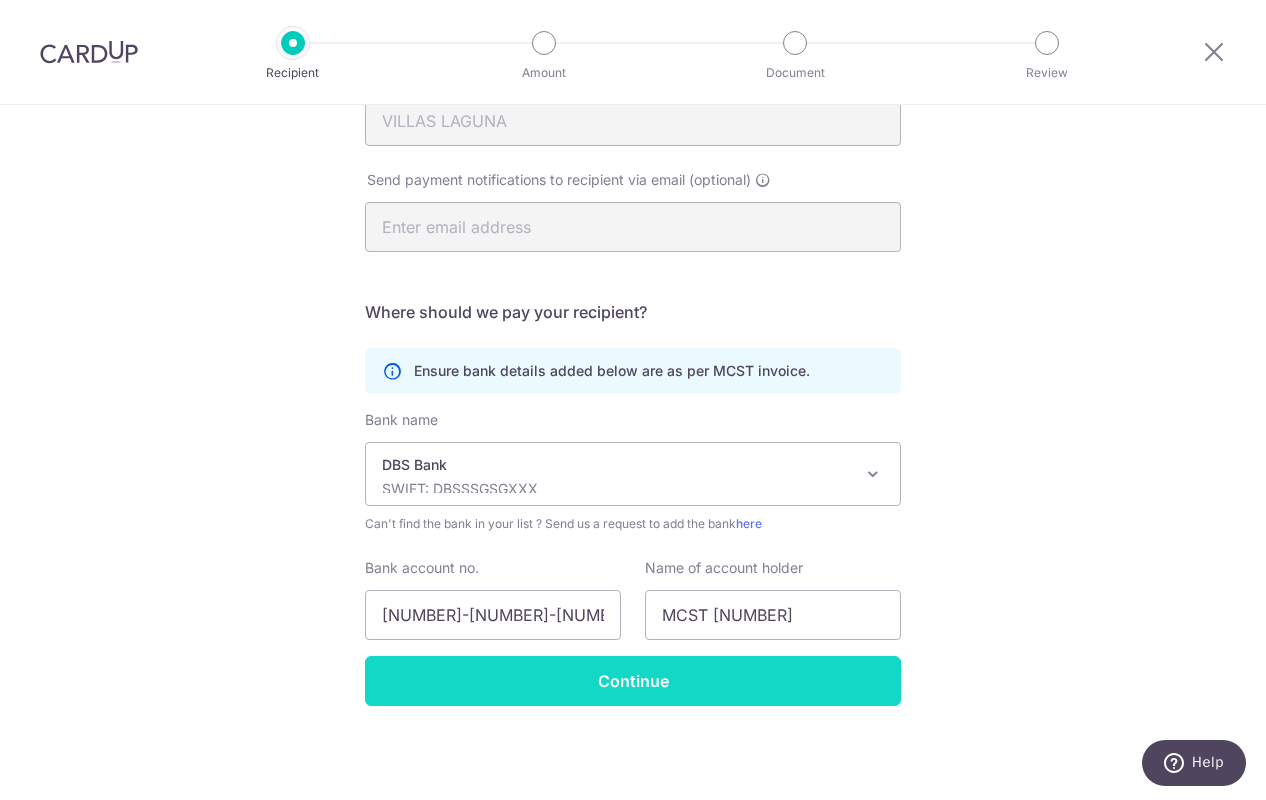 click on "Continue" at bounding box center [633, 681] 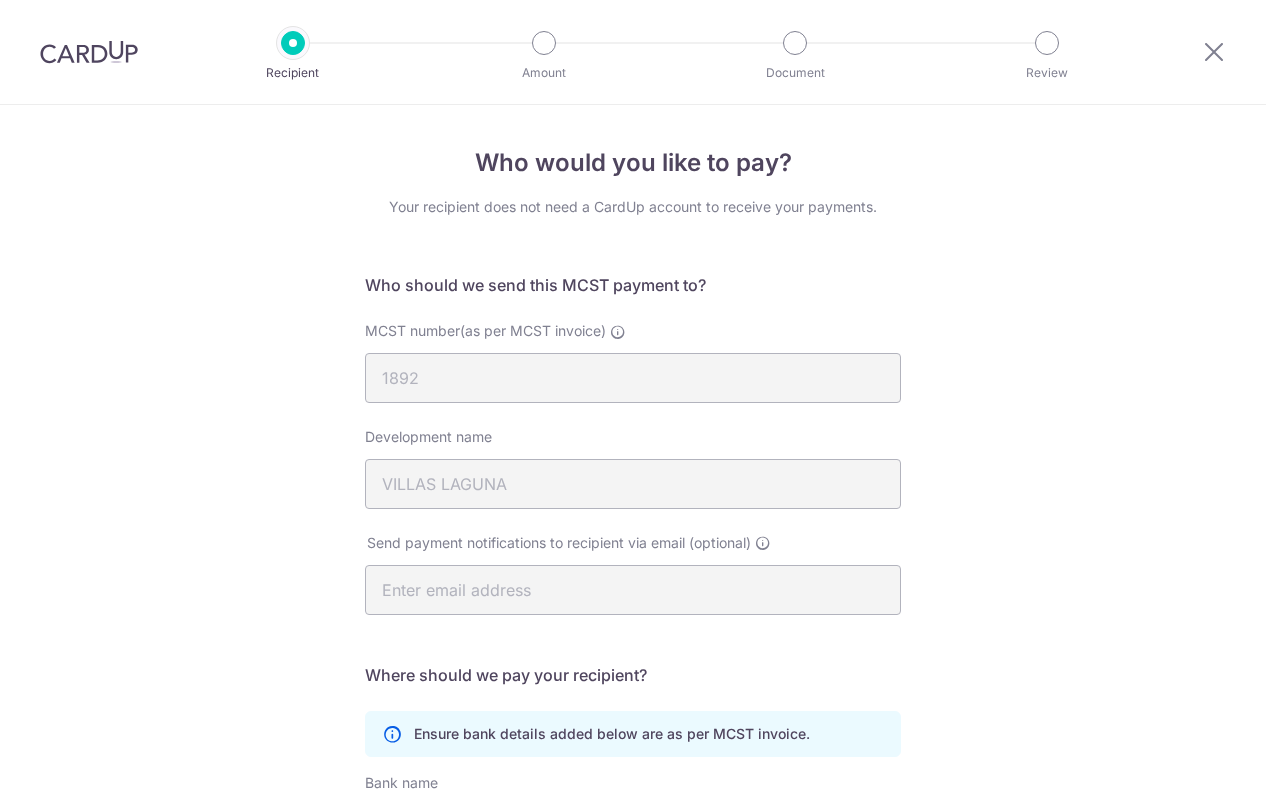 scroll, scrollTop: 0, scrollLeft: 0, axis: both 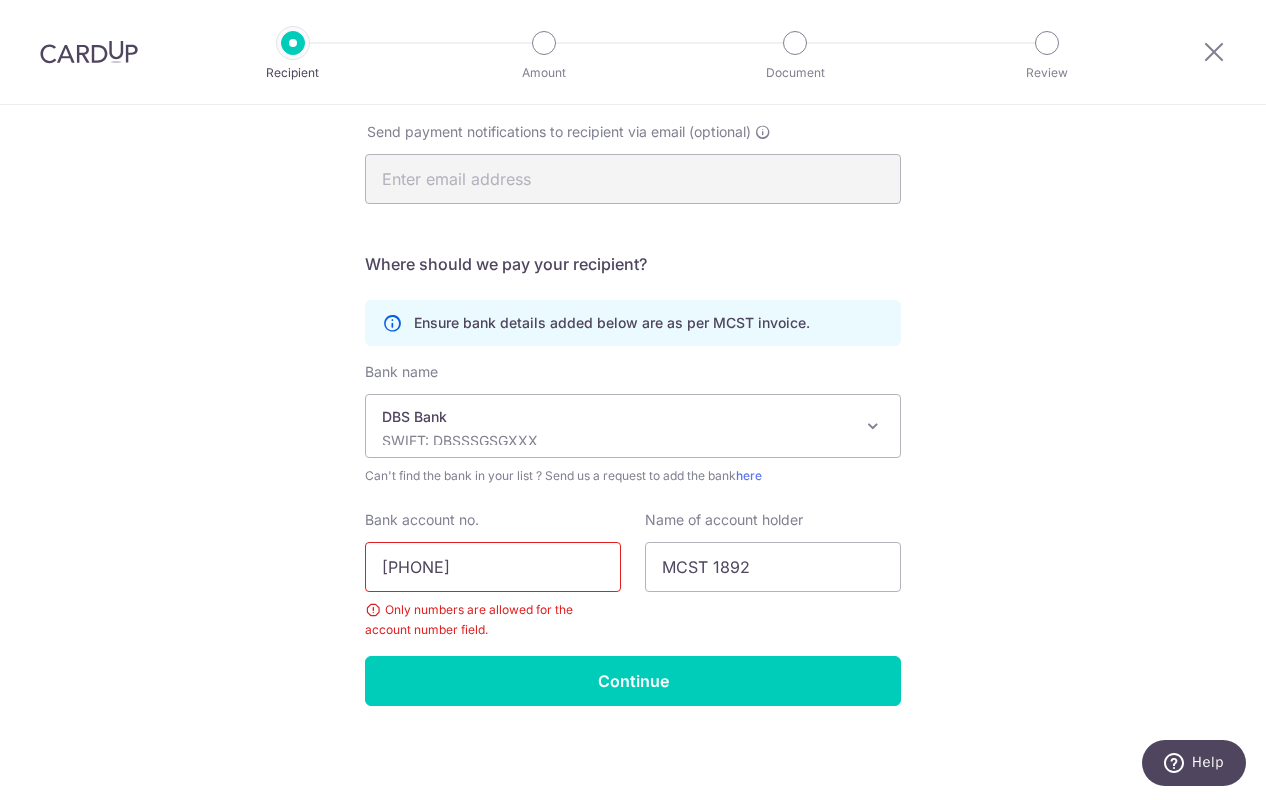 click on "004-023-648-3" at bounding box center [493, 567] 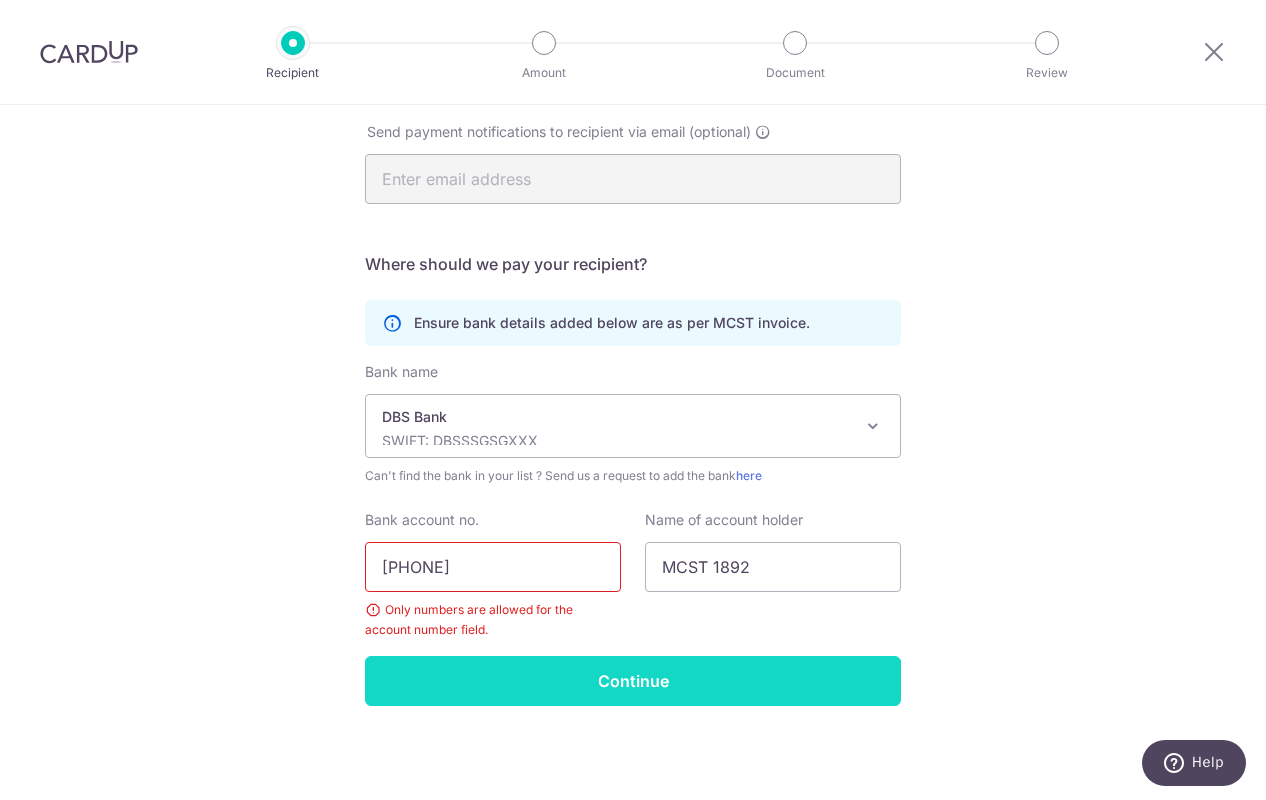 type on "0040236483" 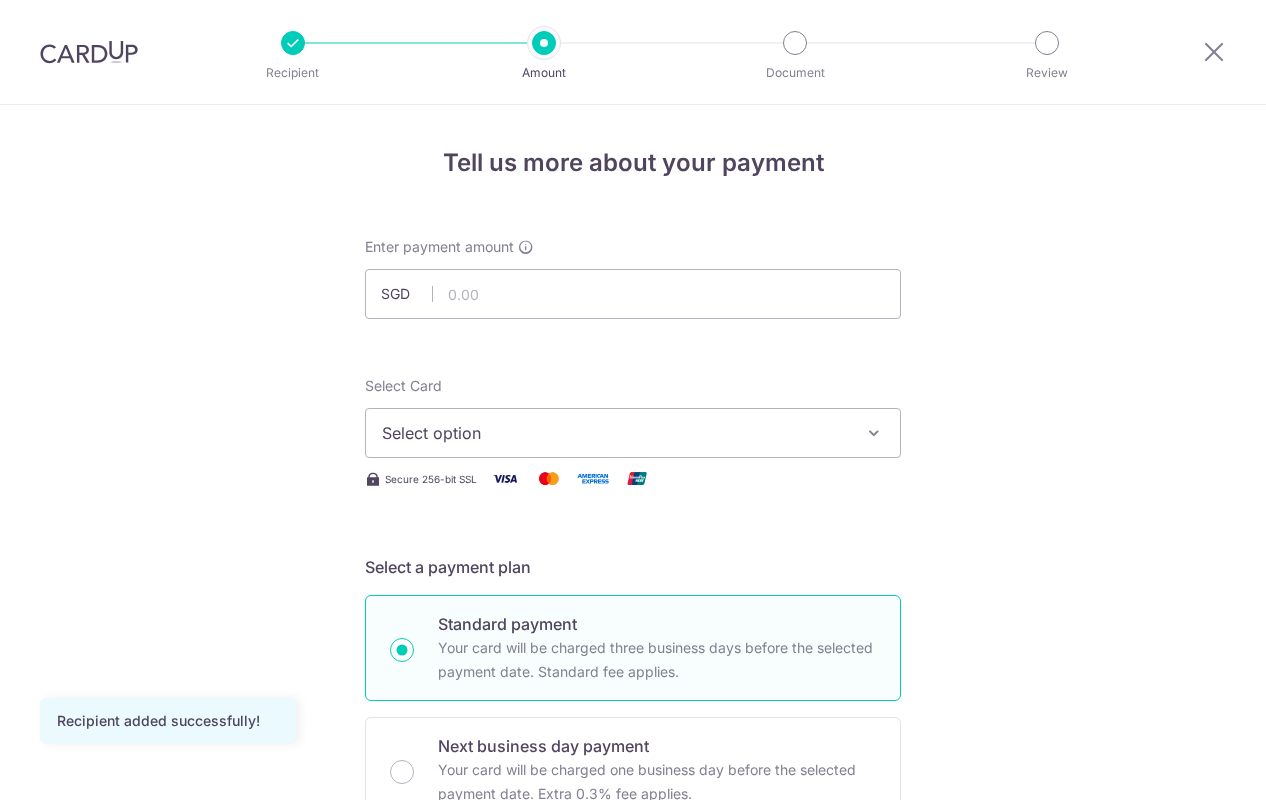 scroll, scrollTop: 0, scrollLeft: 0, axis: both 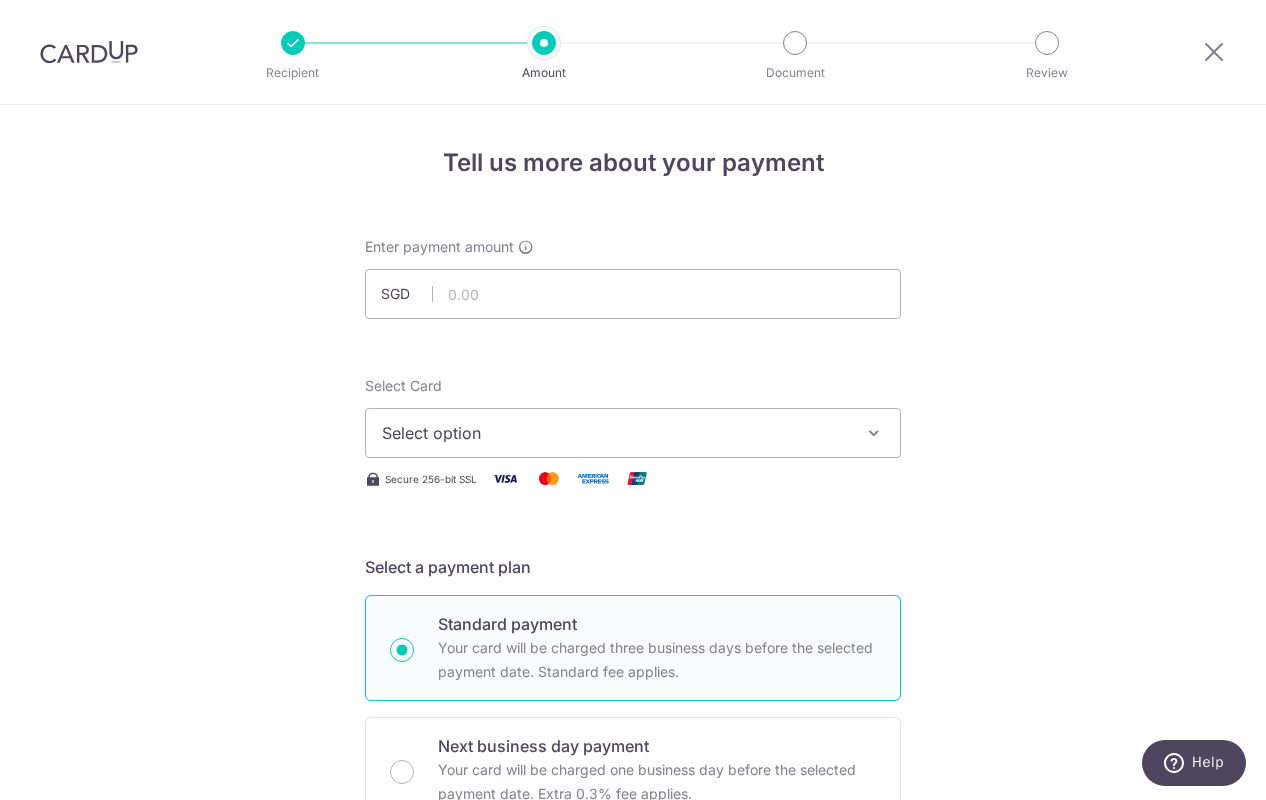 click on "Select option" at bounding box center (615, 433) 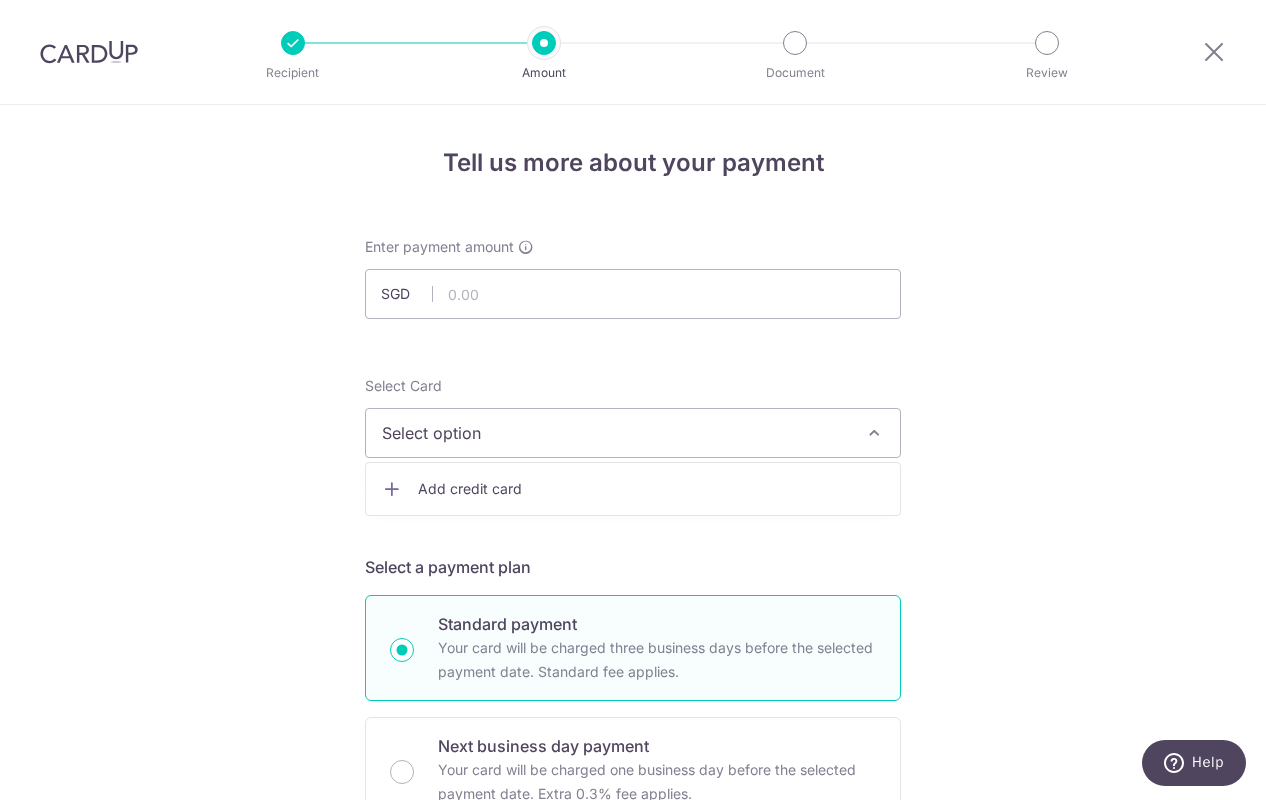 click on "Select option" at bounding box center (615, 433) 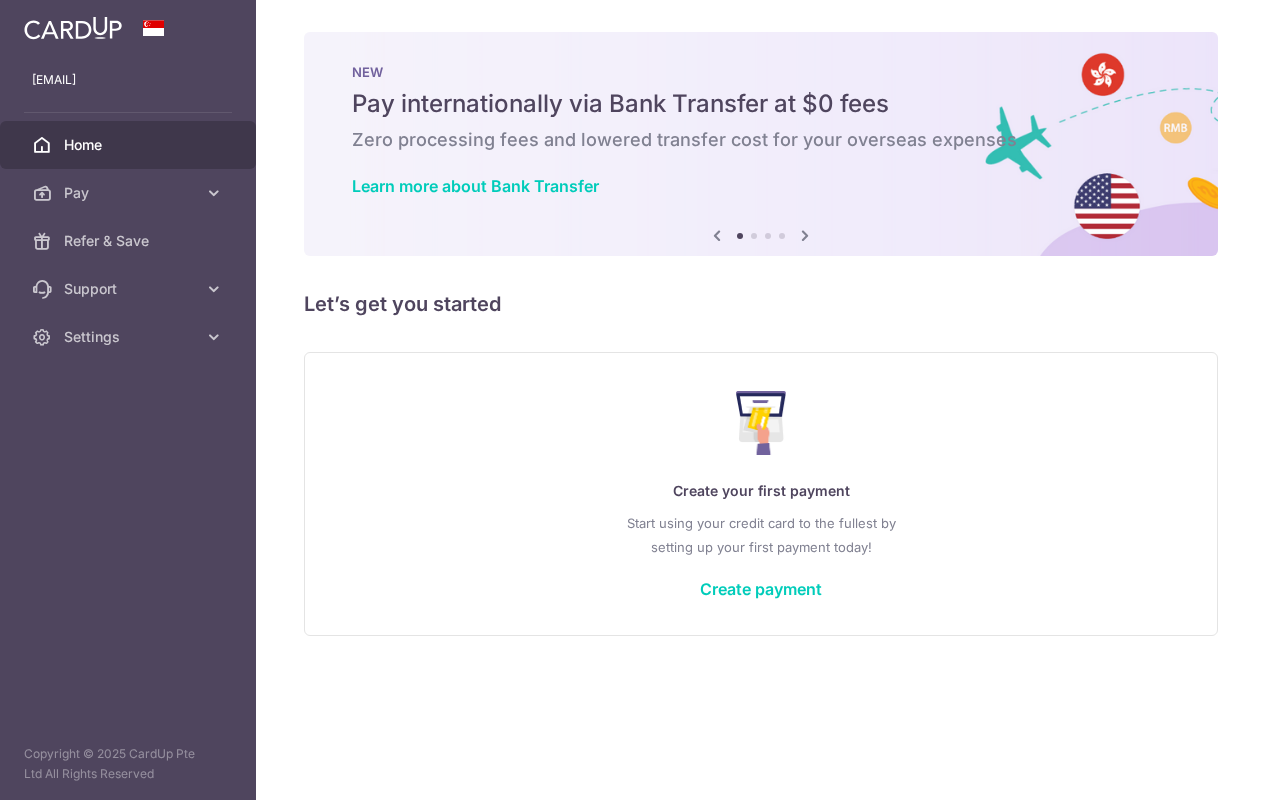 scroll, scrollTop: 0, scrollLeft: 0, axis: both 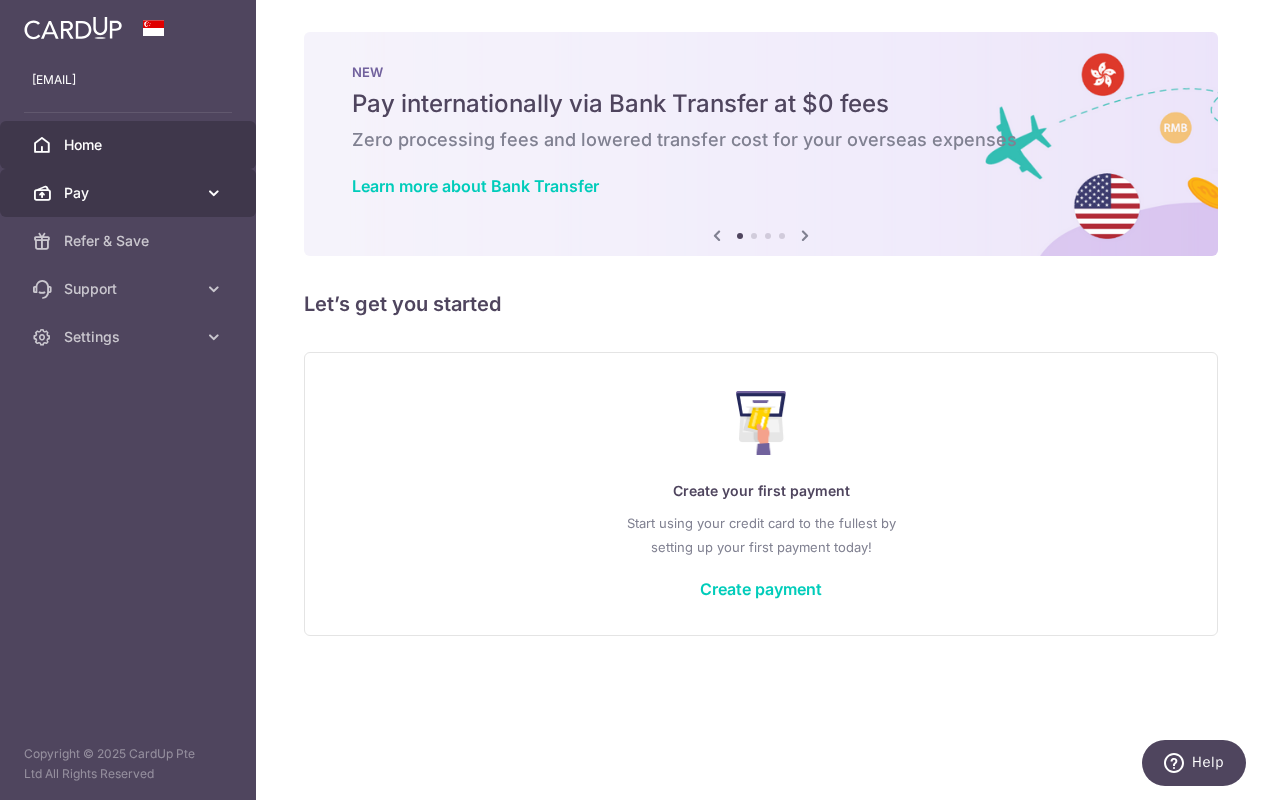 click on "Pay" at bounding box center (130, 193) 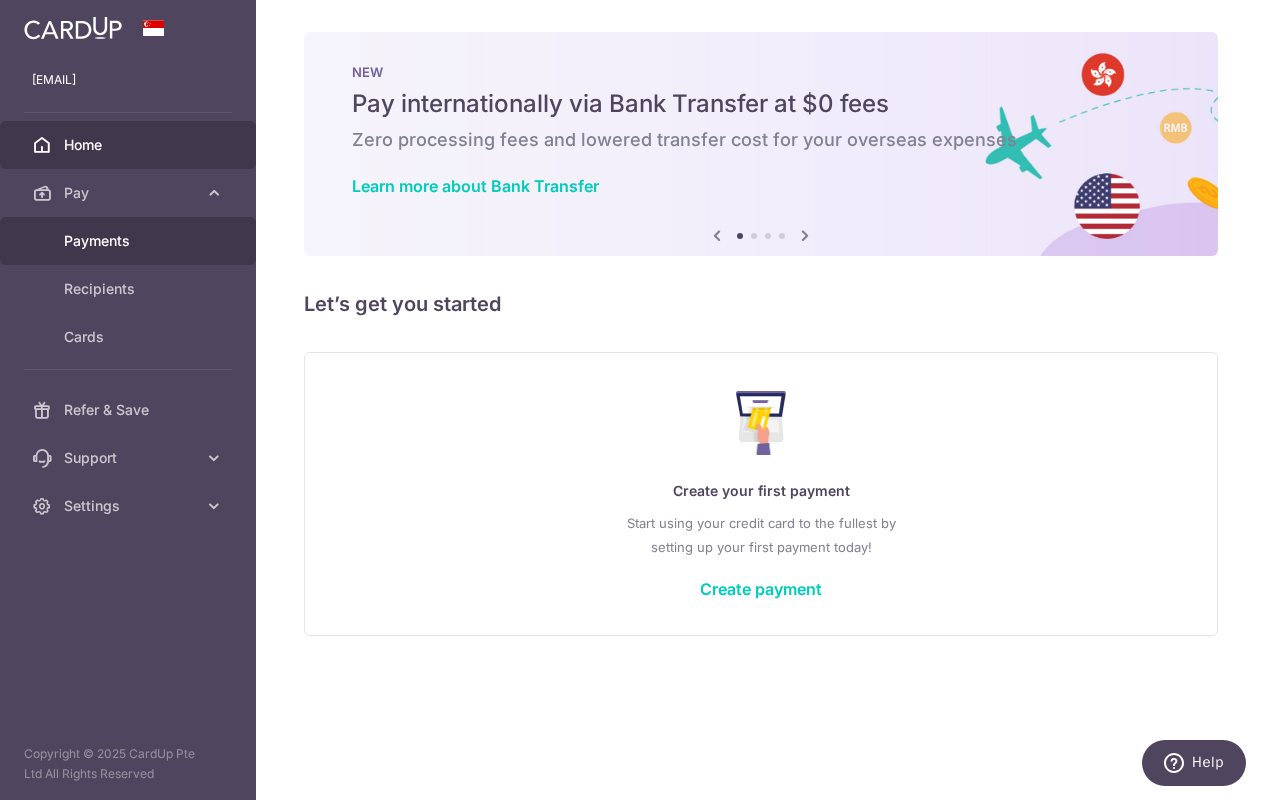 click on "Payments" at bounding box center [130, 241] 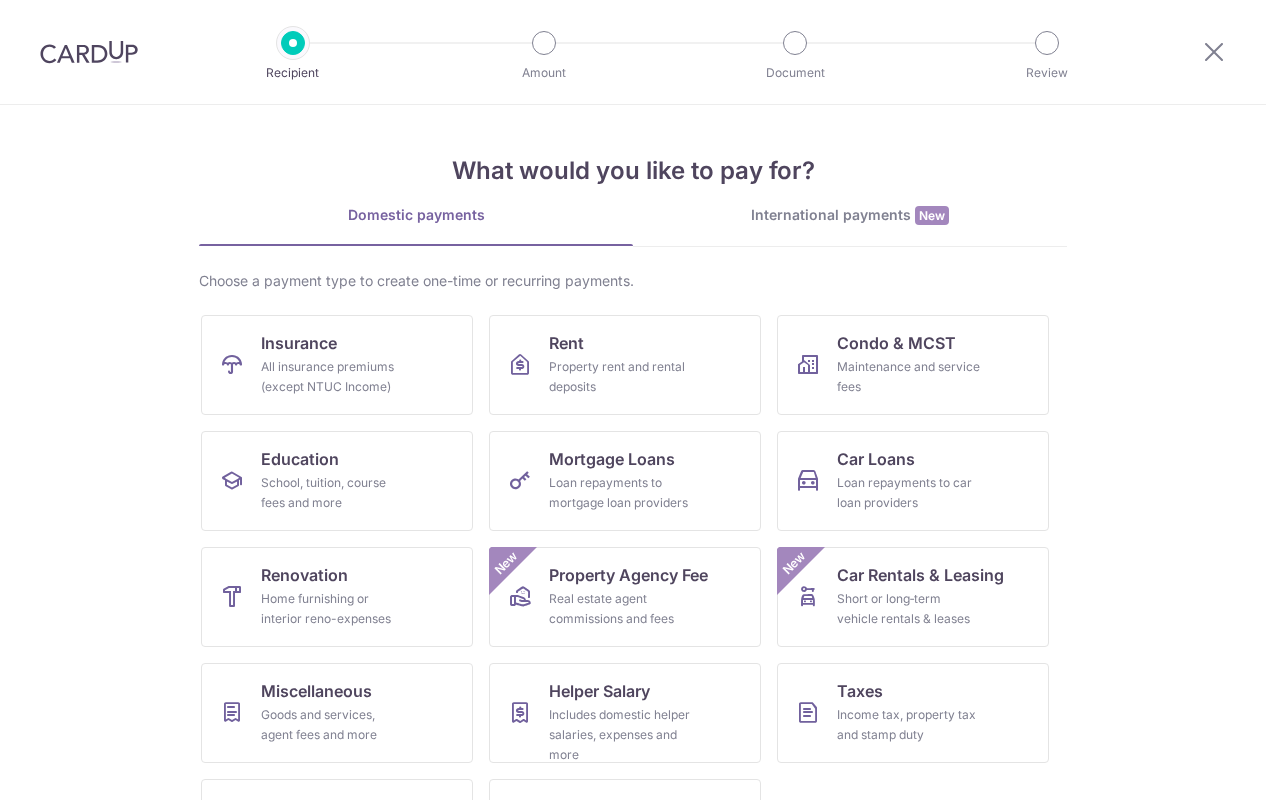 scroll, scrollTop: 0, scrollLeft: 0, axis: both 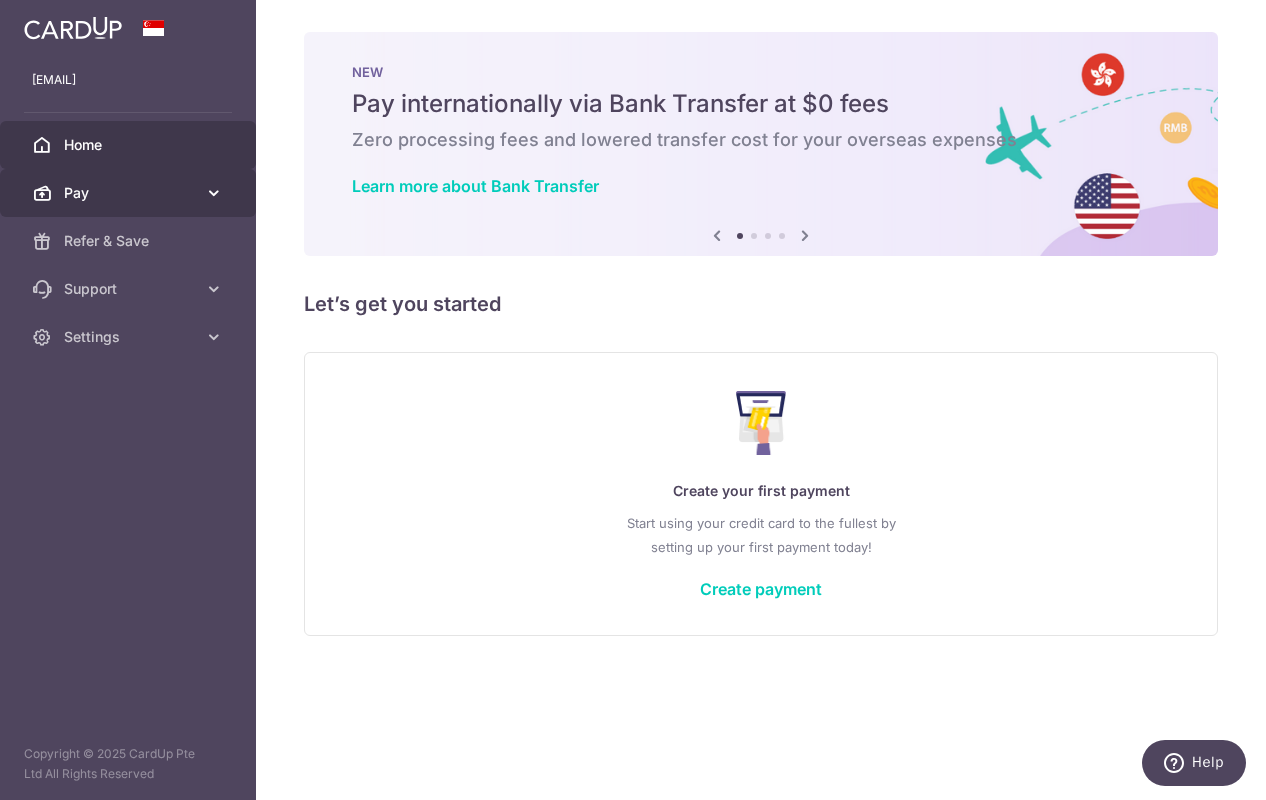 click on "Pay" at bounding box center (130, 193) 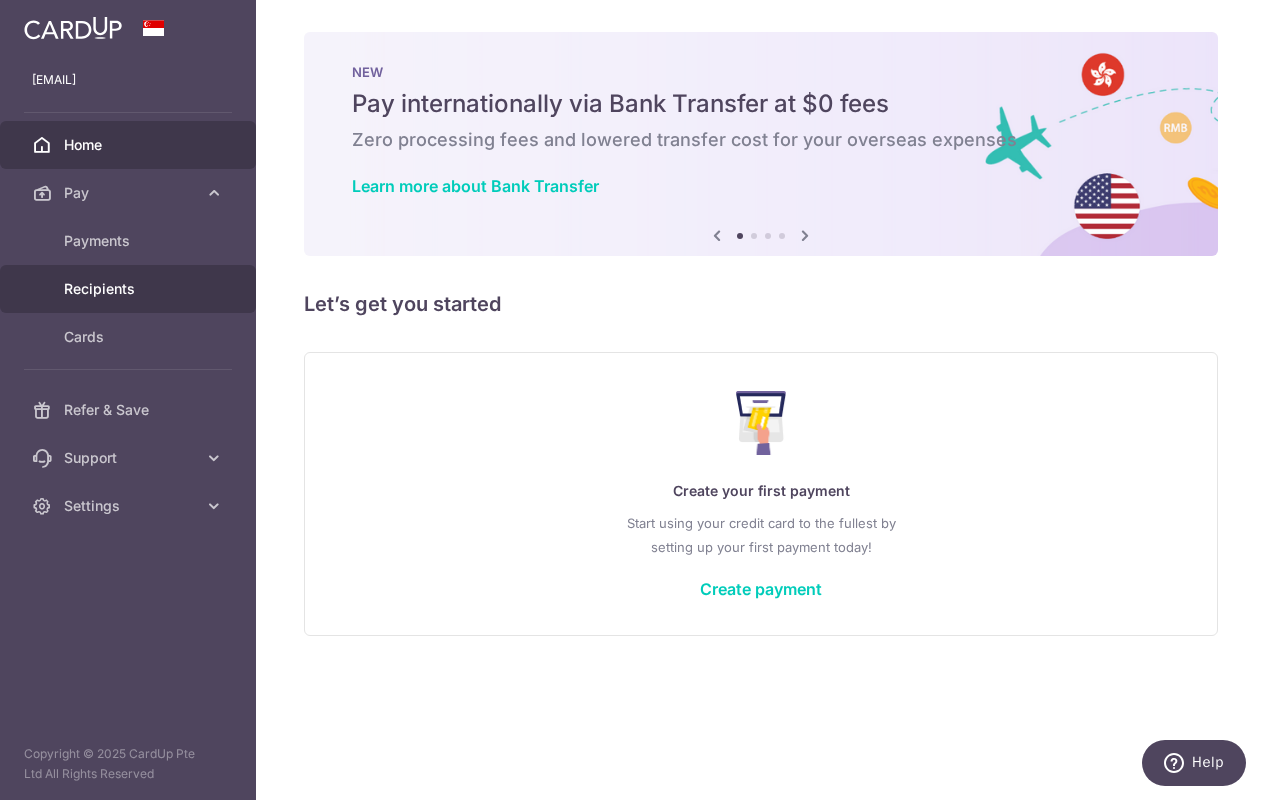 click on "Recipients" at bounding box center (130, 289) 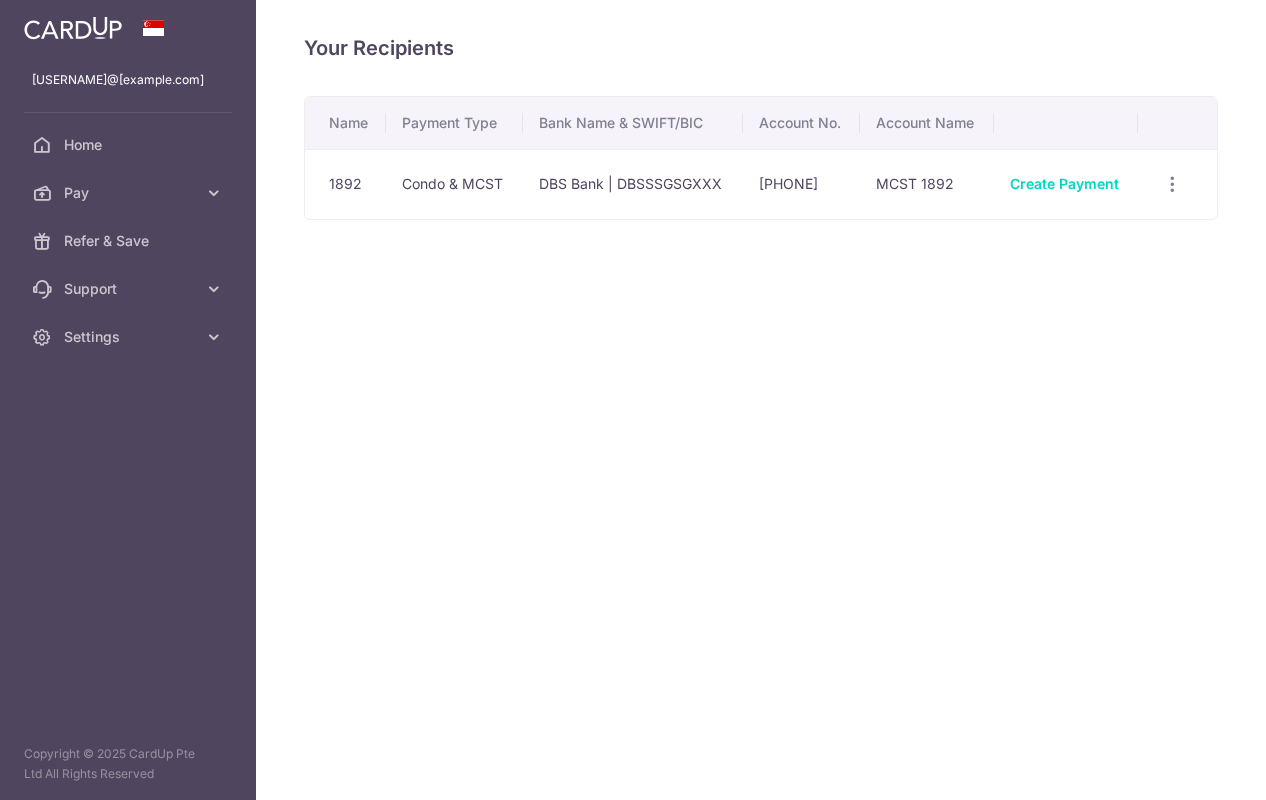 scroll, scrollTop: 0, scrollLeft: 0, axis: both 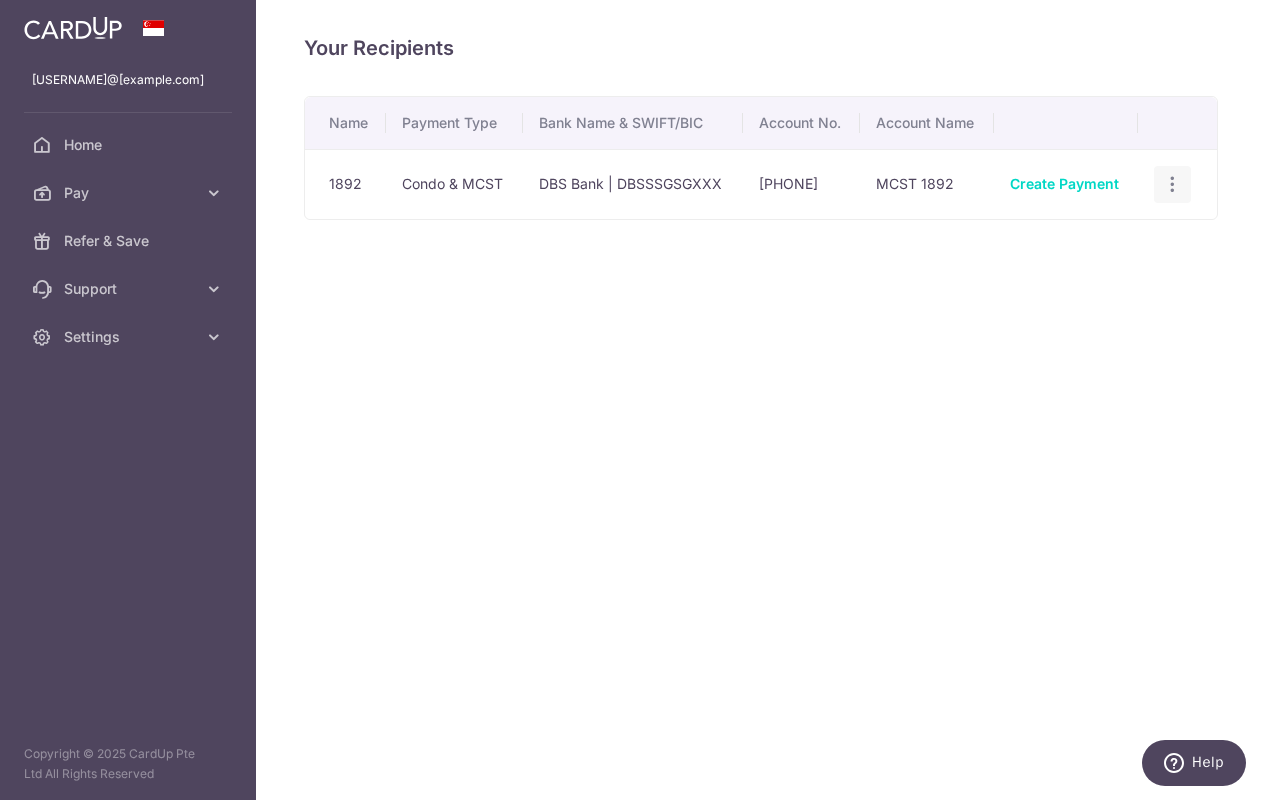 click at bounding box center [1172, 184] 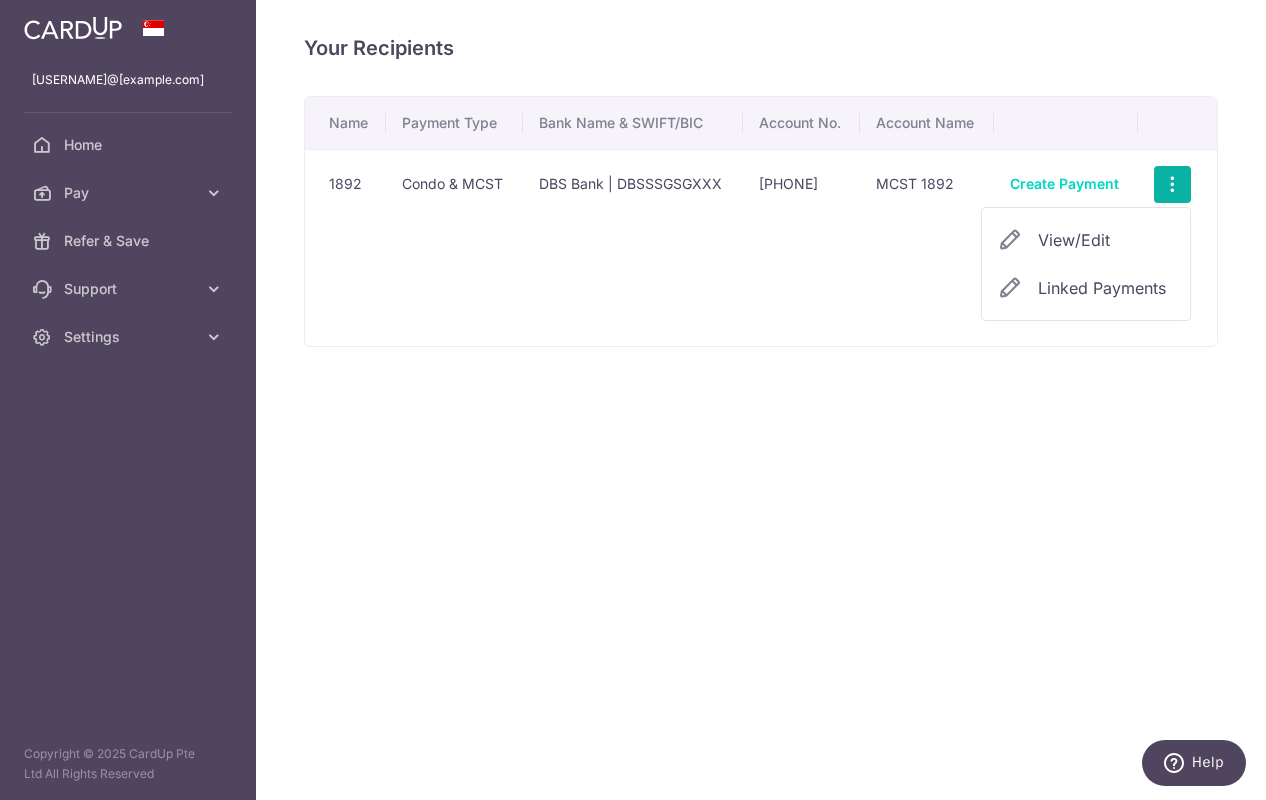 click on "View/Edit" at bounding box center [1106, 240] 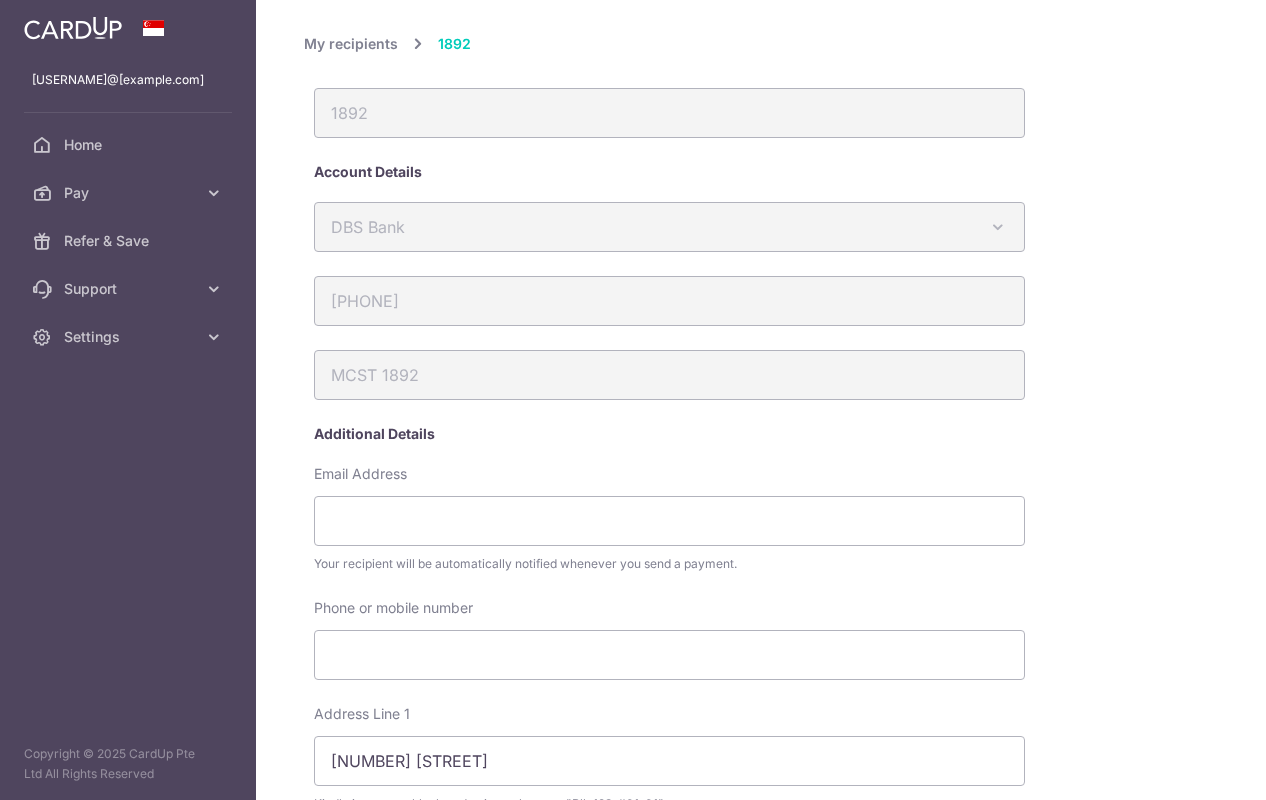 scroll, scrollTop: 0, scrollLeft: 0, axis: both 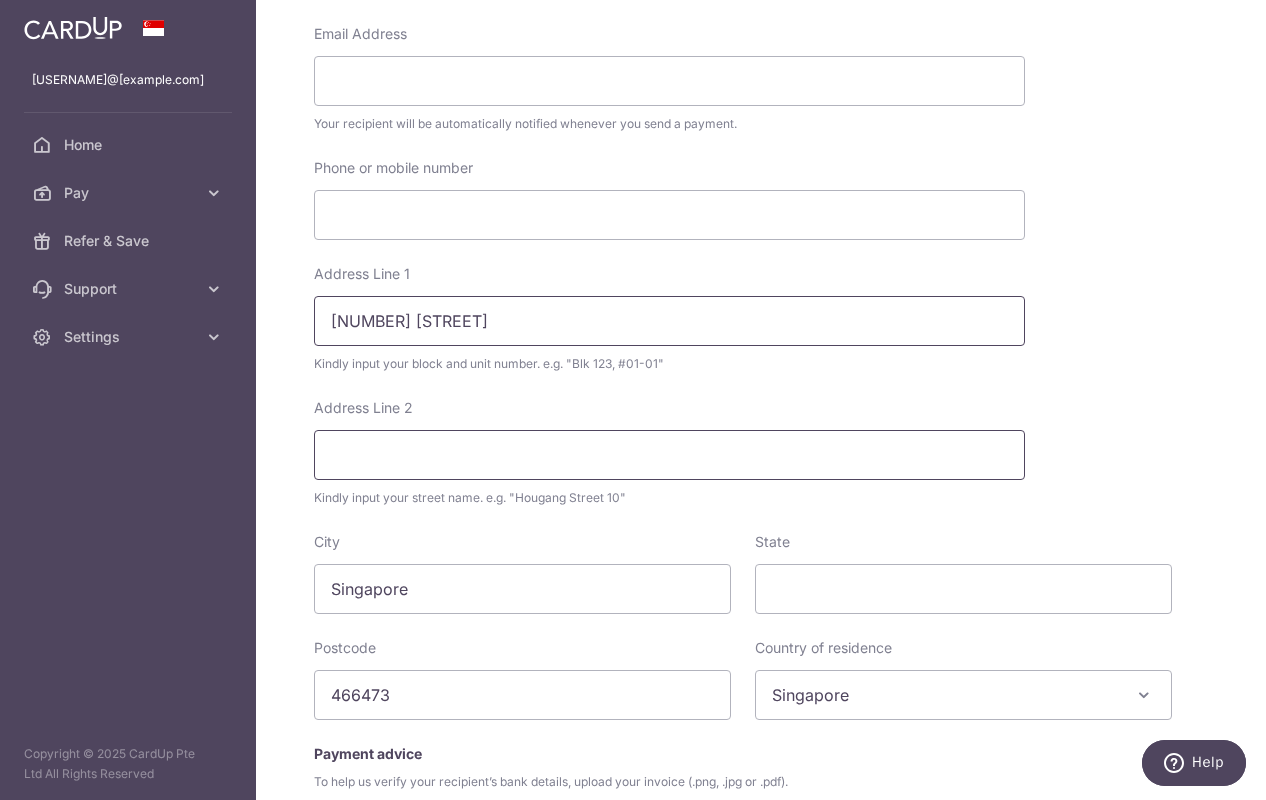 type on "366 UPPER EAST COAST ROAD" 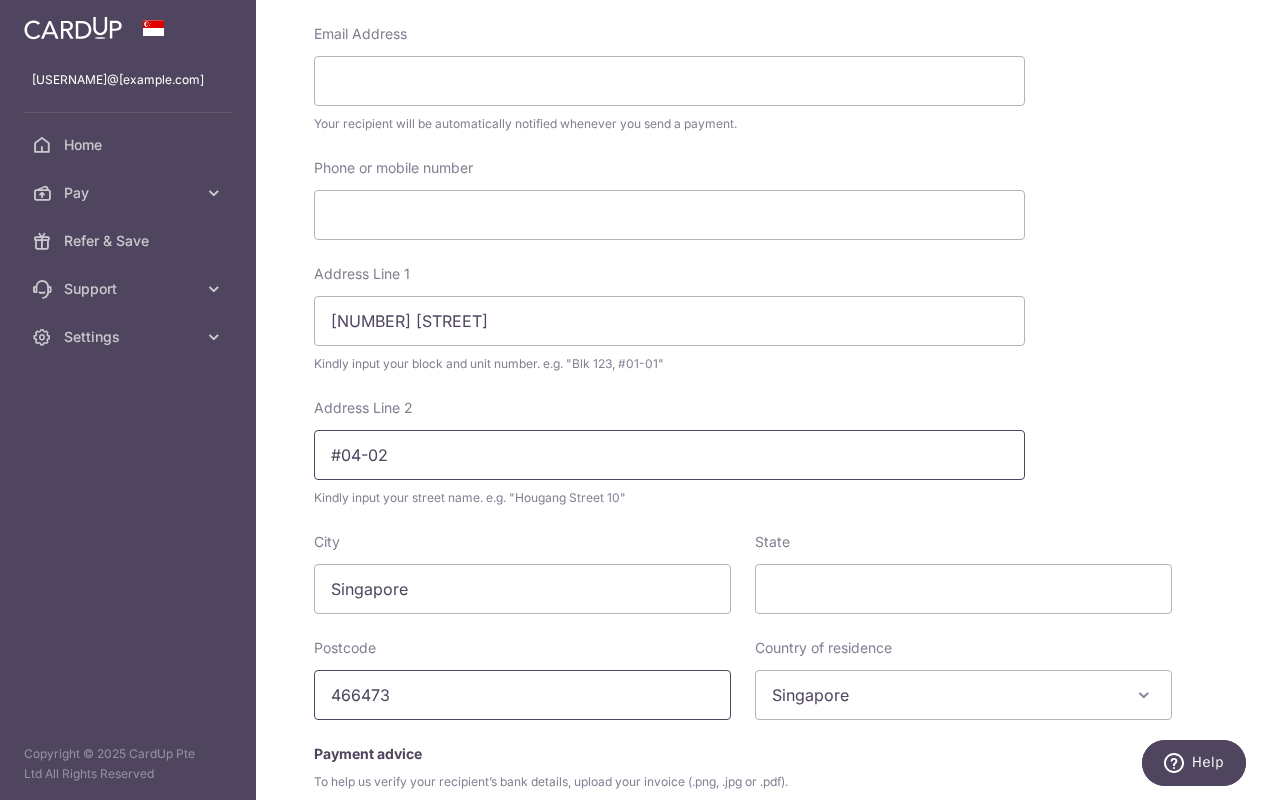 type on "#04-02" 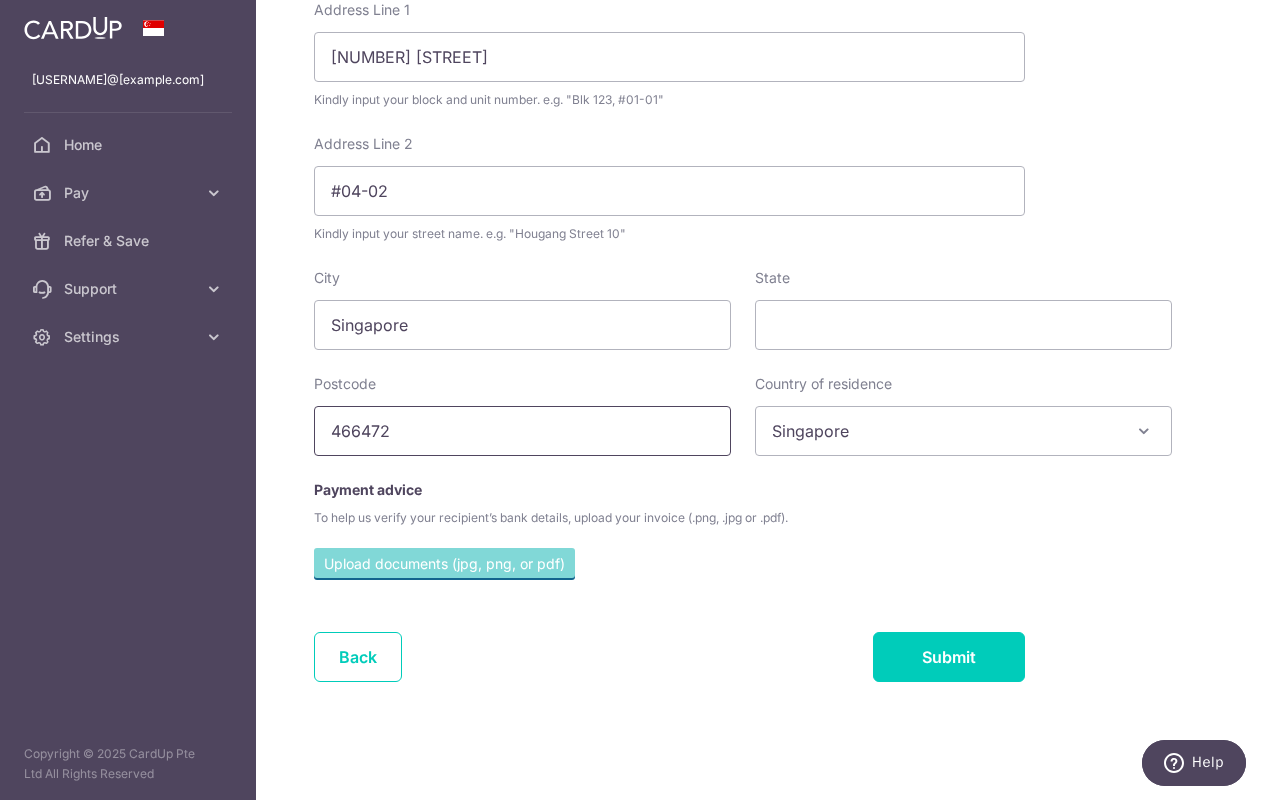 scroll, scrollTop: 704, scrollLeft: 0, axis: vertical 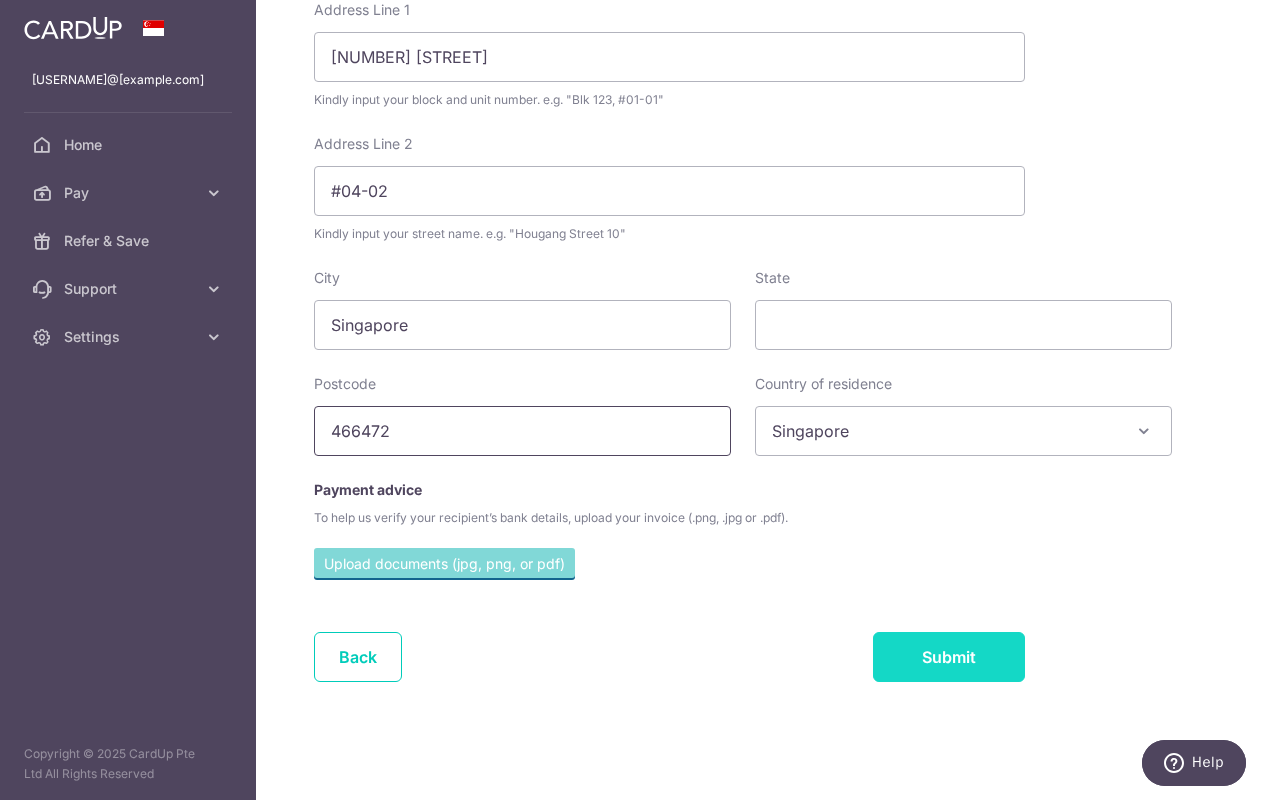 type on "466472" 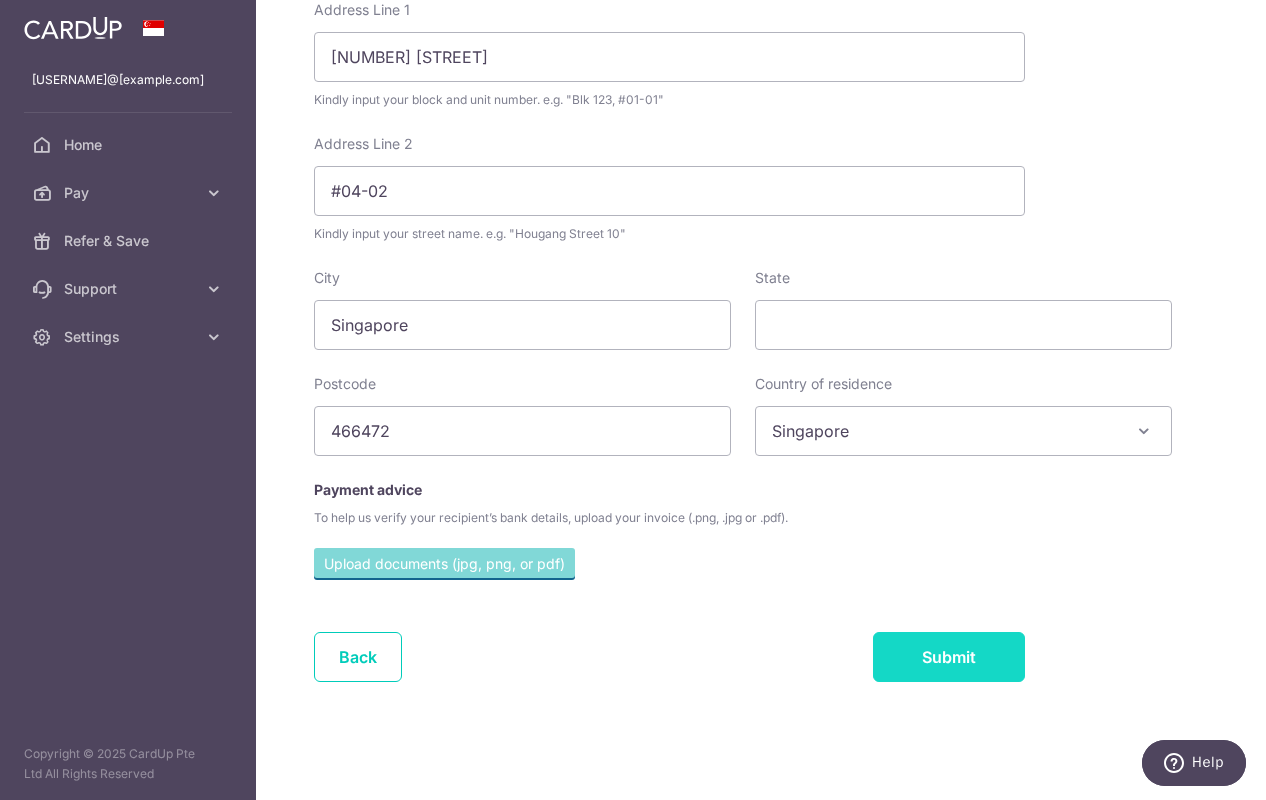 click on "Submit" at bounding box center [949, 657] 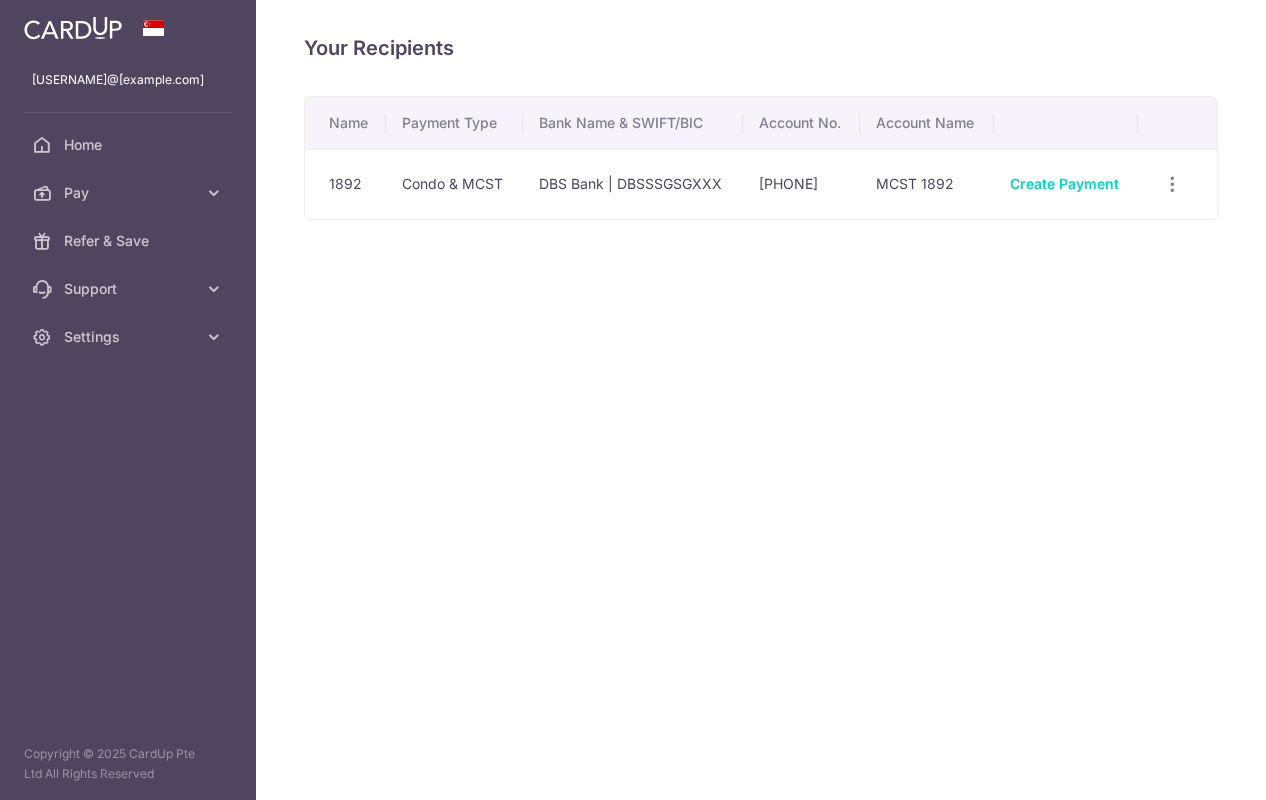 scroll, scrollTop: 0, scrollLeft: 0, axis: both 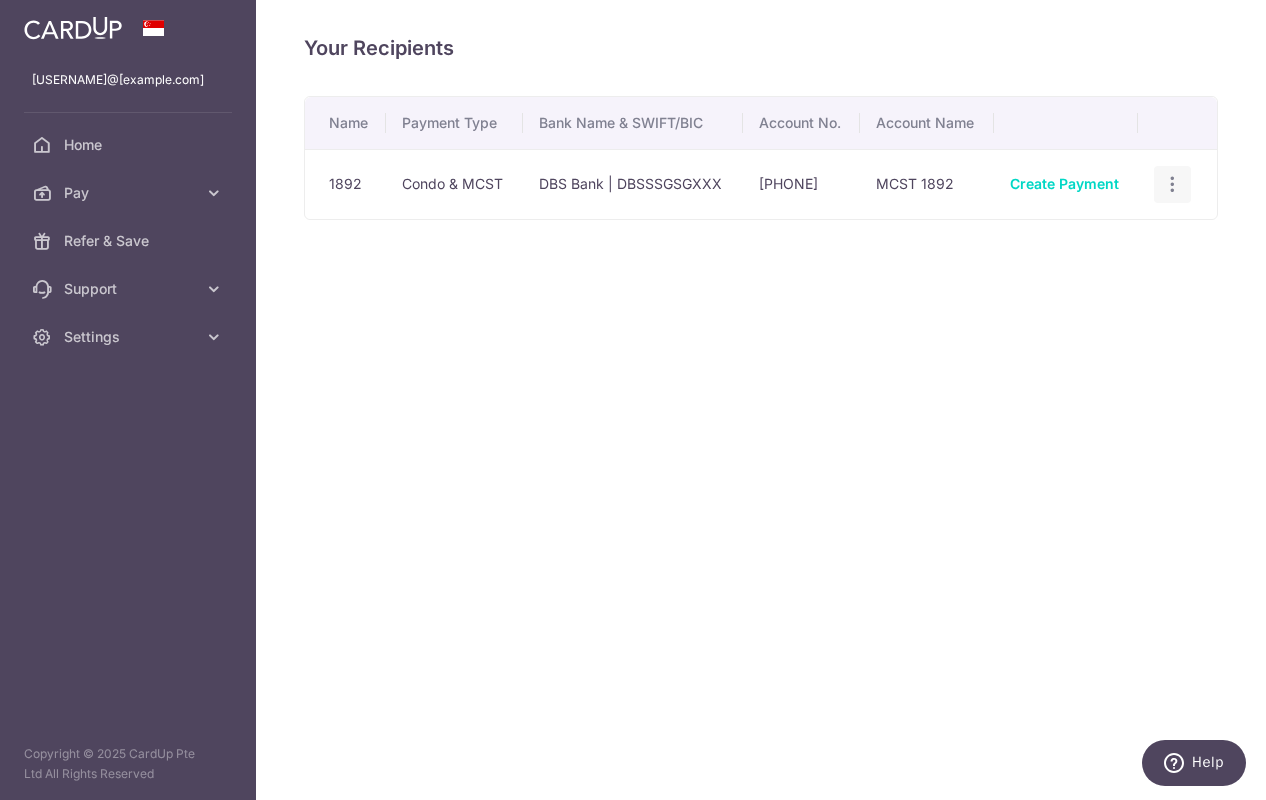click at bounding box center [1172, 184] 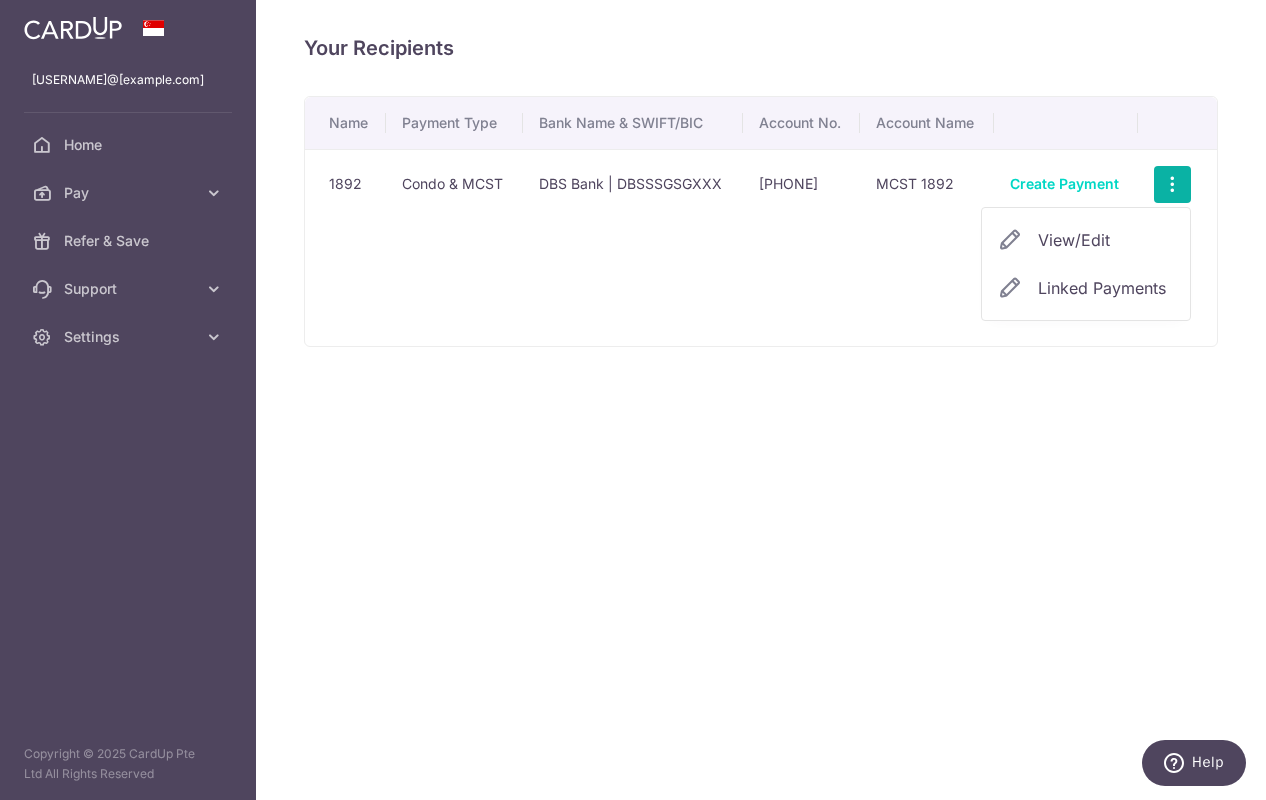 click on "View/Edit" at bounding box center (1106, 240) 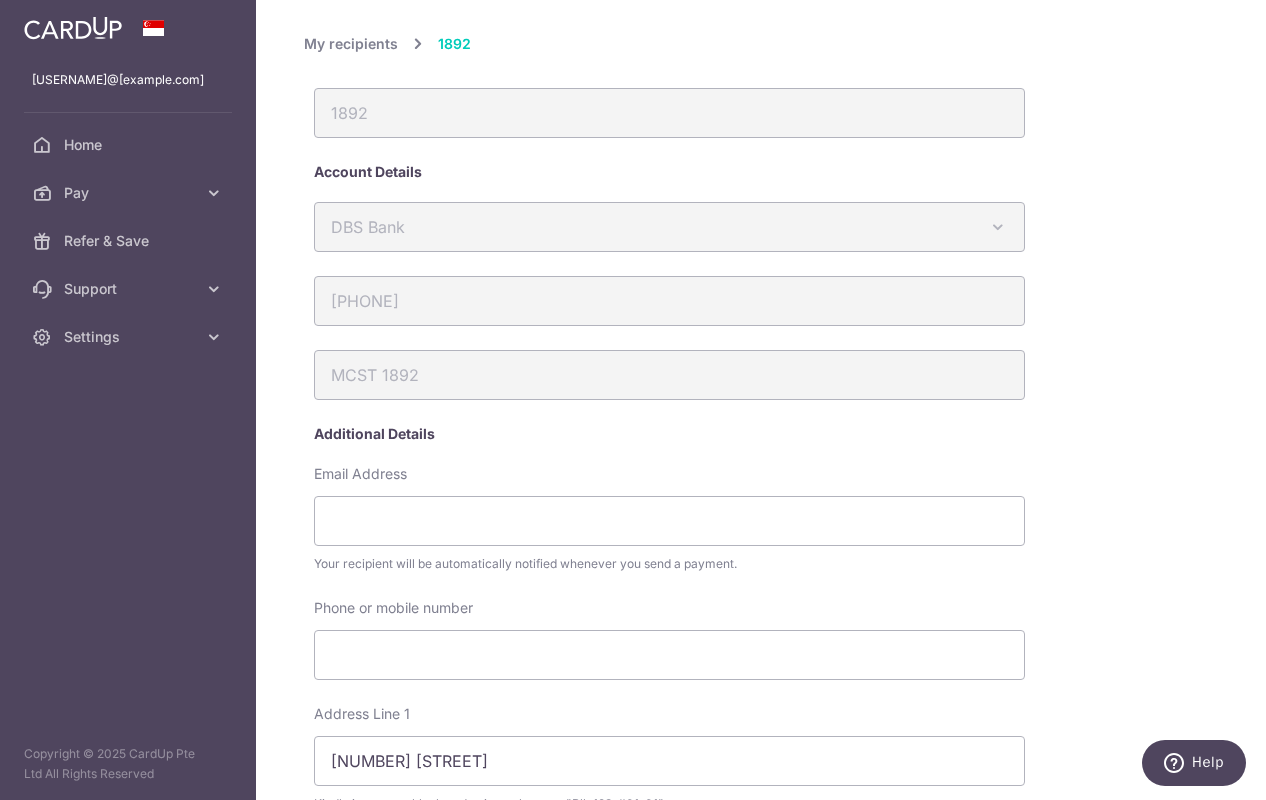 scroll, scrollTop: 0, scrollLeft: 0, axis: both 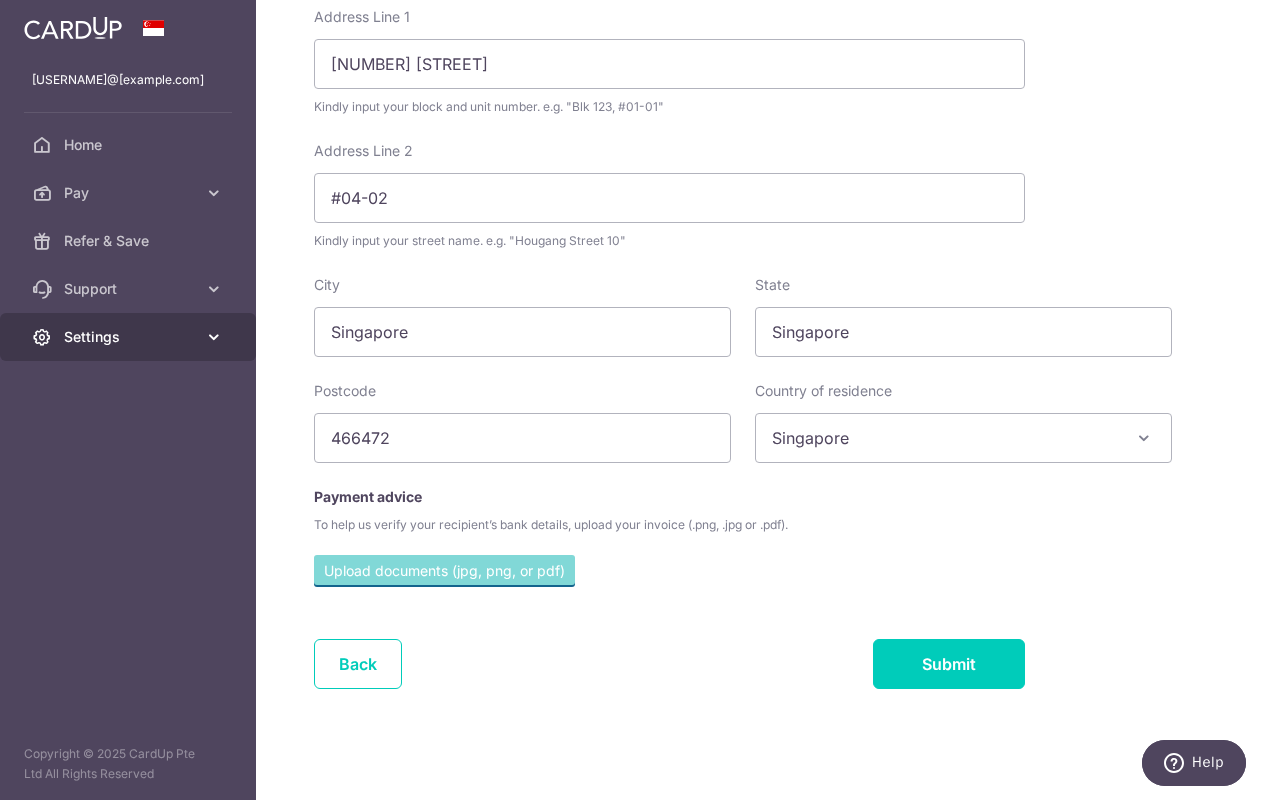 click at bounding box center (214, 337) 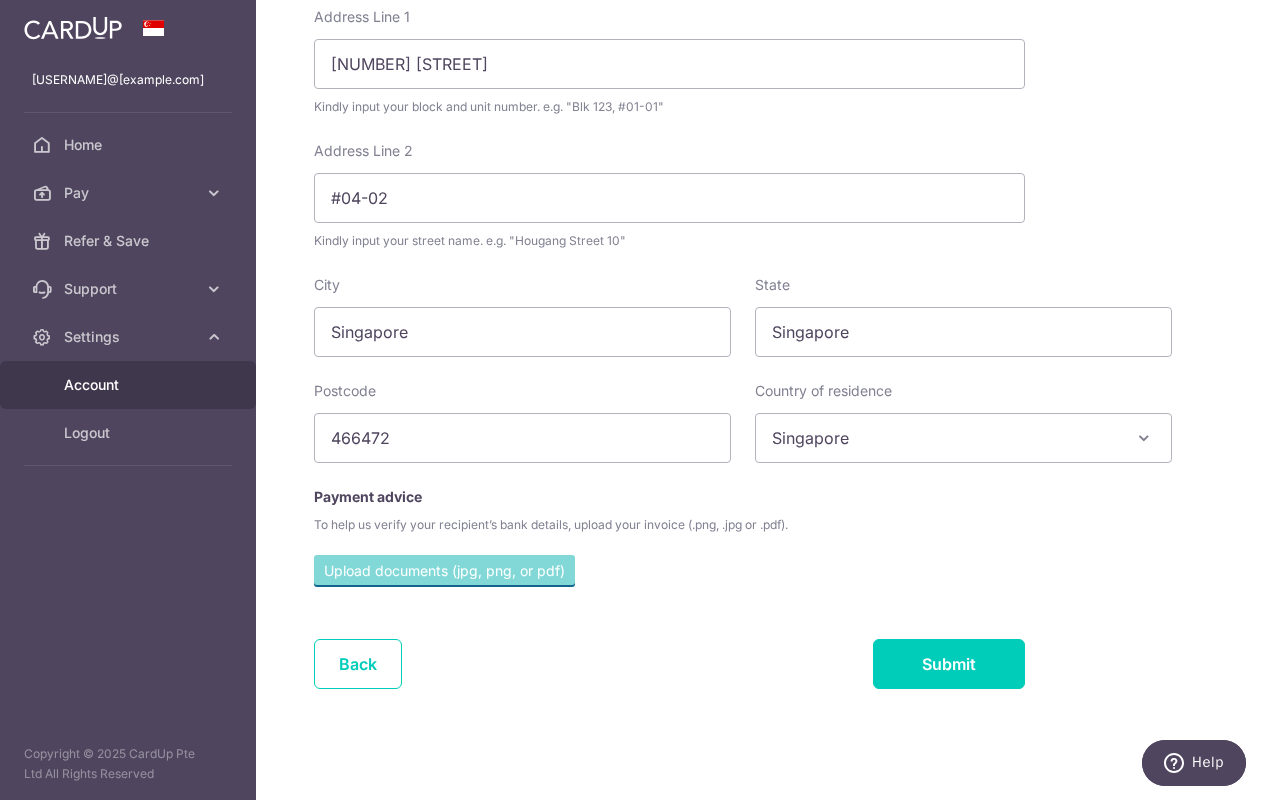 click on "Account" at bounding box center [130, 385] 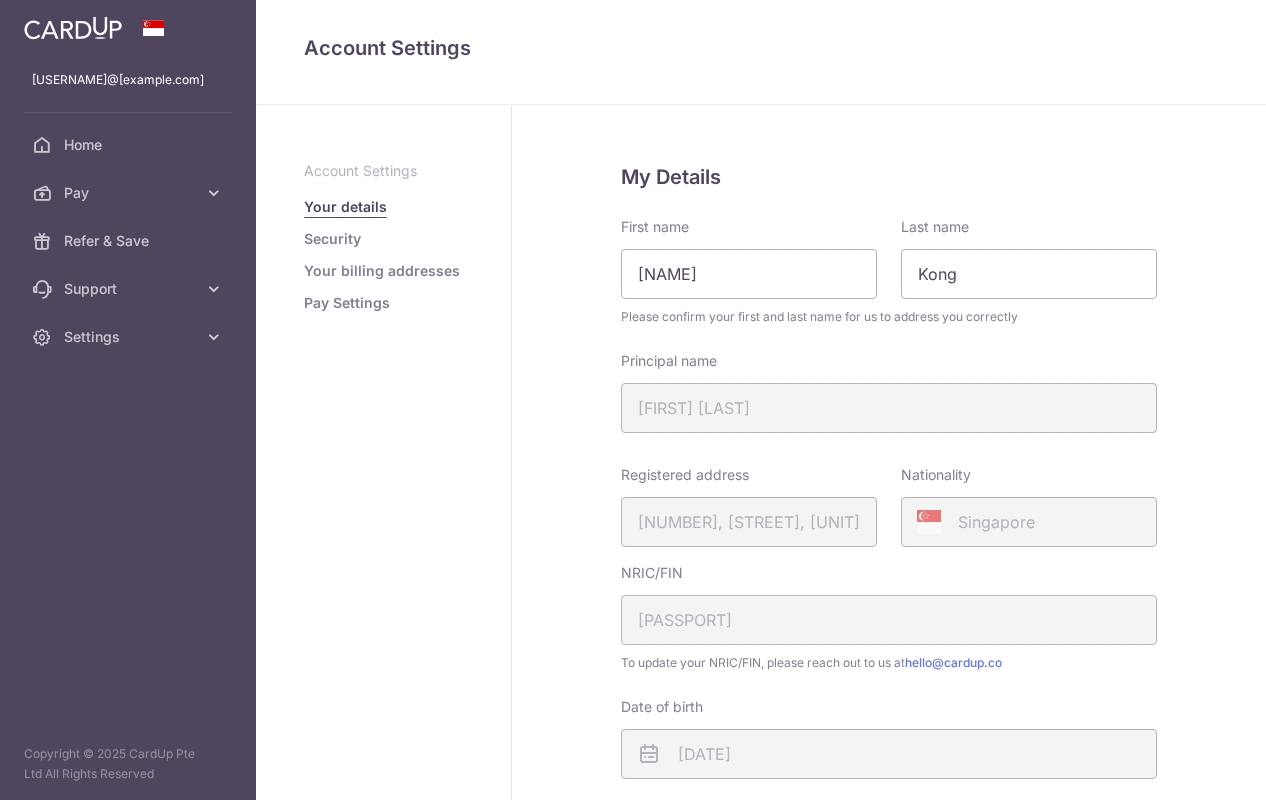 scroll, scrollTop: 0, scrollLeft: 0, axis: both 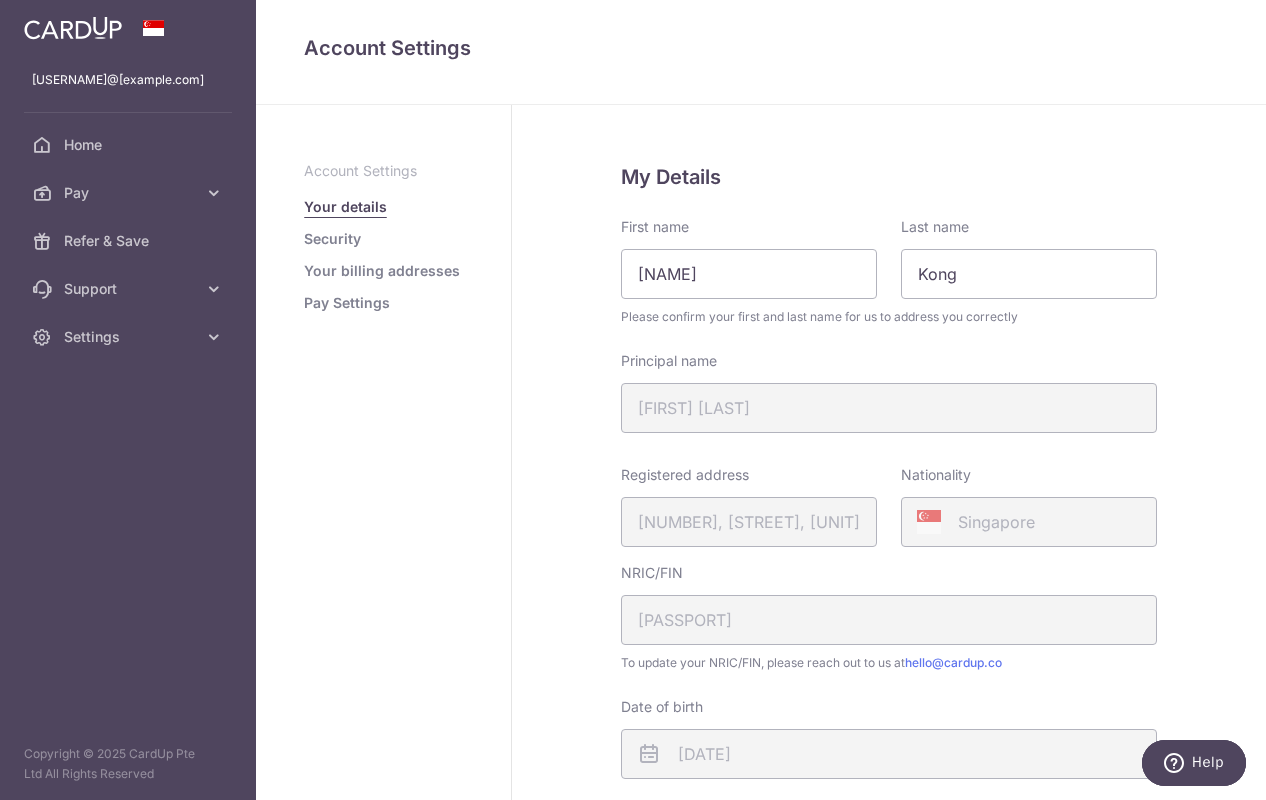 click on "Security" at bounding box center (332, 239) 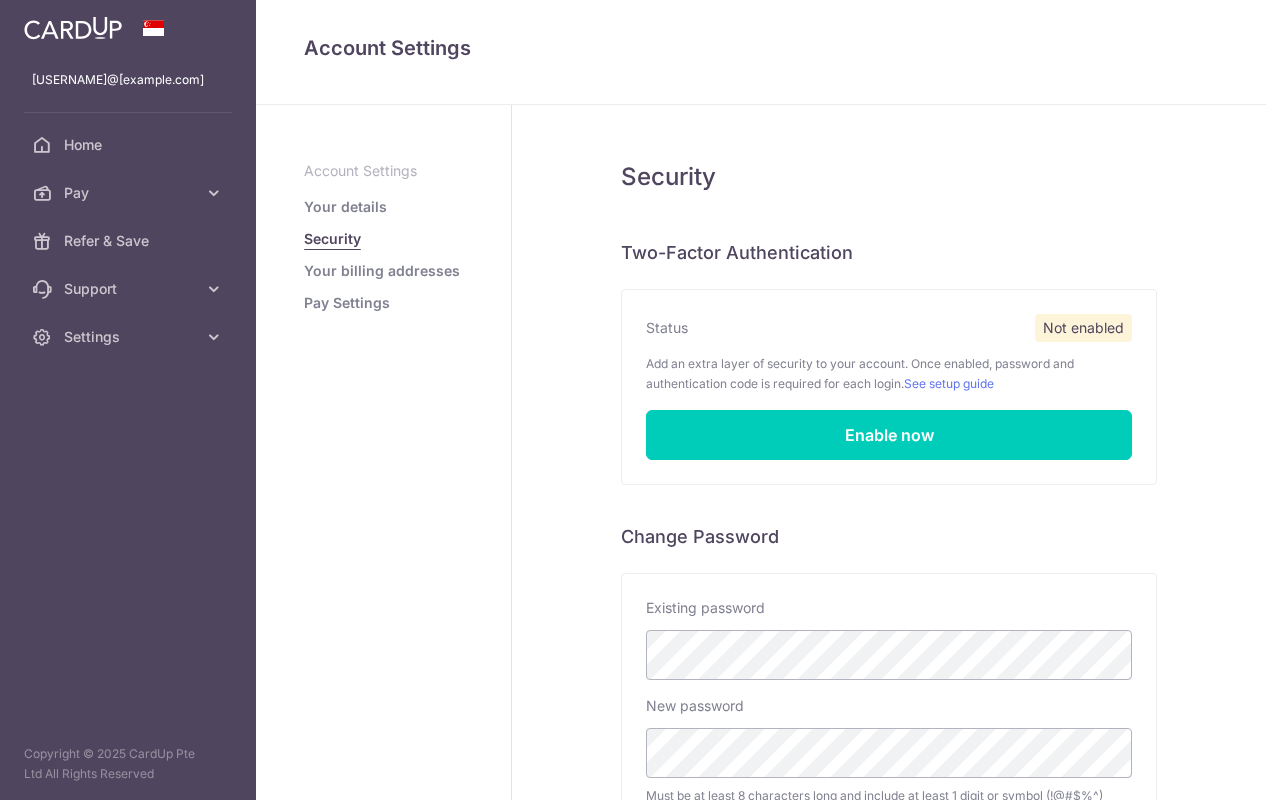 scroll, scrollTop: 0, scrollLeft: 0, axis: both 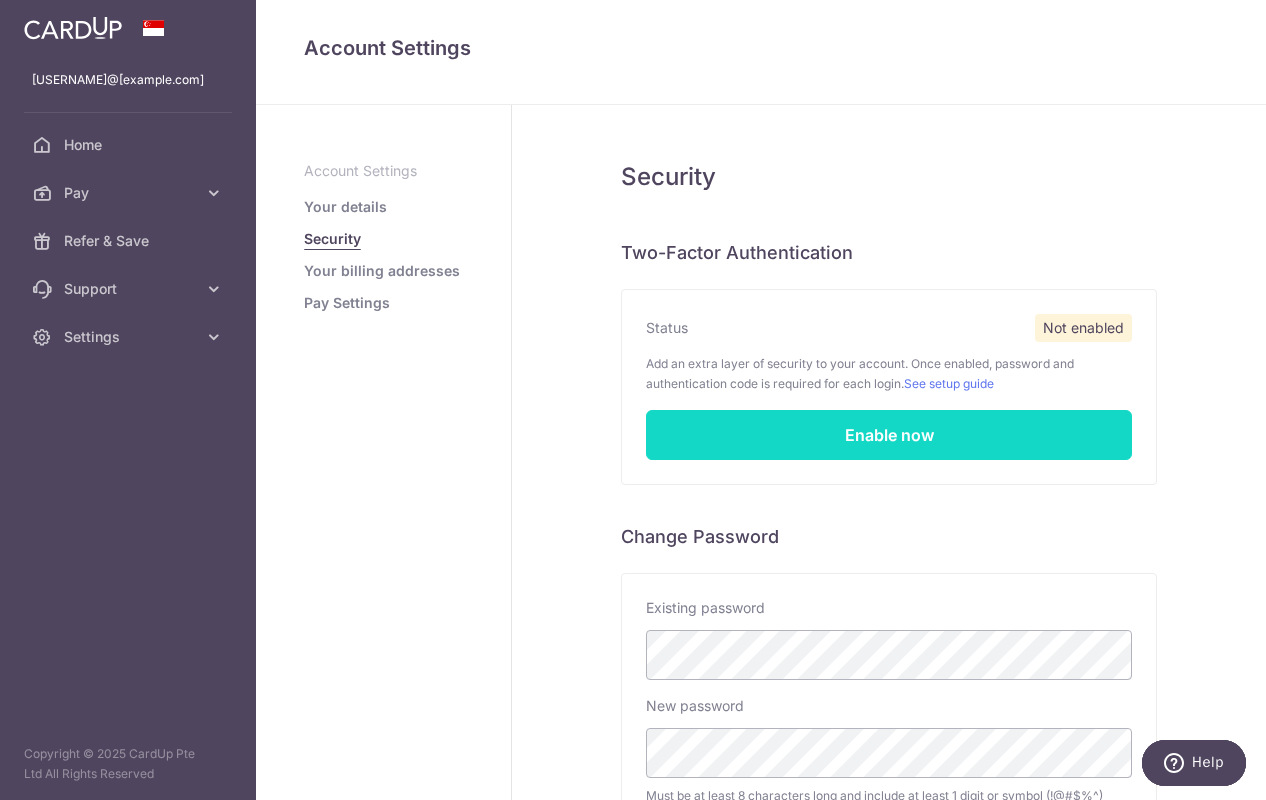 click on "Enable now" at bounding box center [889, 435] 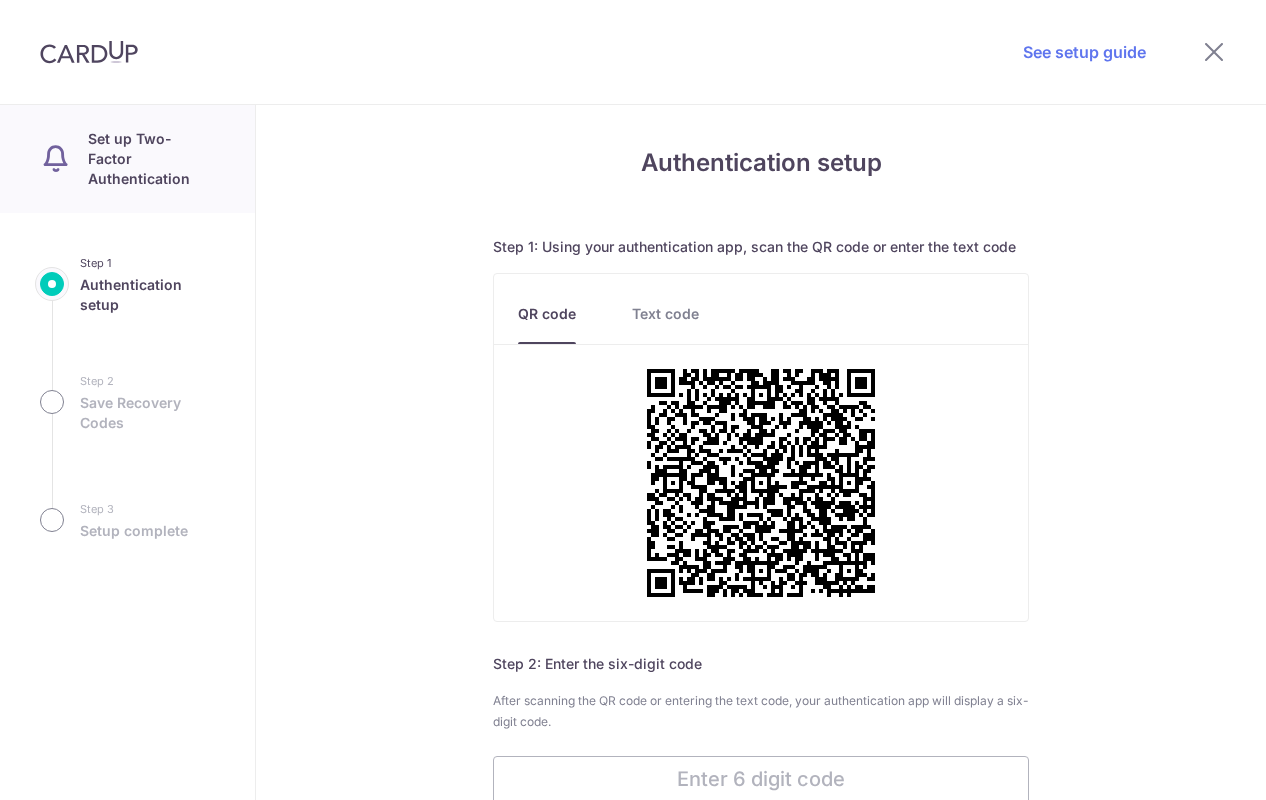 scroll, scrollTop: 0, scrollLeft: 0, axis: both 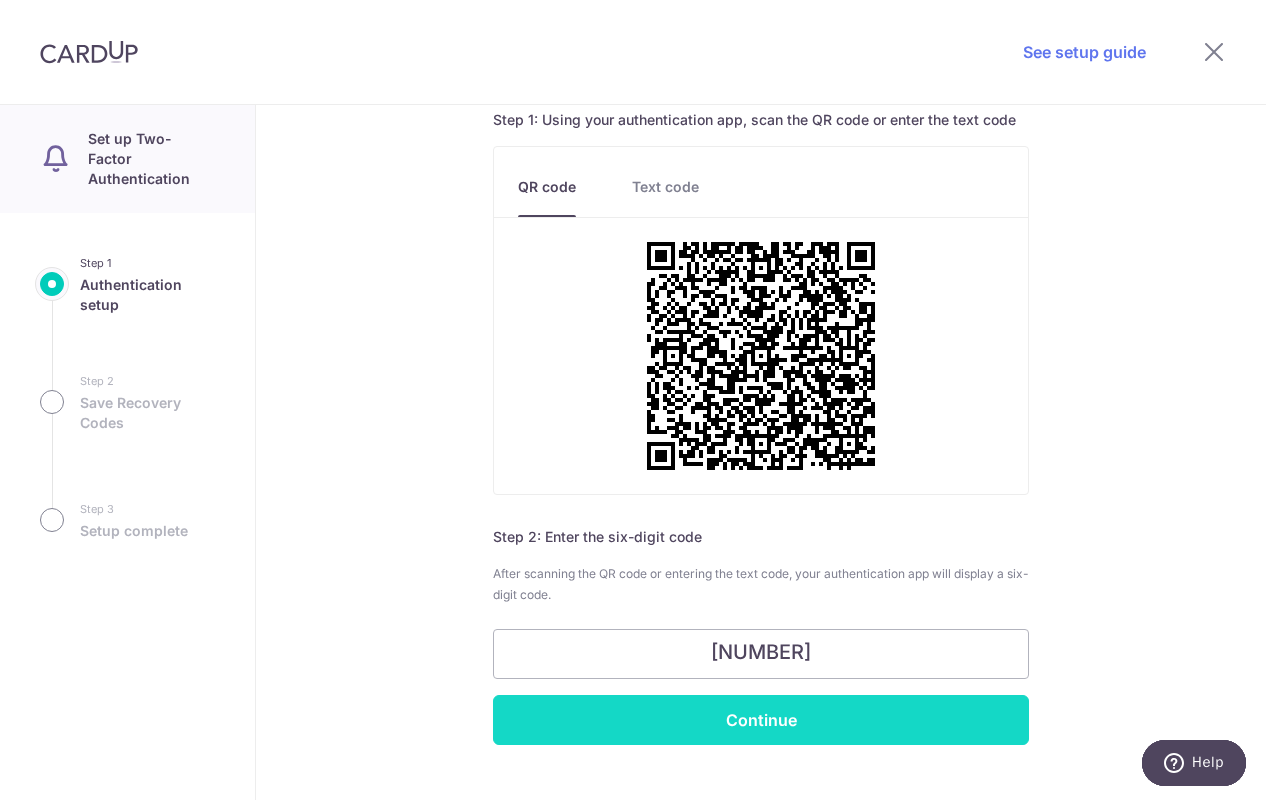 type on "698550" 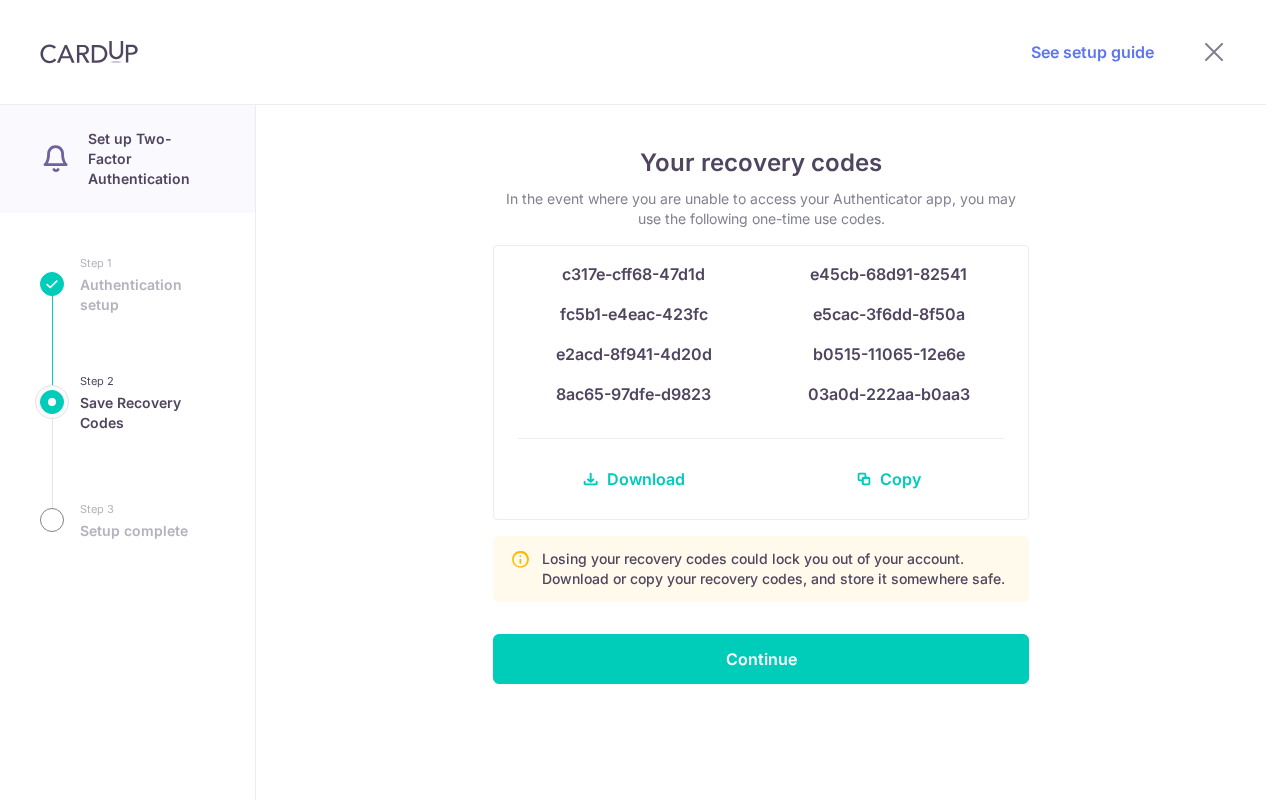 scroll, scrollTop: 0, scrollLeft: 0, axis: both 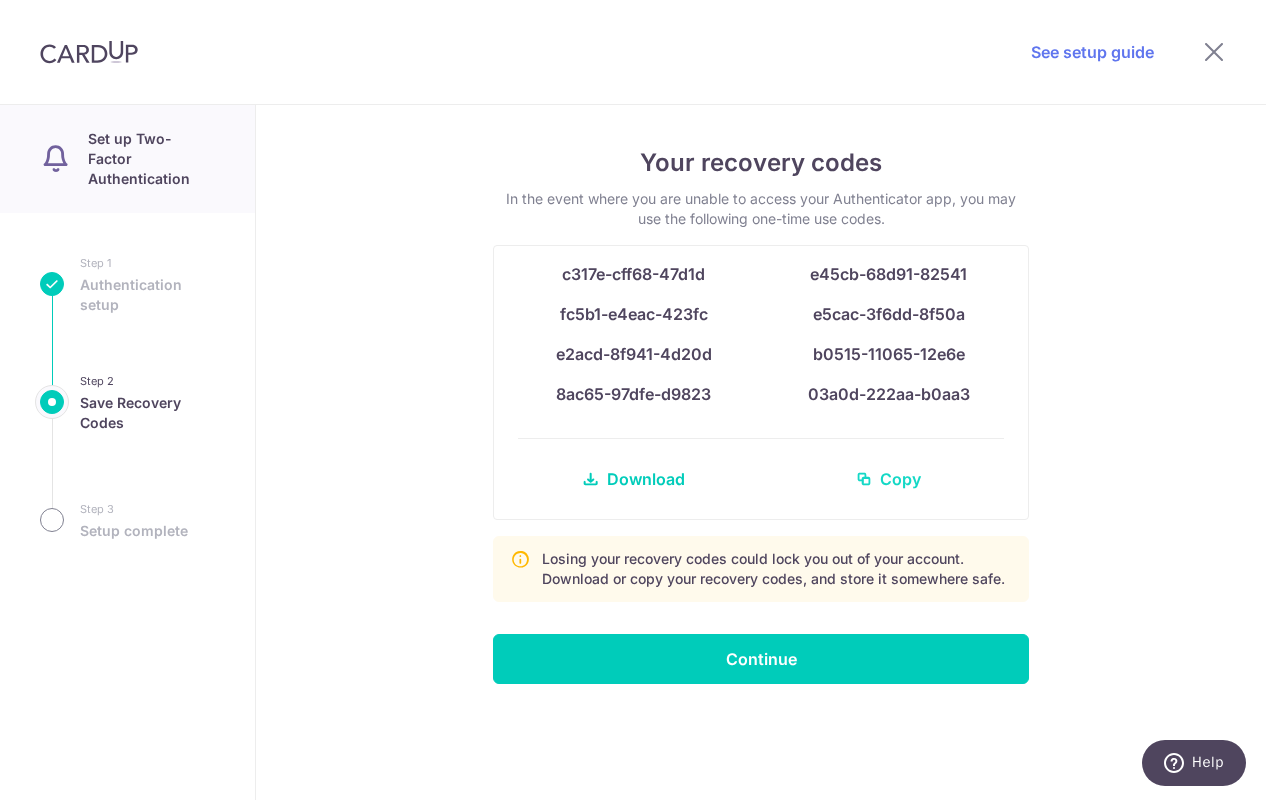 click on "Copy" at bounding box center [900, 479] 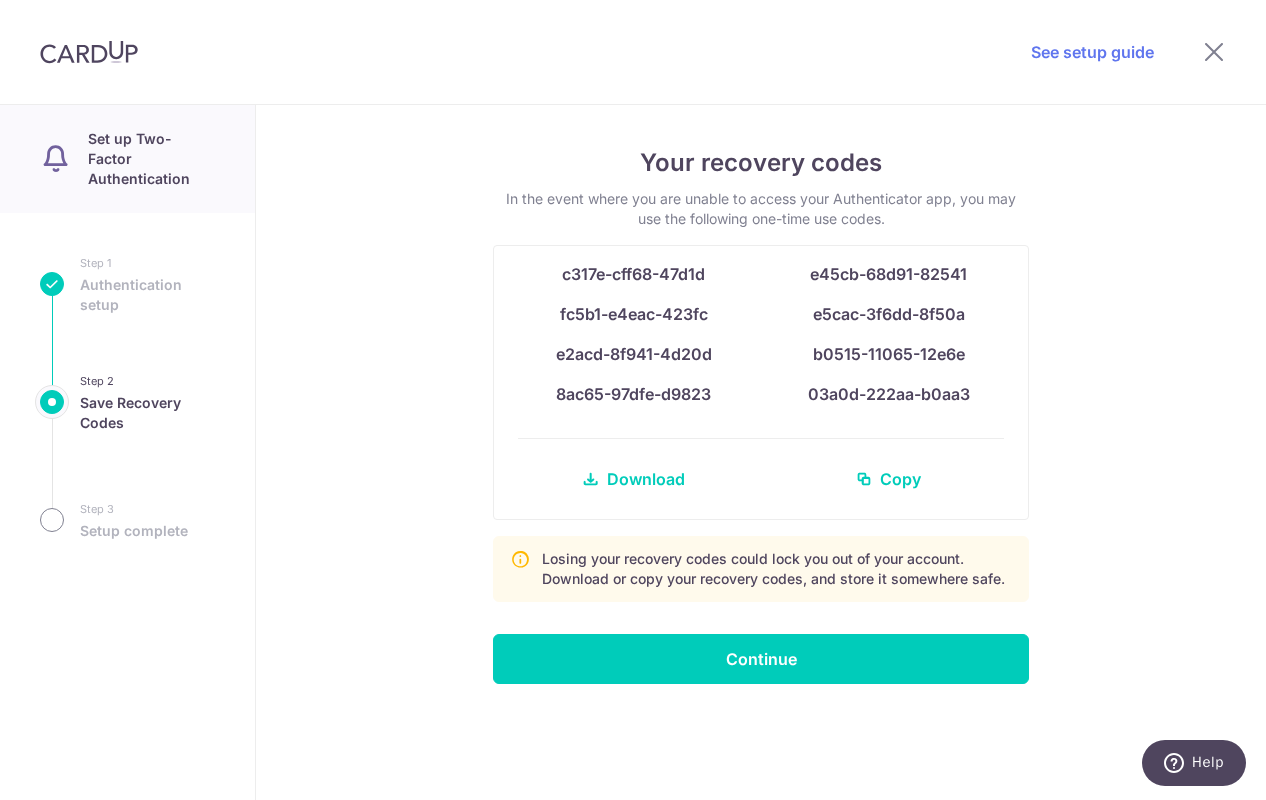 click on "See setup guide" at bounding box center [670, 52] 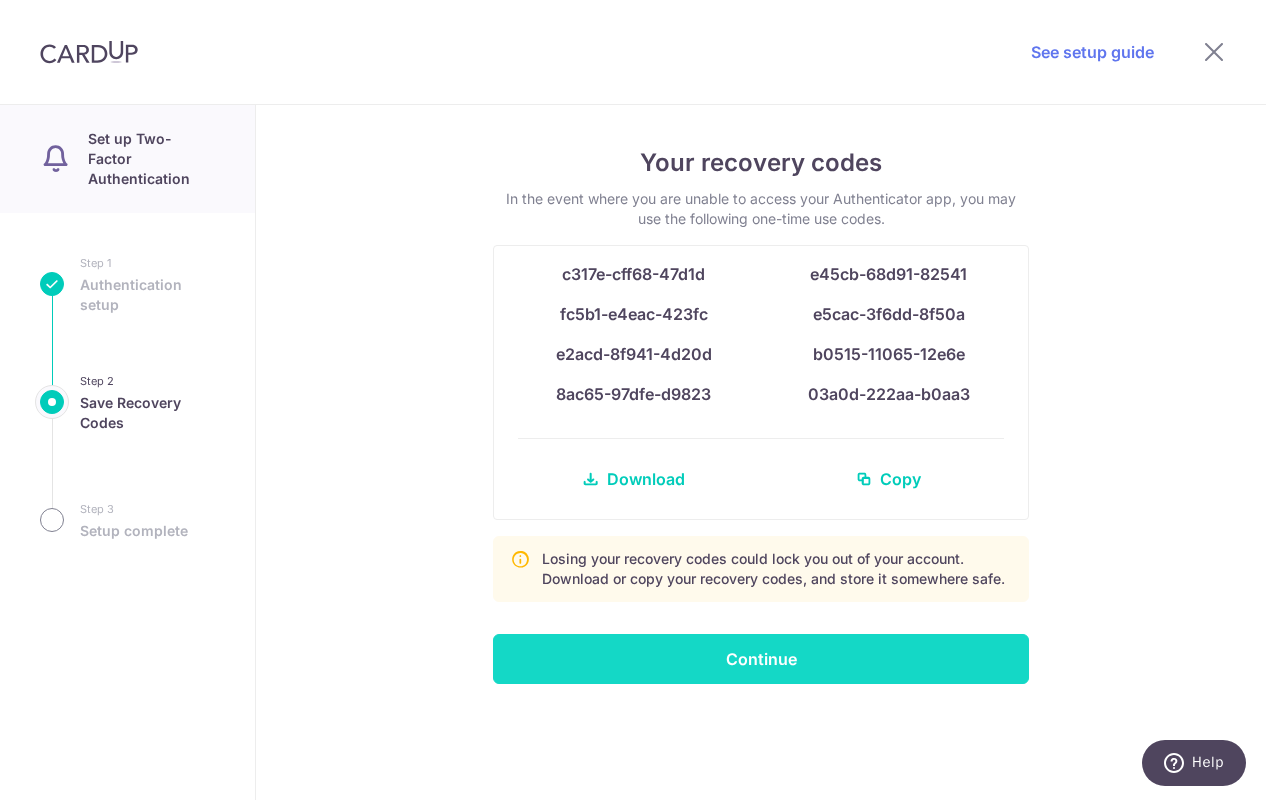 click on "Continue" at bounding box center (761, 659) 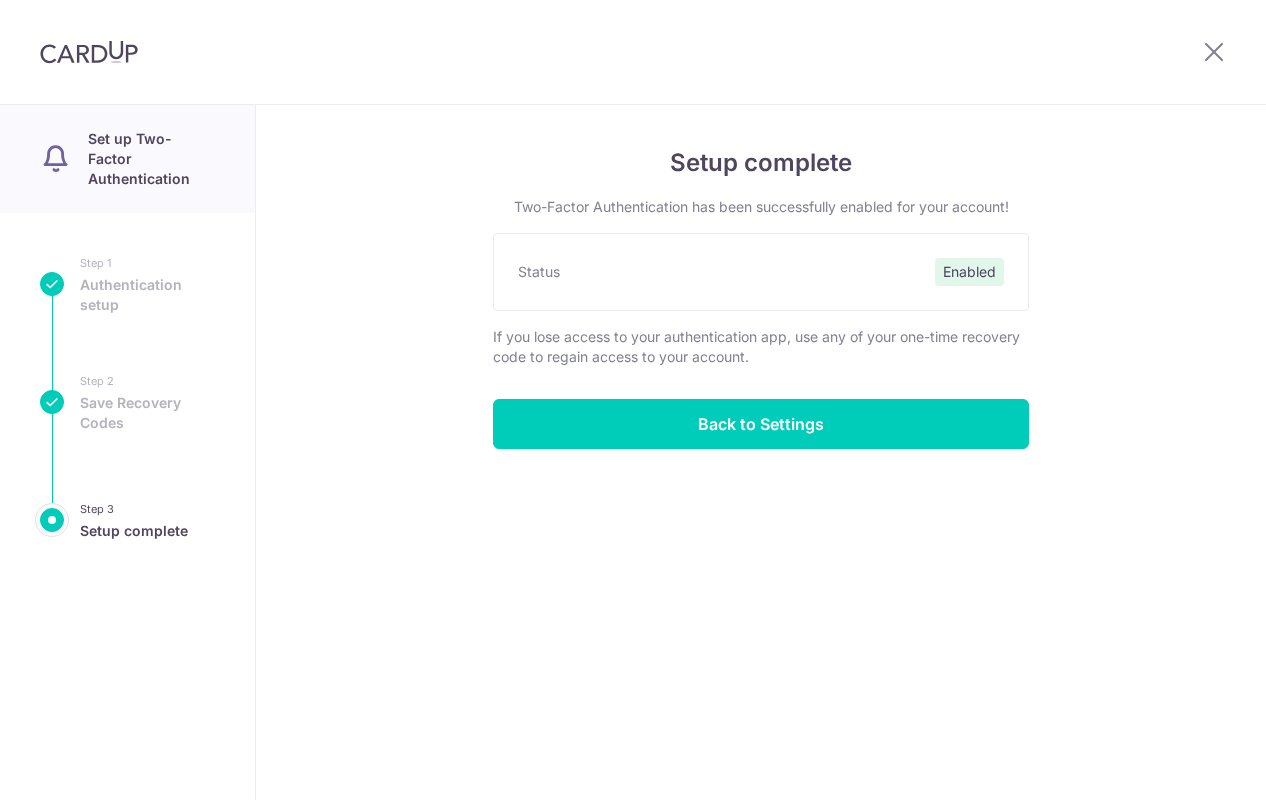 scroll, scrollTop: 0, scrollLeft: 0, axis: both 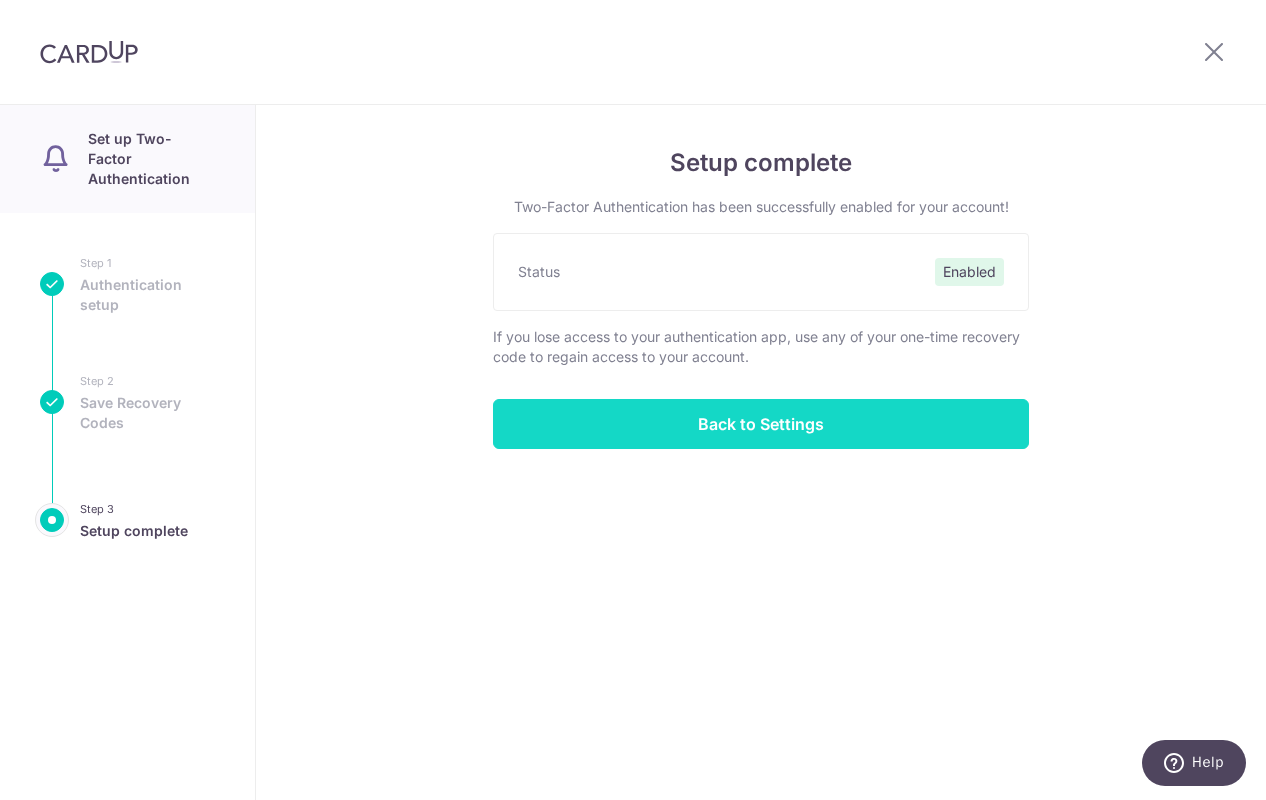 click on "Back to Settings" at bounding box center [761, 424] 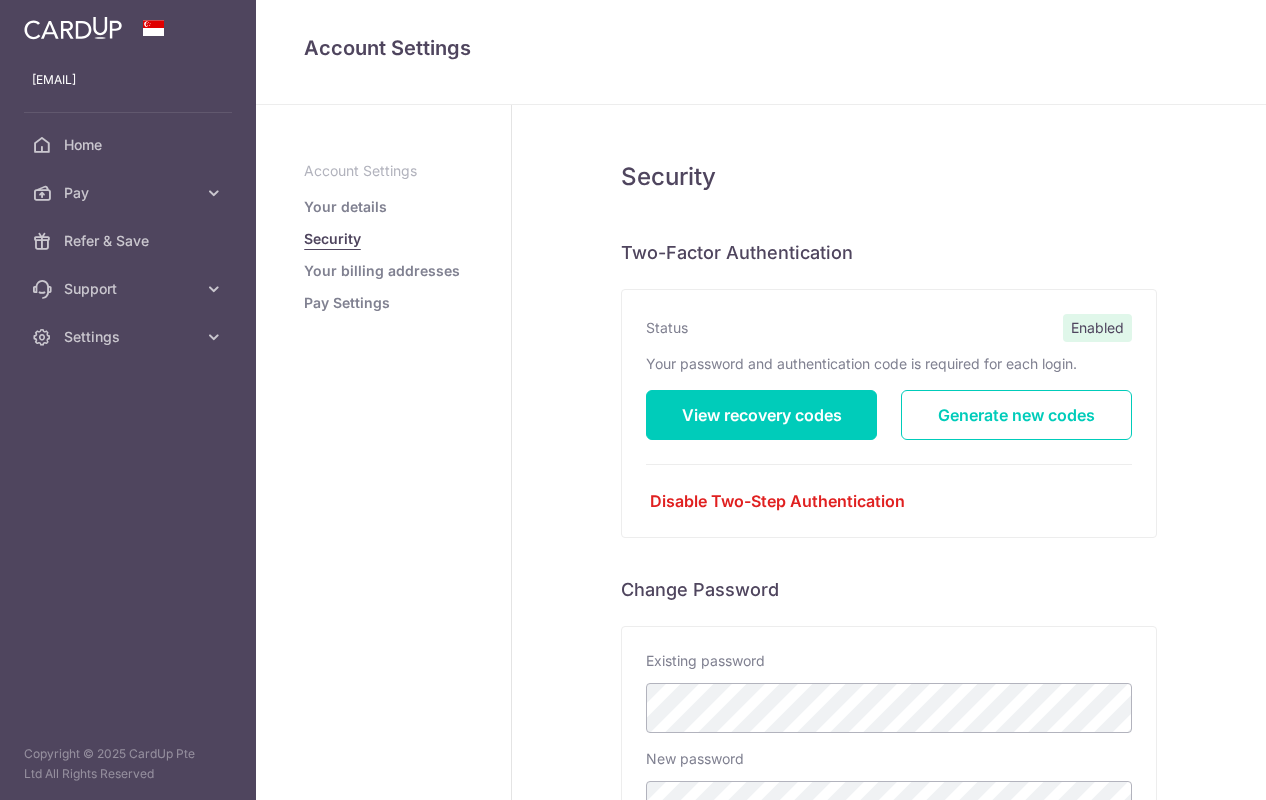 scroll, scrollTop: 0, scrollLeft: 0, axis: both 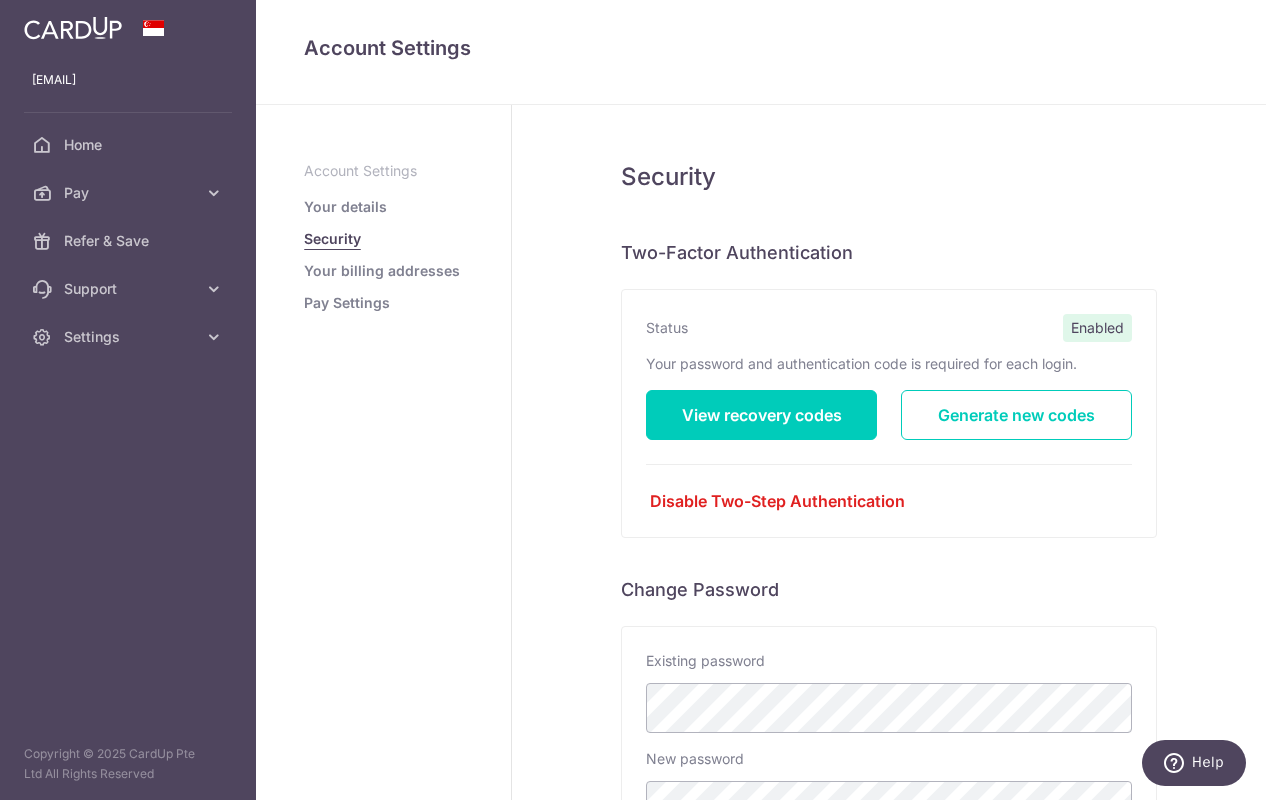 click on "Pay Settings" at bounding box center (347, 303) 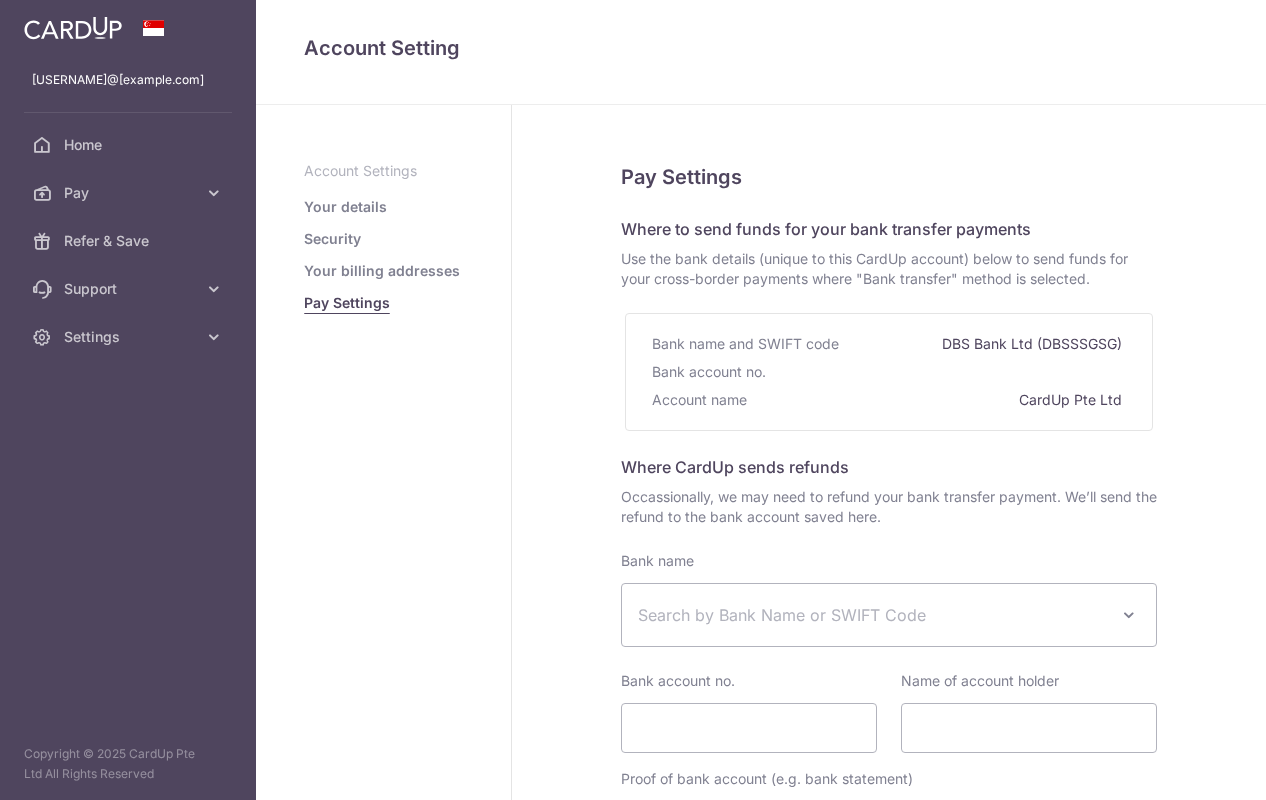 select 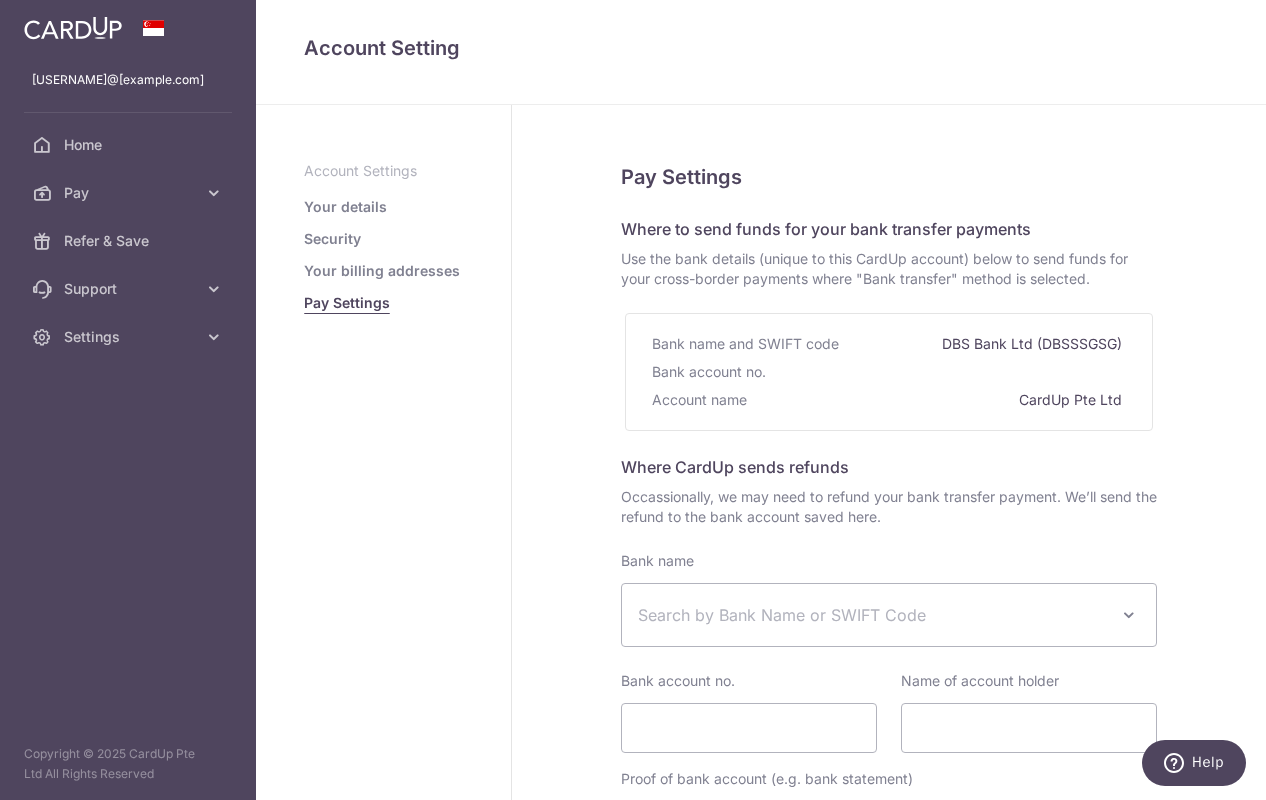 scroll, scrollTop: 0, scrollLeft: 0, axis: both 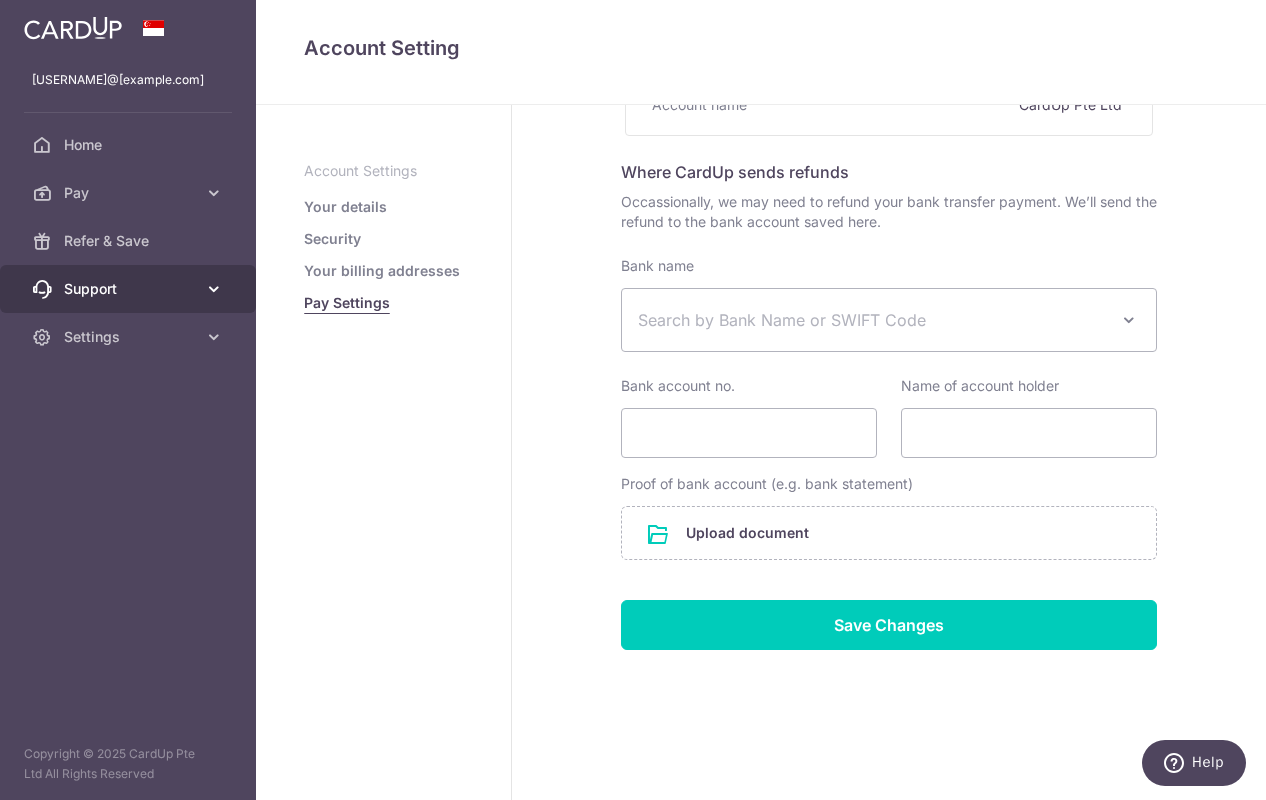 click on "Support" at bounding box center [130, 289] 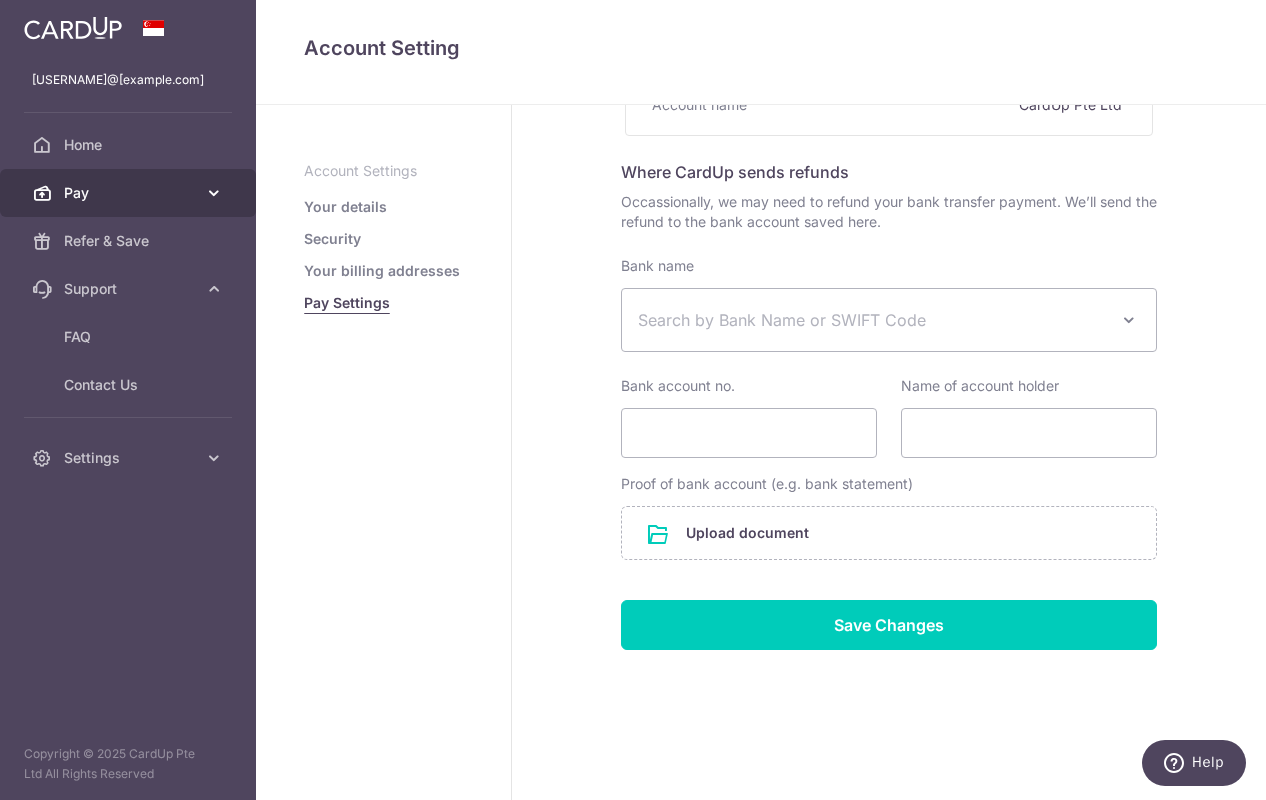 click on "Pay" at bounding box center (130, 193) 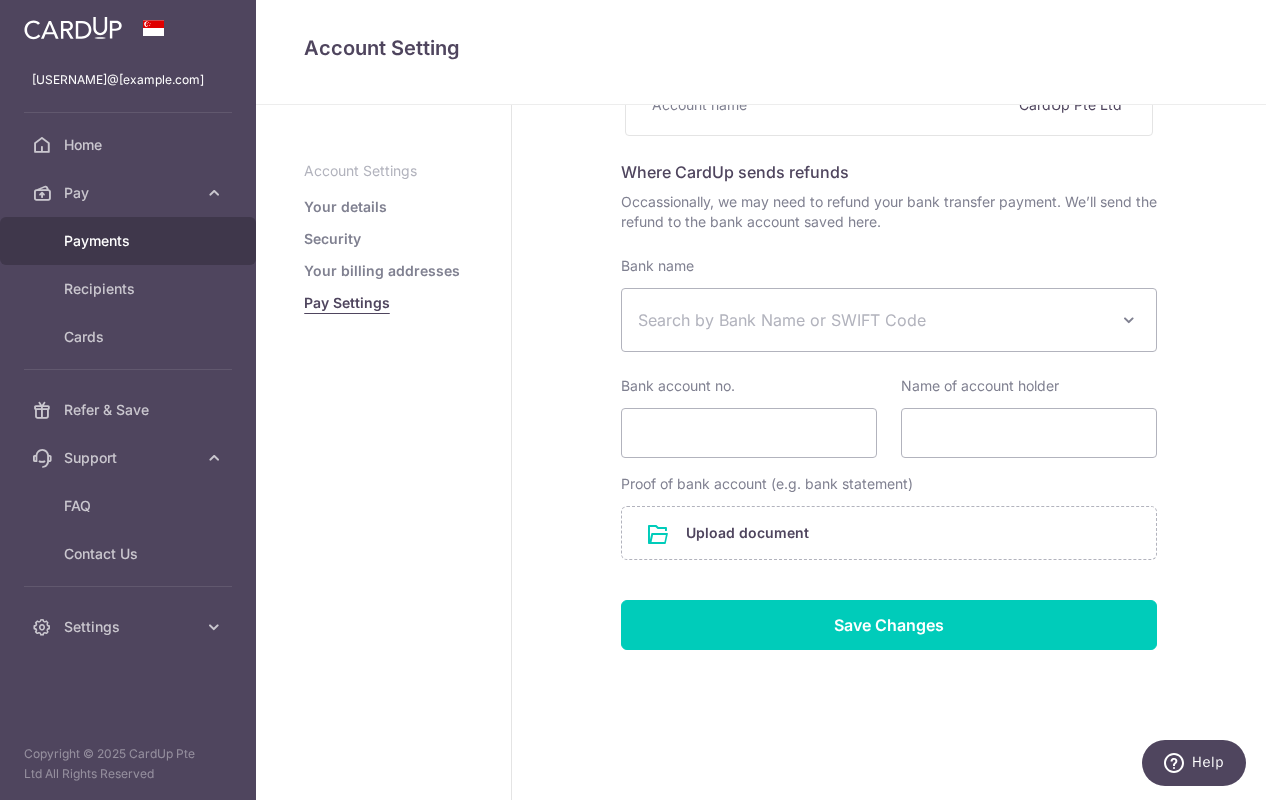 click on "Payments" at bounding box center [130, 241] 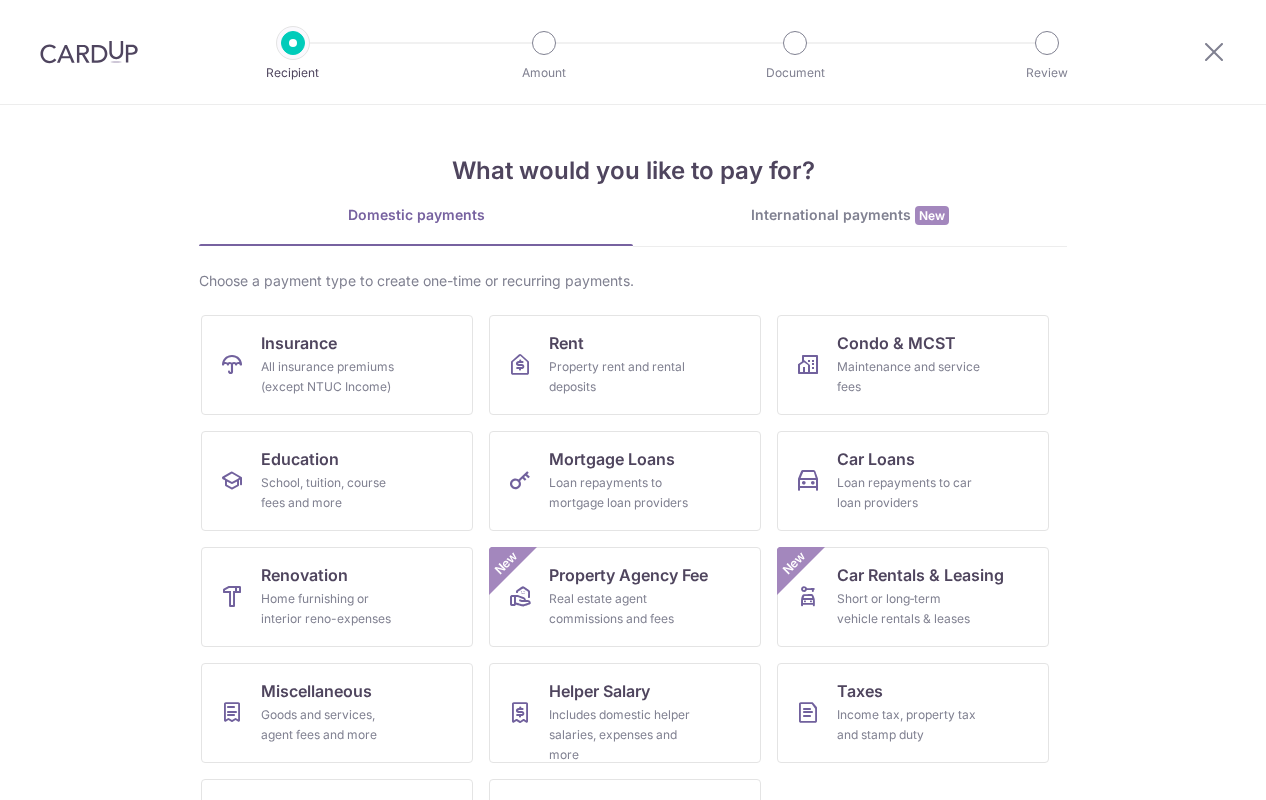 scroll, scrollTop: 0, scrollLeft: 0, axis: both 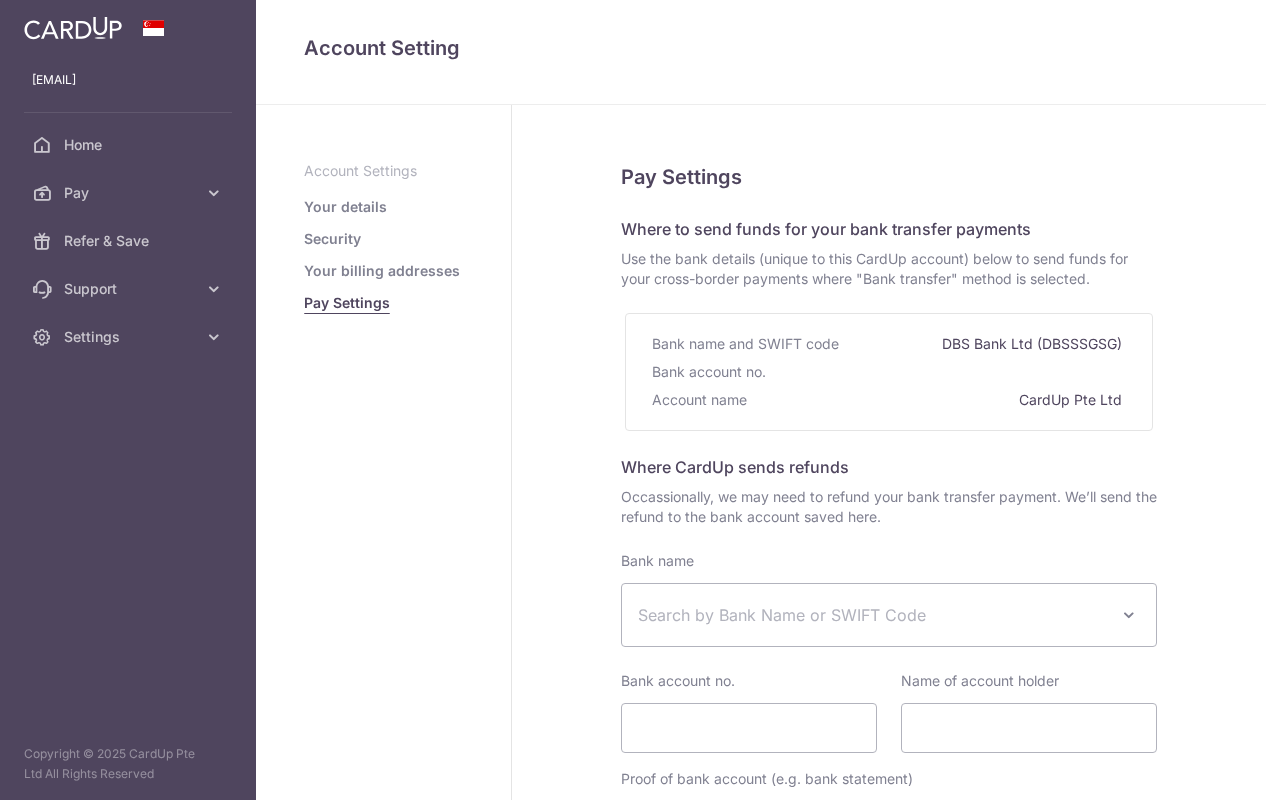 select 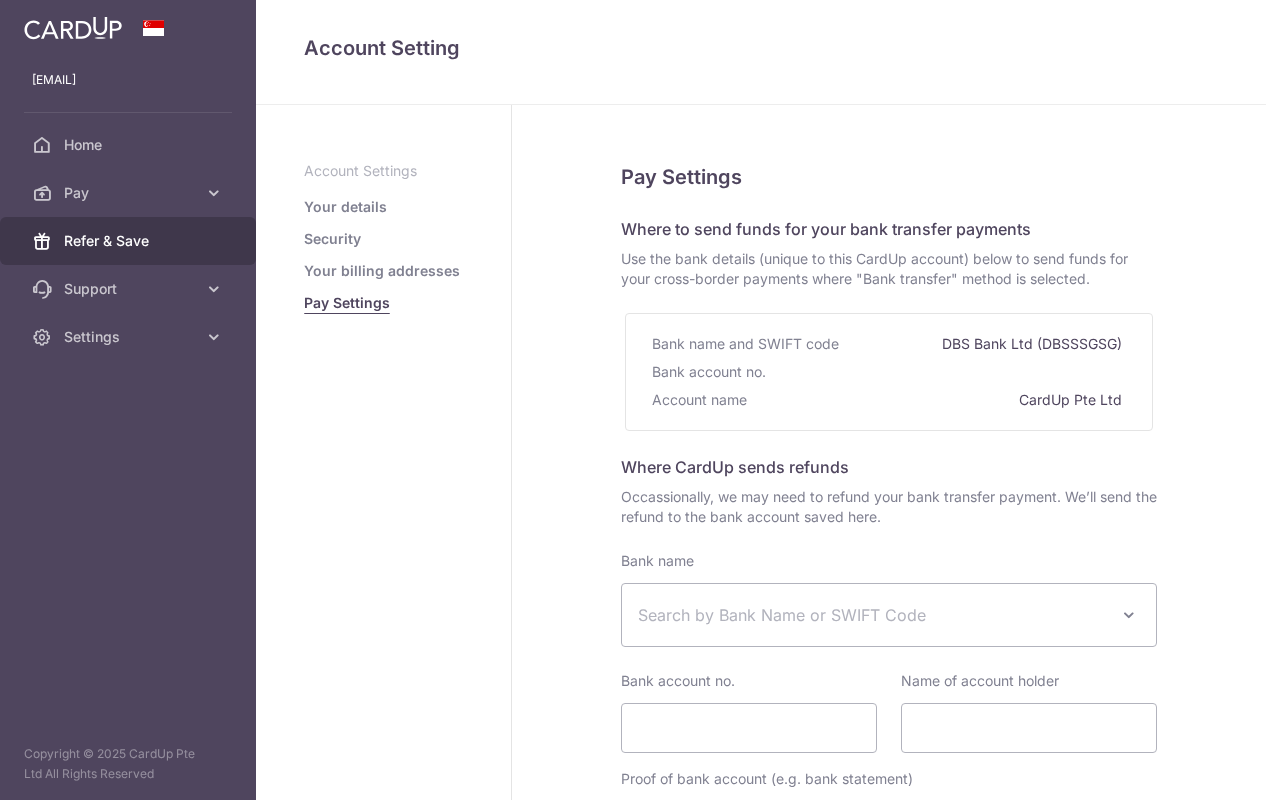 scroll, scrollTop: 0, scrollLeft: 0, axis: both 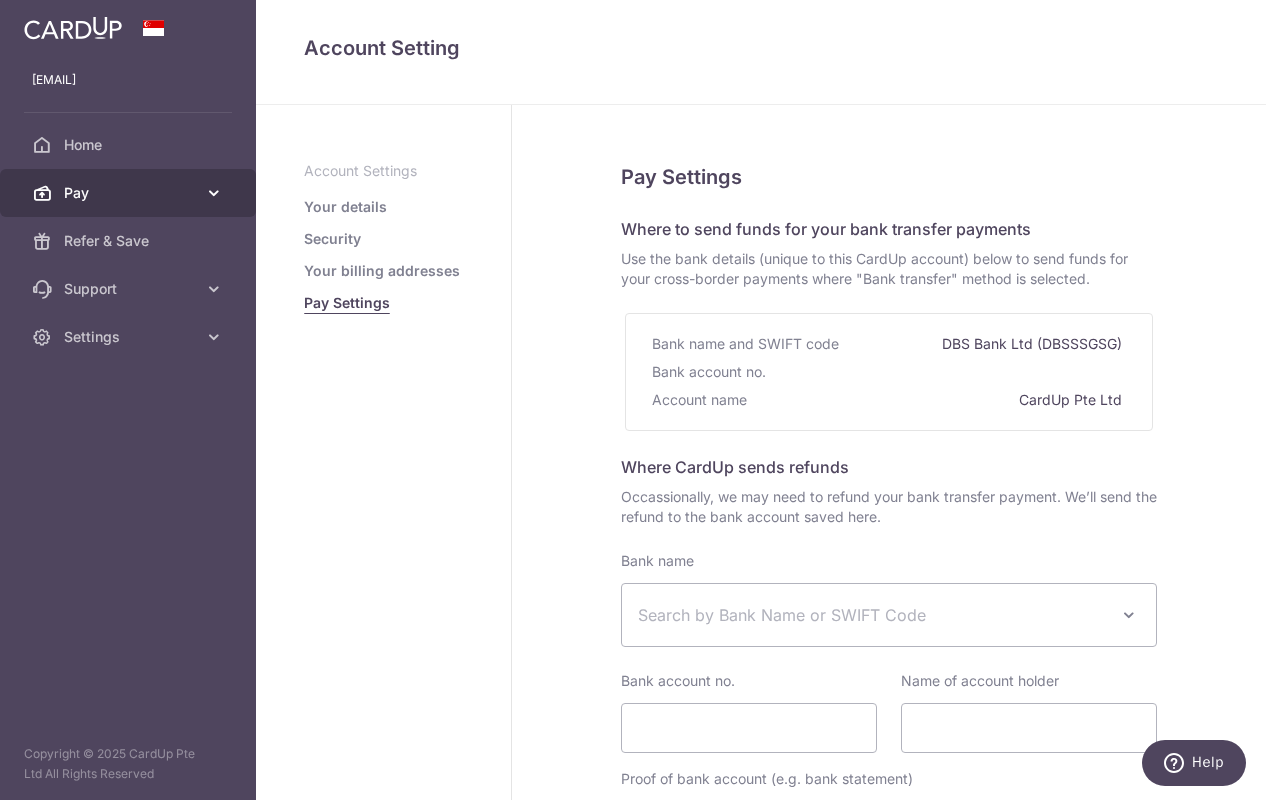 click on "Pay" at bounding box center [128, 193] 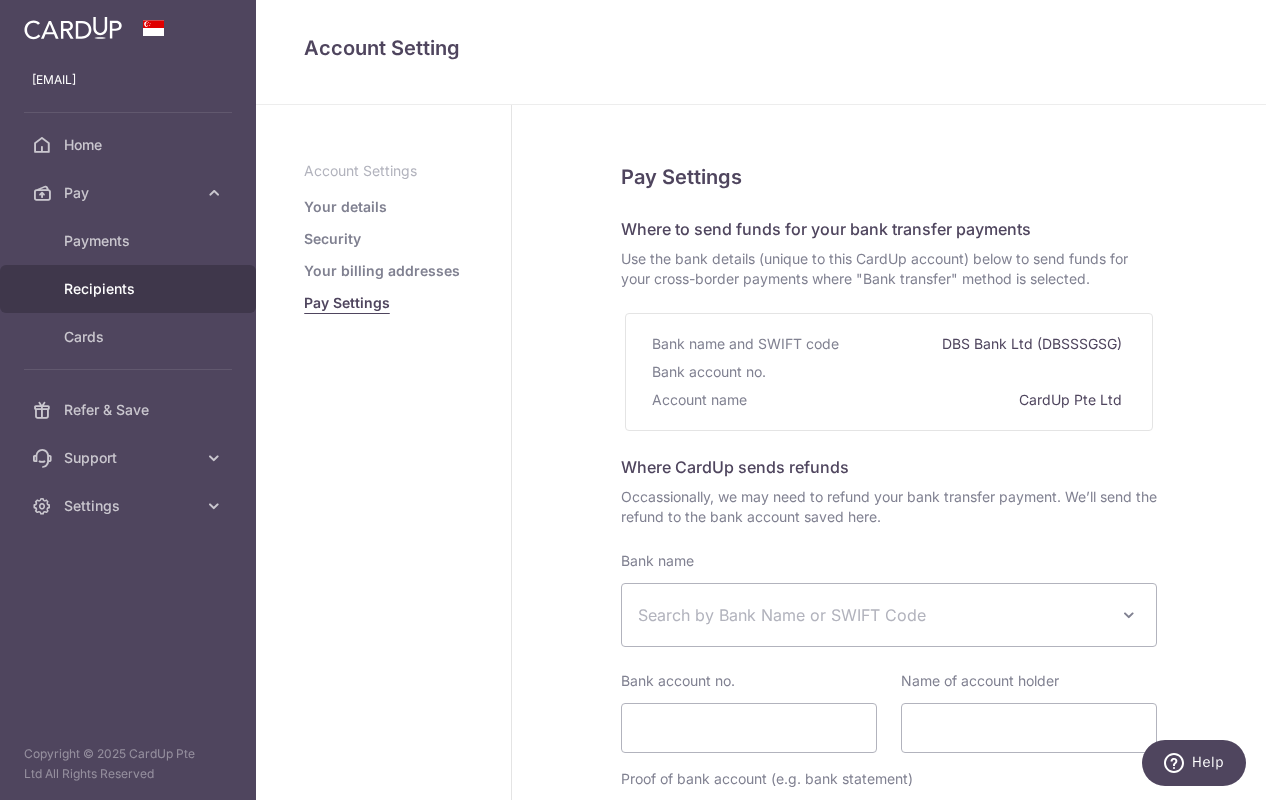 click on "Recipients" at bounding box center [130, 289] 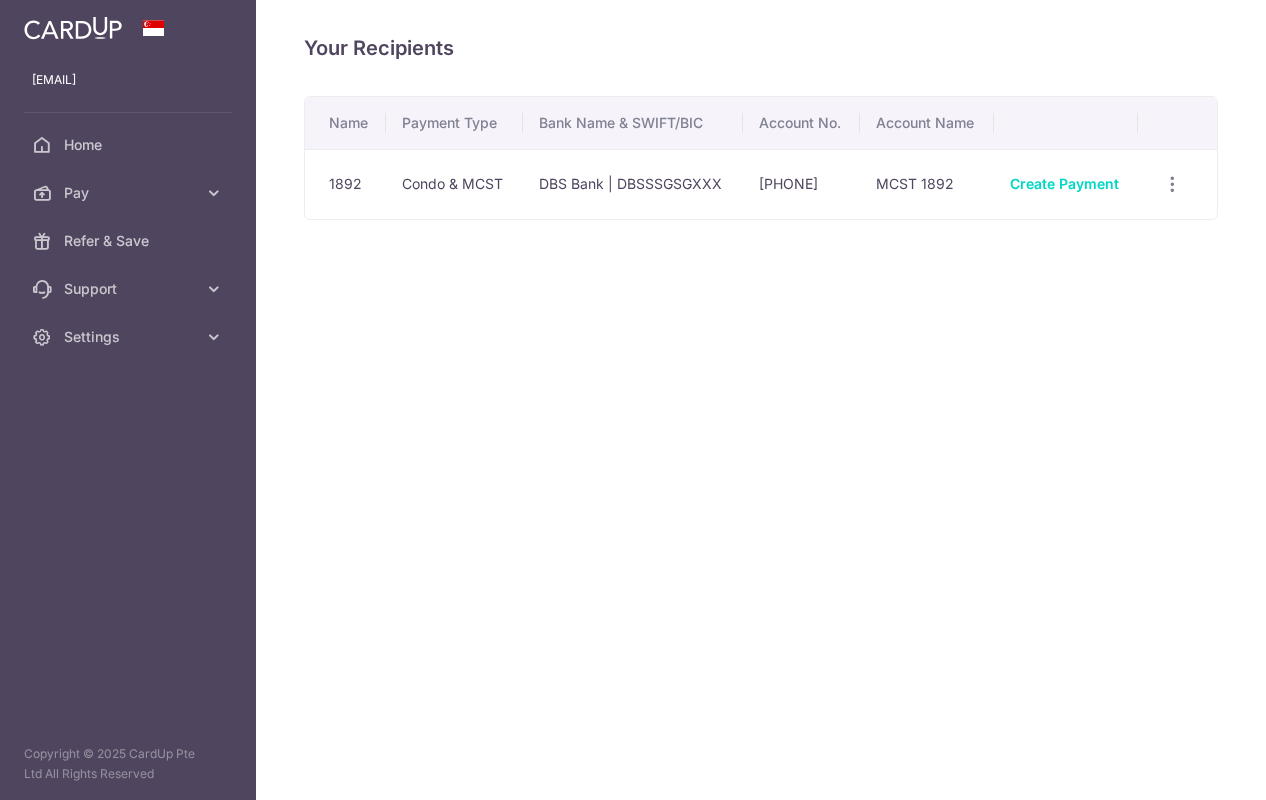 scroll, scrollTop: 0, scrollLeft: 0, axis: both 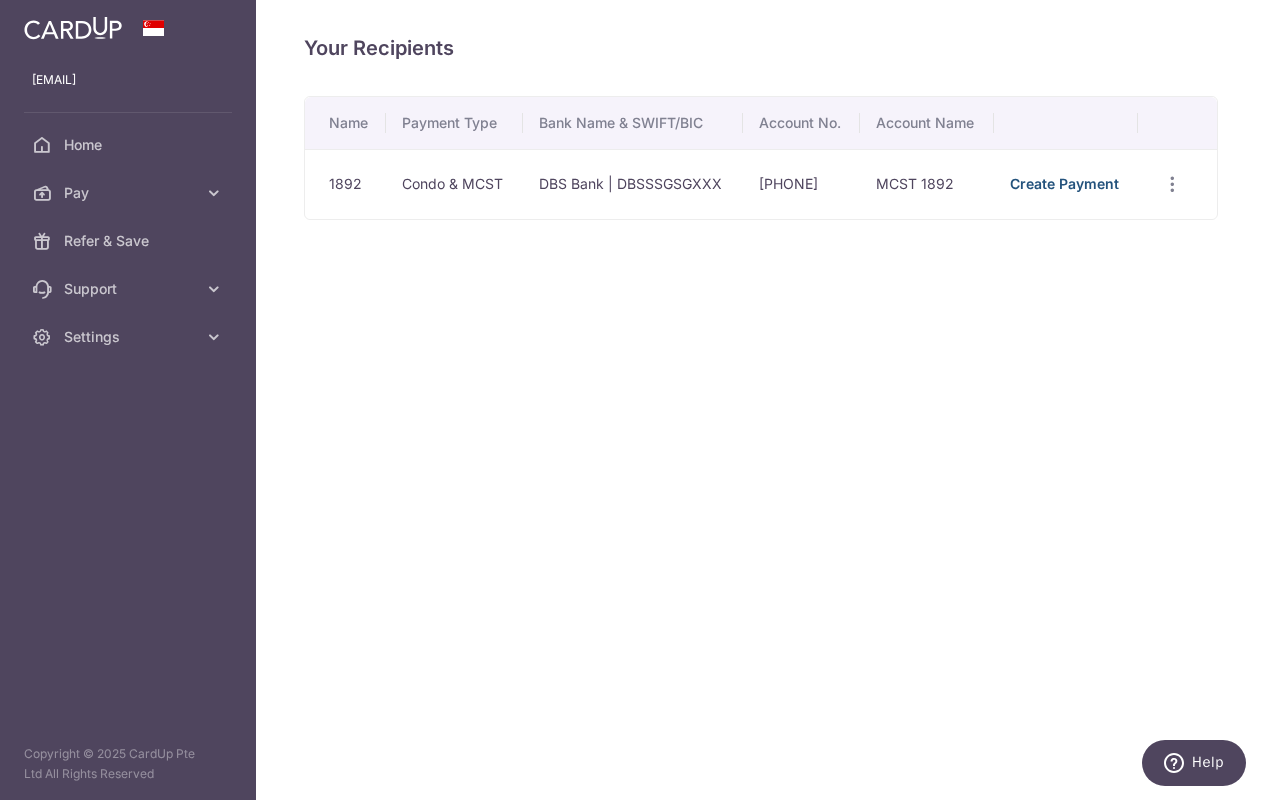click on "Create Payment" at bounding box center (1064, 183) 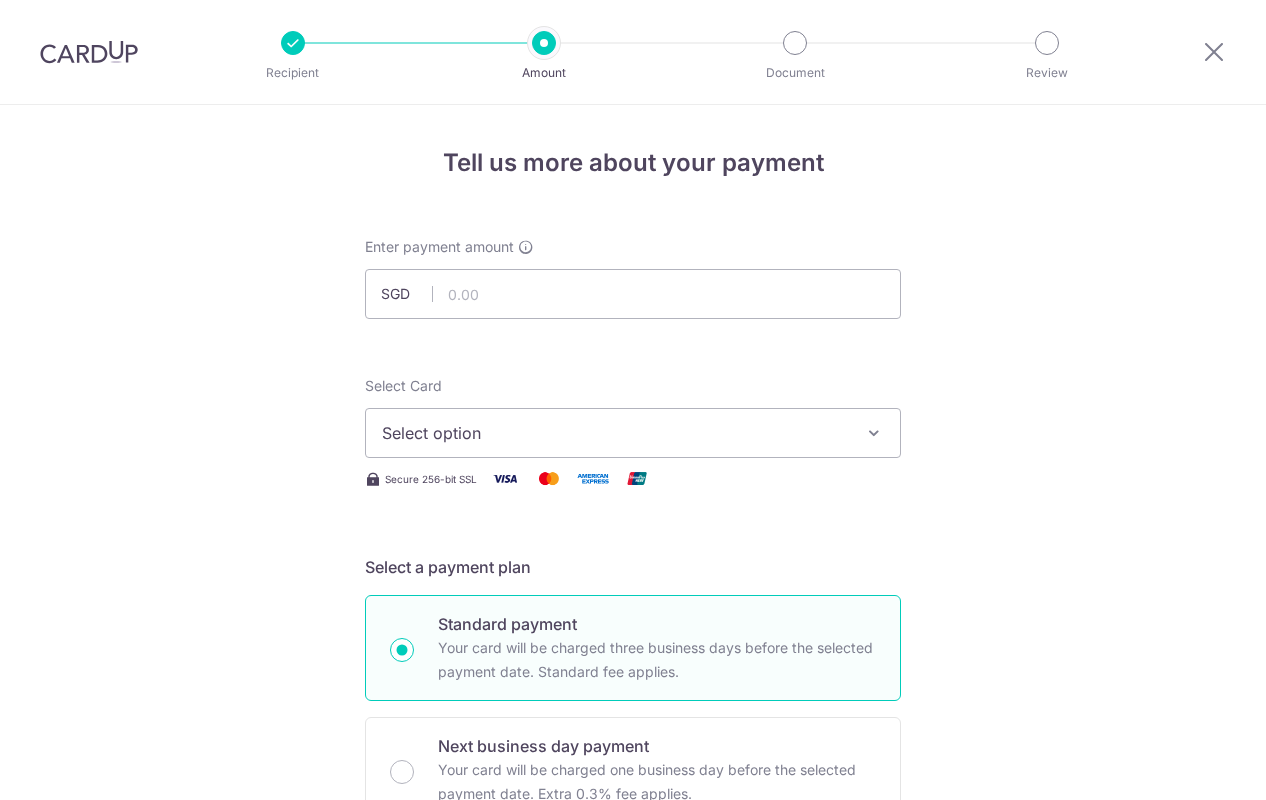 scroll, scrollTop: 0, scrollLeft: 0, axis: both 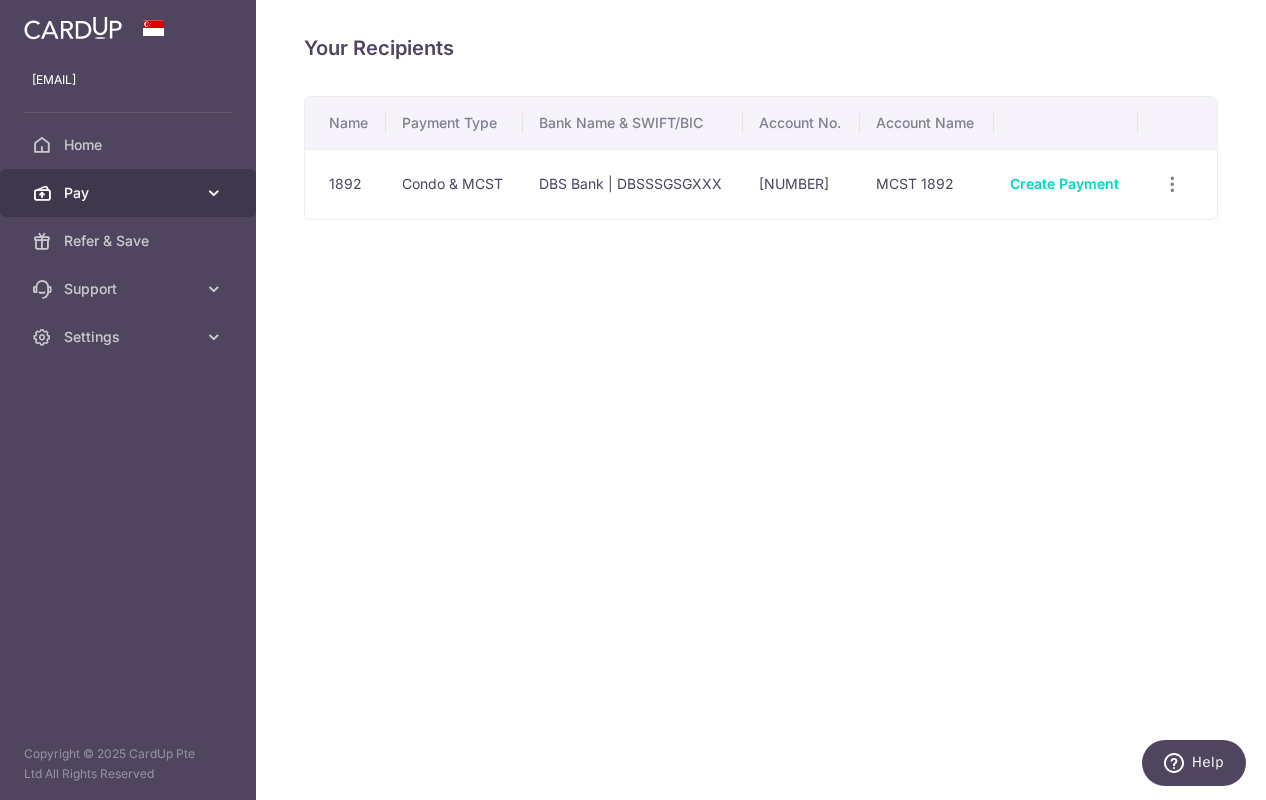 click at bounding box center (214, 193) 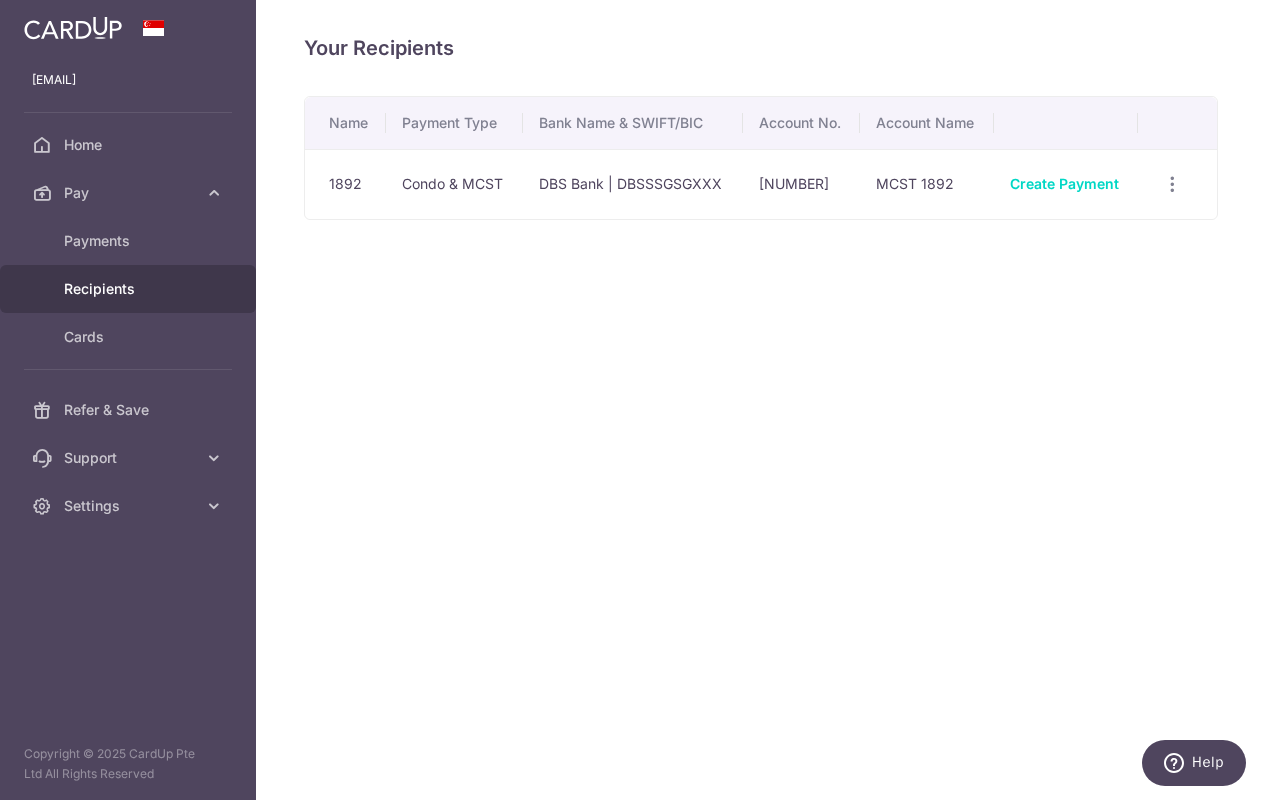 click 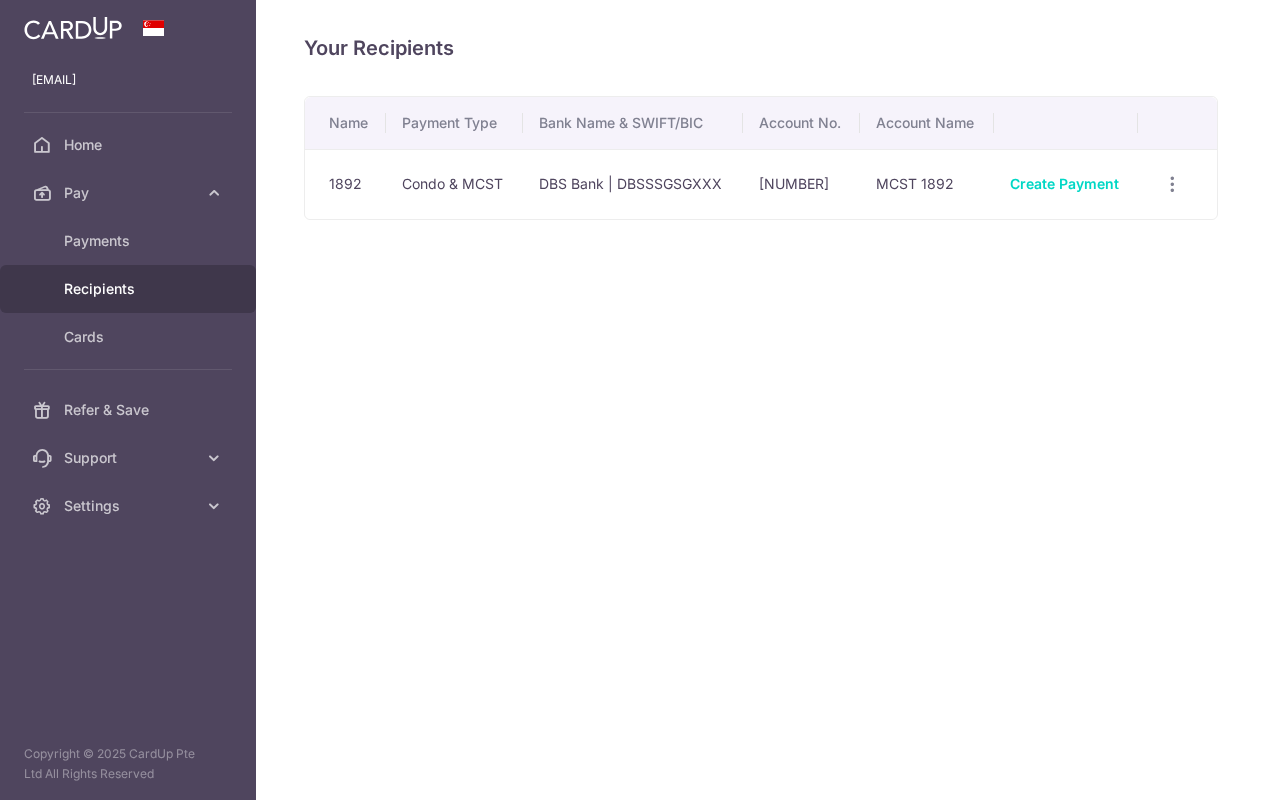 scroll, scrollTop: 0, scrollLeft: 0, axis: both 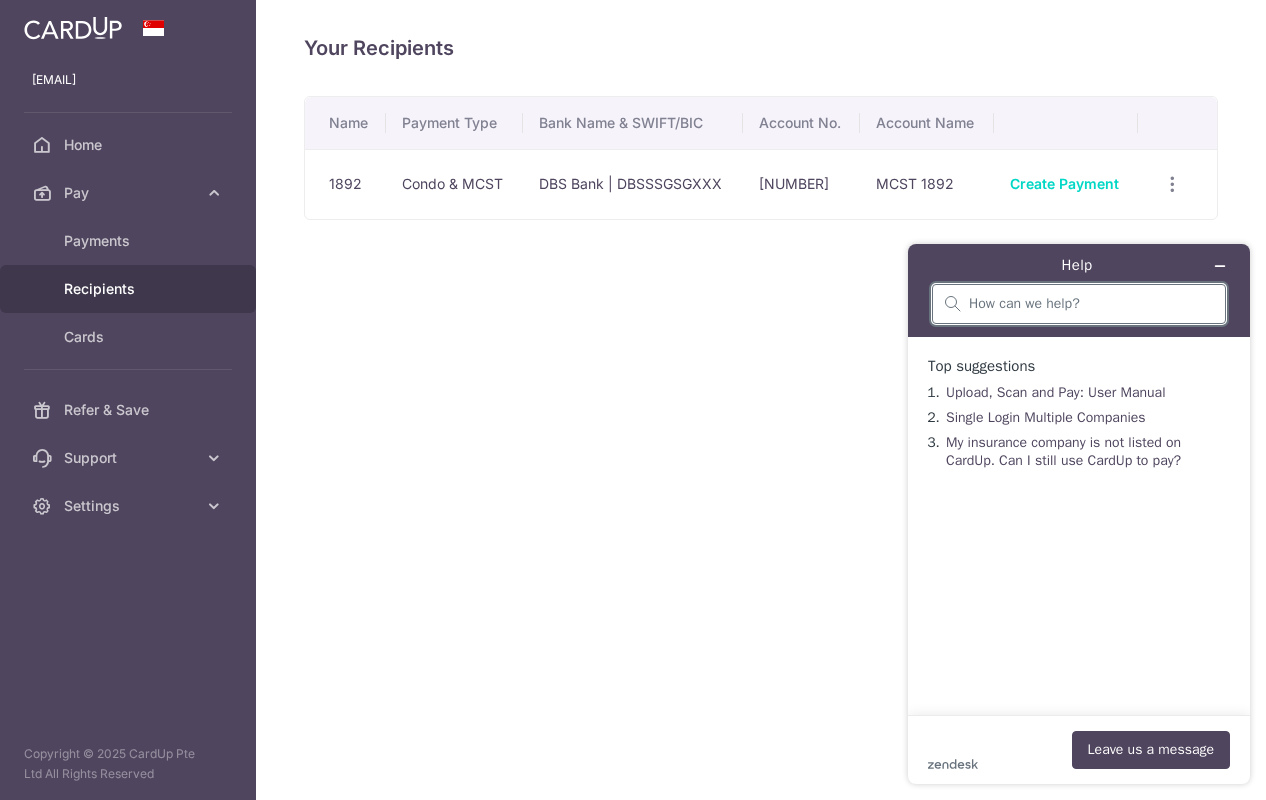 click at bounding box center [1091, 304] 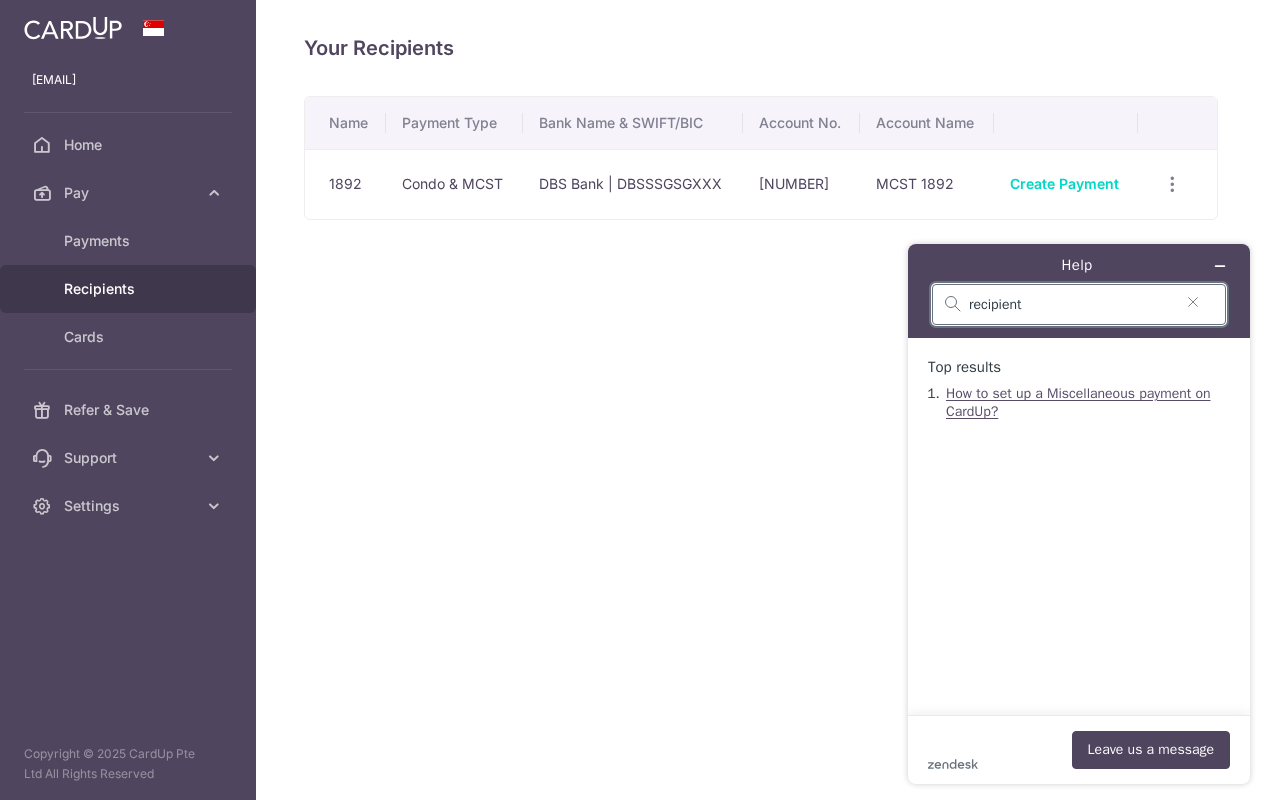 type on "recipient" 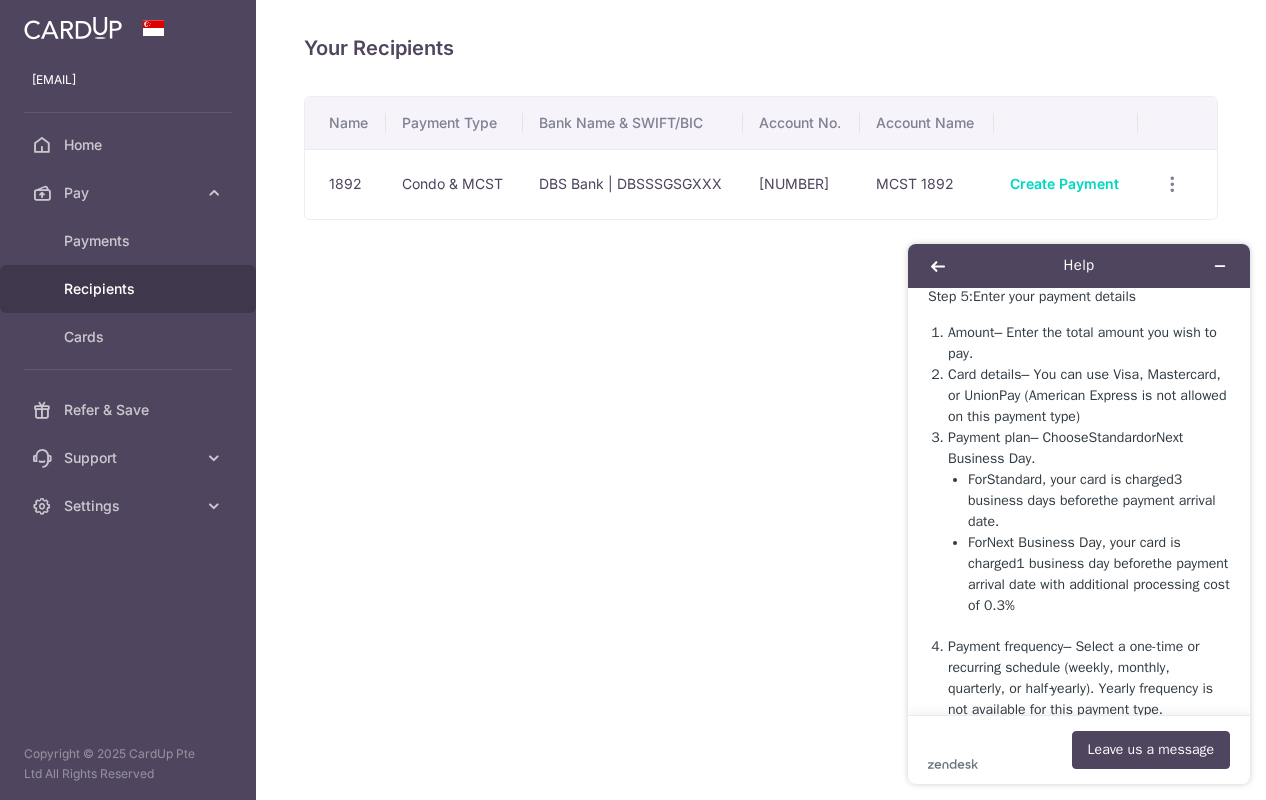 scroll, scrollTop: 2672, scrollLeft: 0, axis: vertical 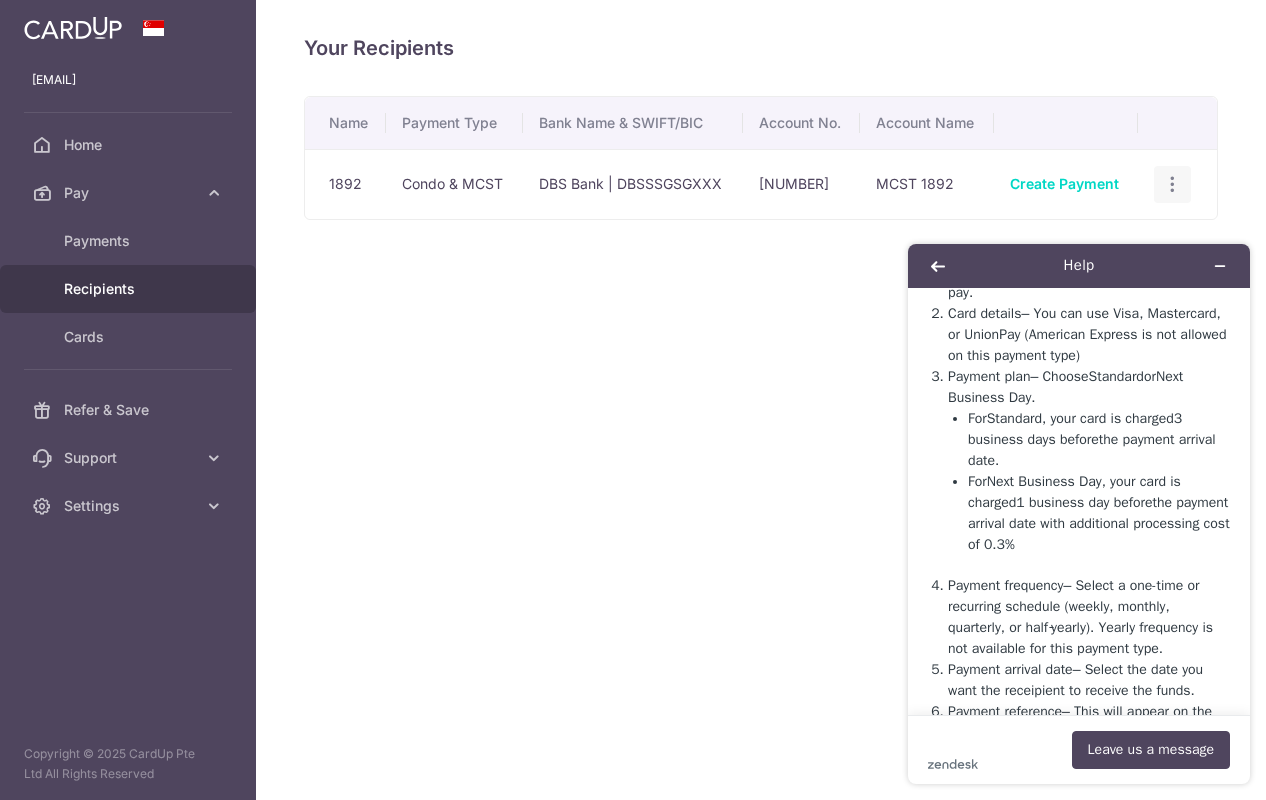 click at bounding box center [1172, 184] 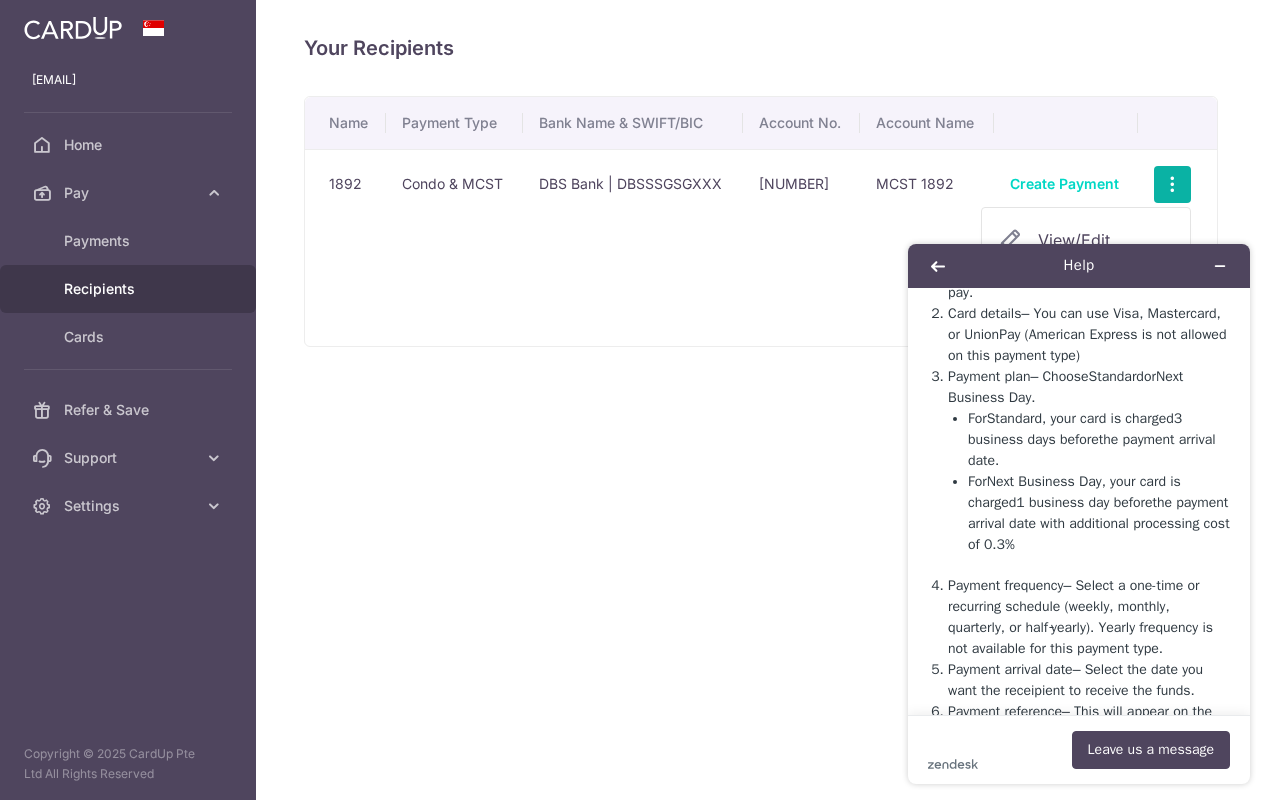 click on "Help How to set up a Miscellaneous payment on CardUp?   Summary Step 1: Account Sign Up/Login Step 2: Create Payment Step 3: Select Payment Category Step 4: Add your recipient details Step 5: Enter your payment details Step 6: Document Step 7: Review Step 8: Payments Dashboard Quick Tips   Step 1: Account Sign Up/Login To schedule your payment on CardUp;  sign up  for a free CardUp account , or  log in  here if you are an existing user. Only supported for personal account Step 2: Create Payment Once you're login, click on "Create Payment"   Step 3: Select Payment Category Schedule your payment request by selecting " Miscellaneous " as the payment category.   Step 4: Add your recipient details Click on "Add New Recipeint" You’ll be asked, “Who would you like to pay?” Enter the  Company UEN / business registration number and registered company name  (as shown on your invoice) Provide the  bank account details  where you want the funds to be transferred. Step 5:  Enter your payment details Amount" at bounding box center [1079, 514] 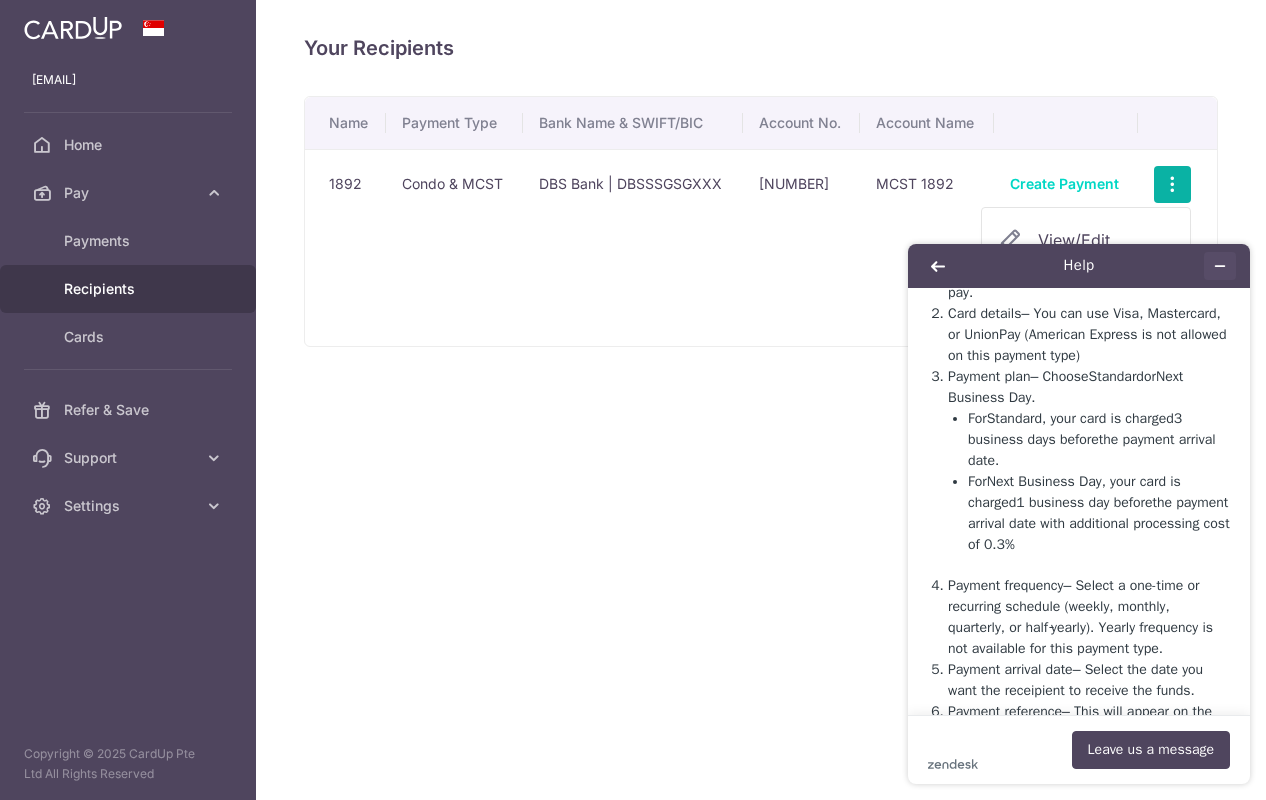 click 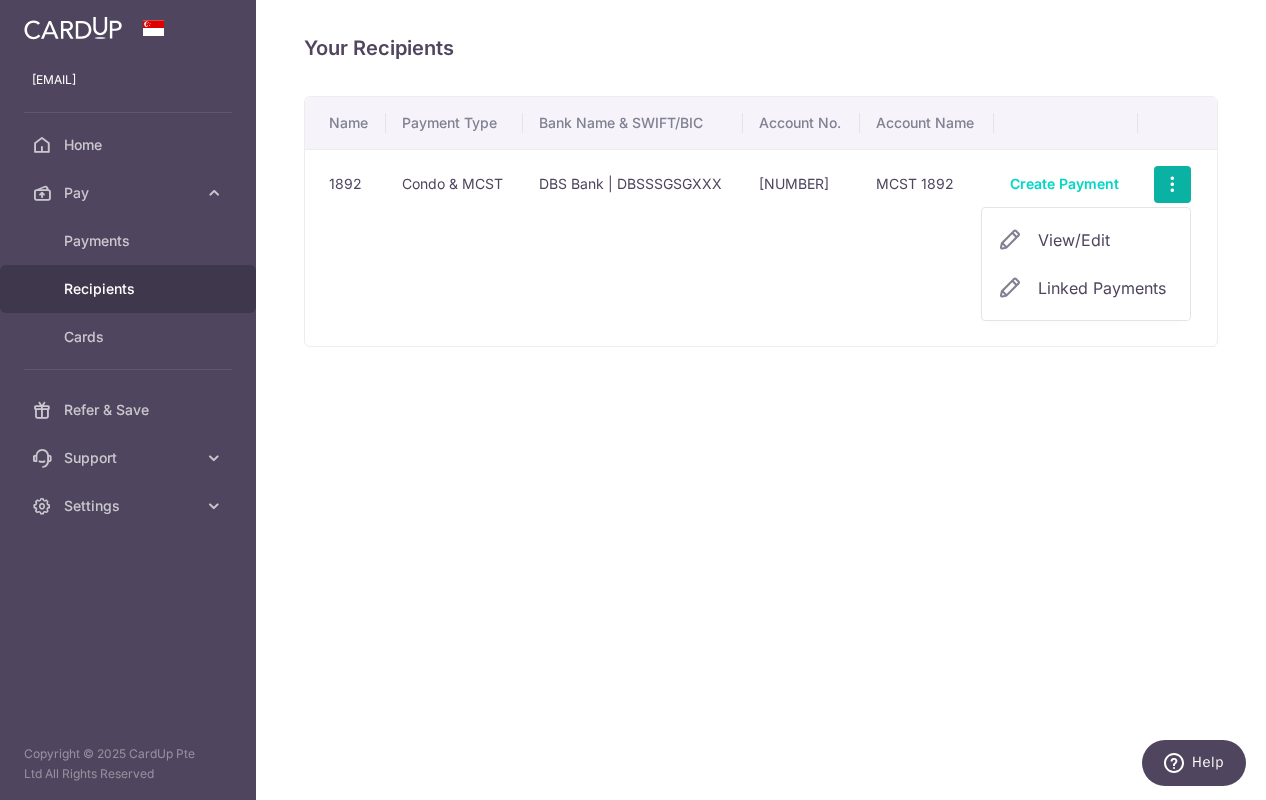 click on "View/Edit" at bounding box center (1106, 240) 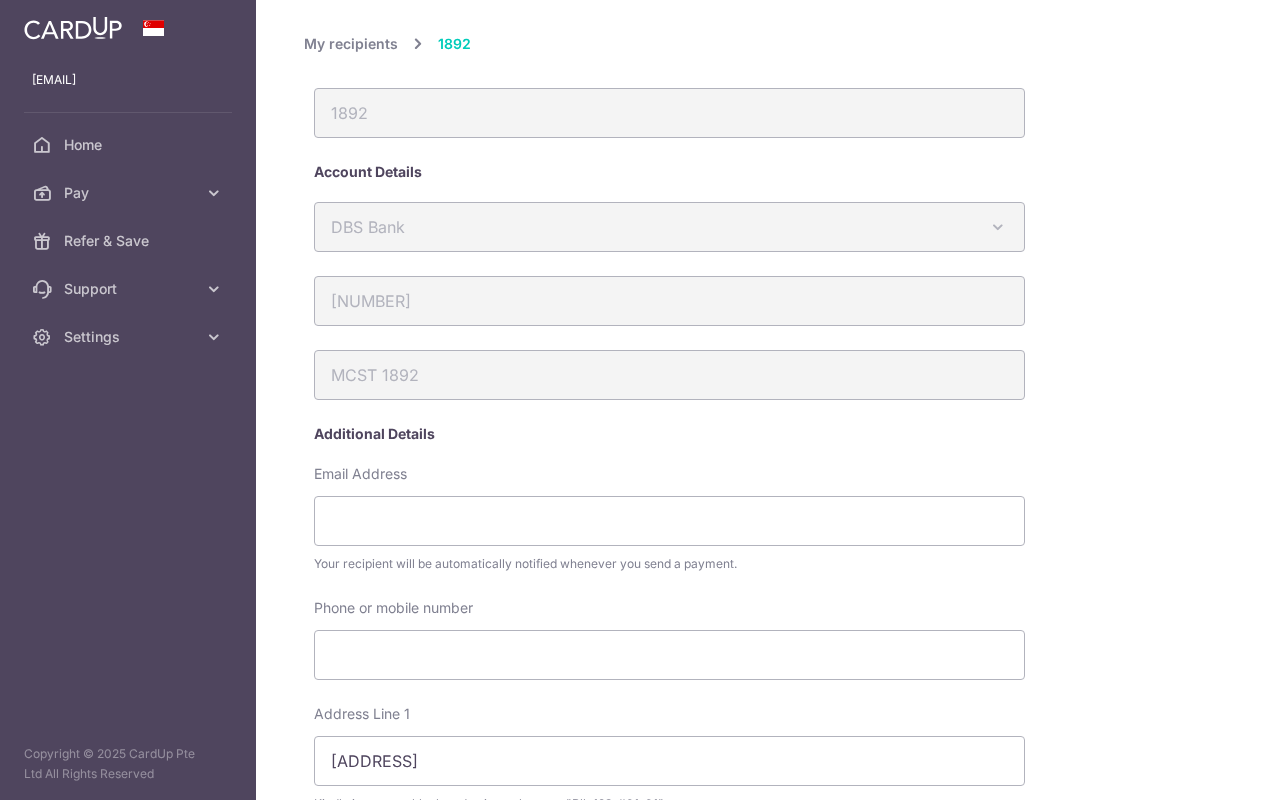 scroll, scrollTop: 0, scrollLeft: 0, axis: both 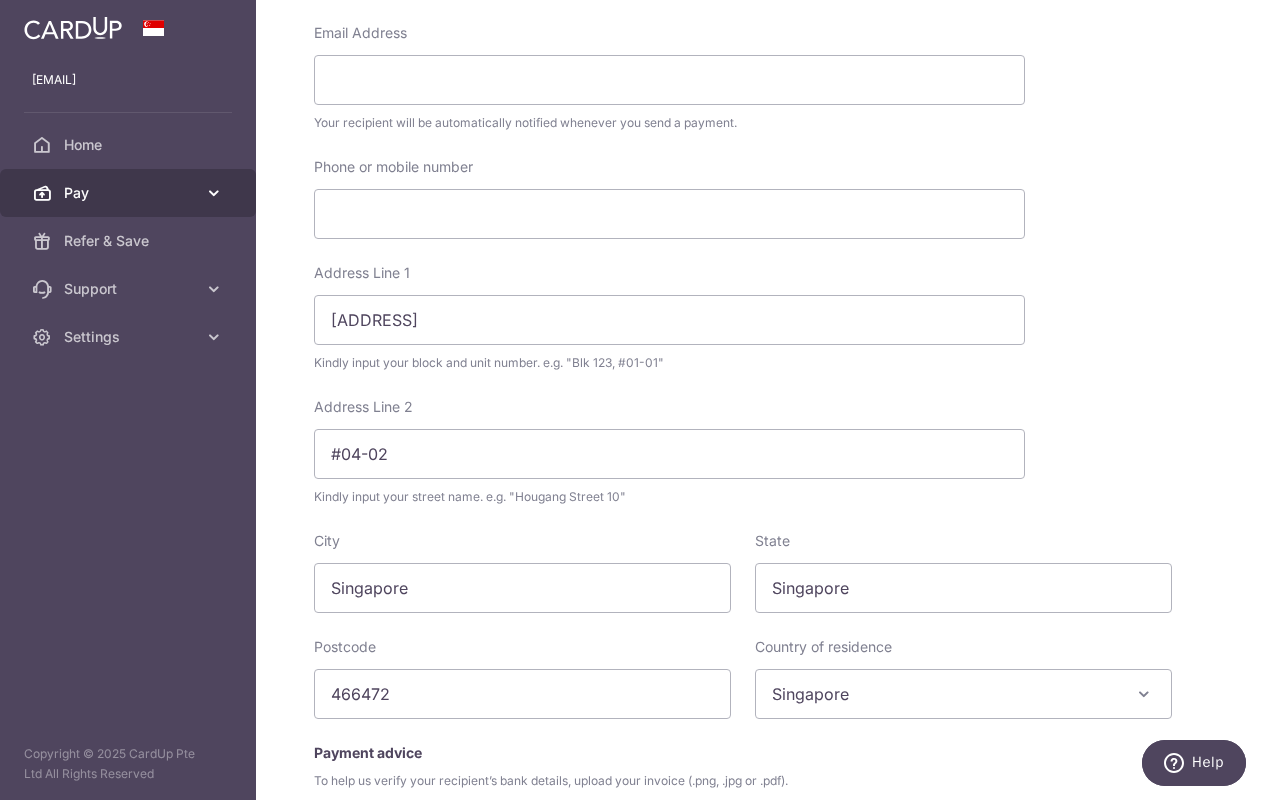 click at bounding box center (214, 193) 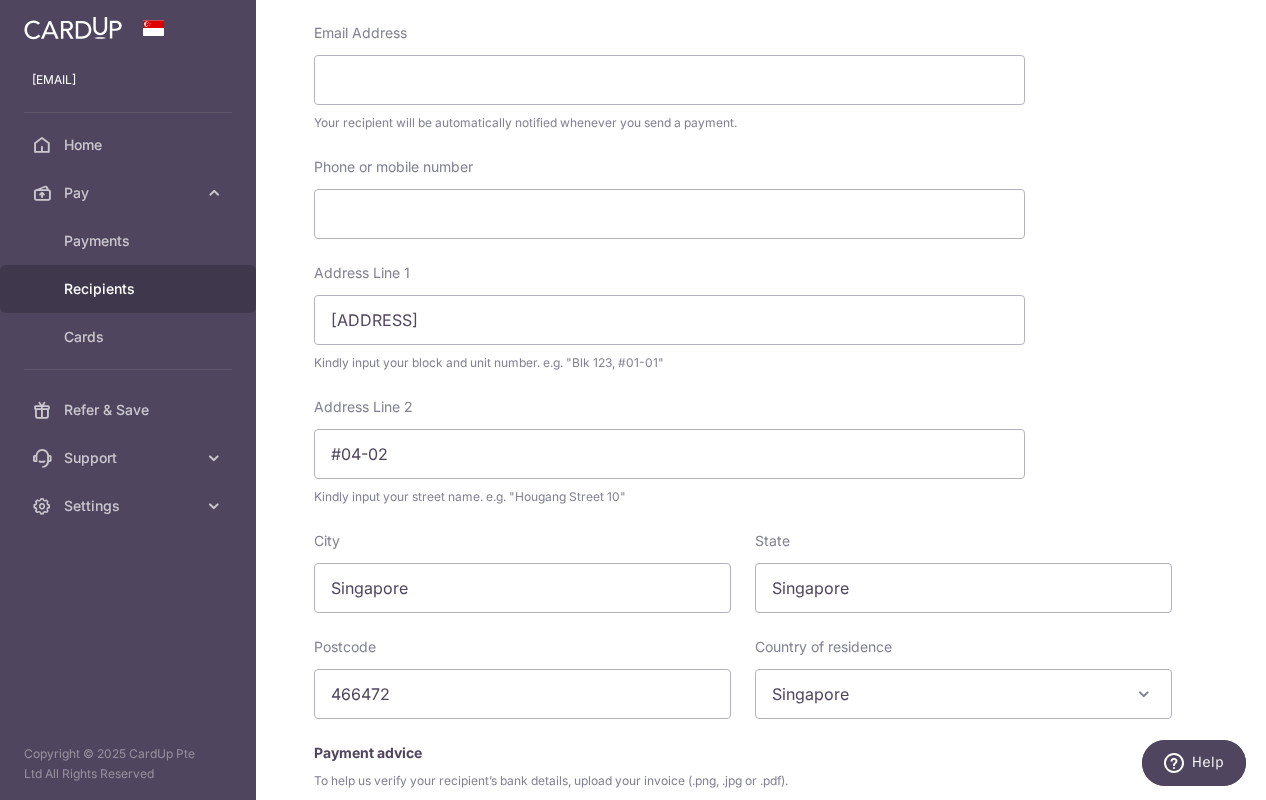 click on "Recipients" at bounding box center [130, 289] 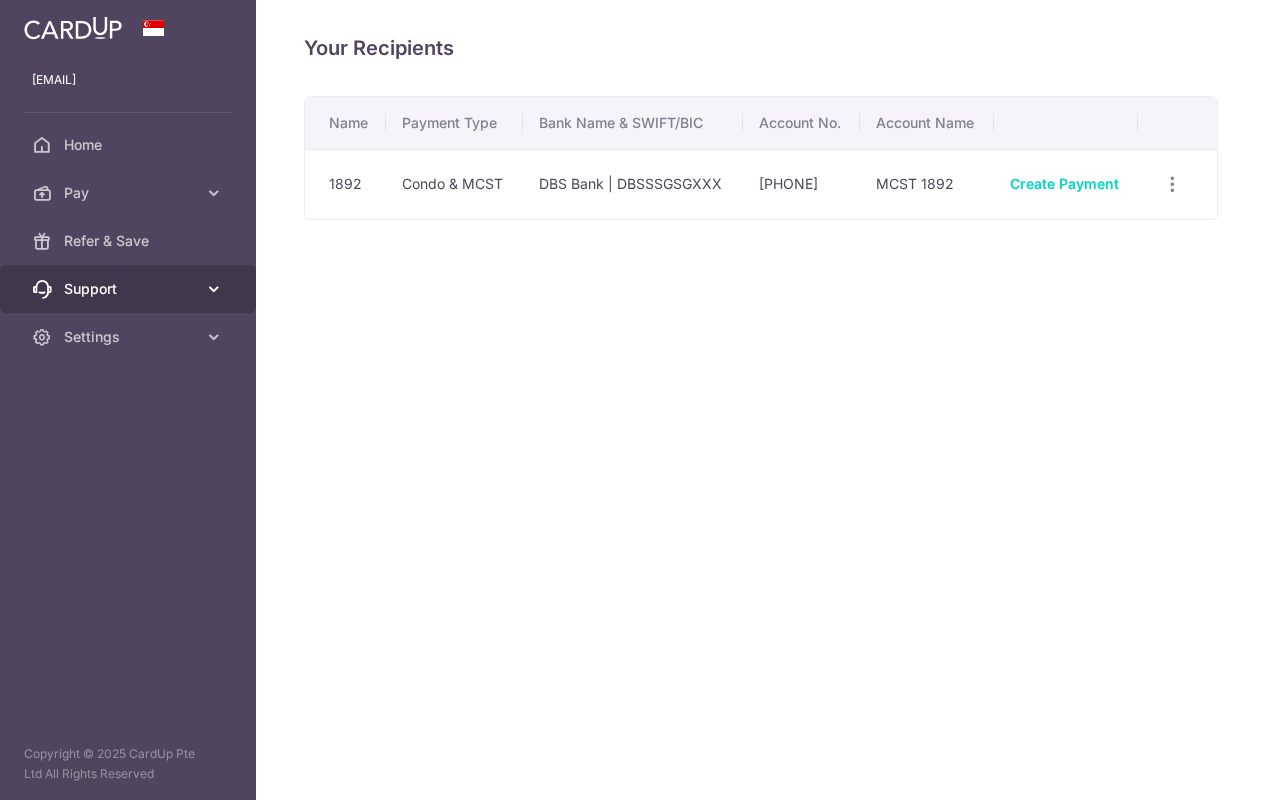 scroll, scrollTop: 0, scrollLeft: 0, axis: both 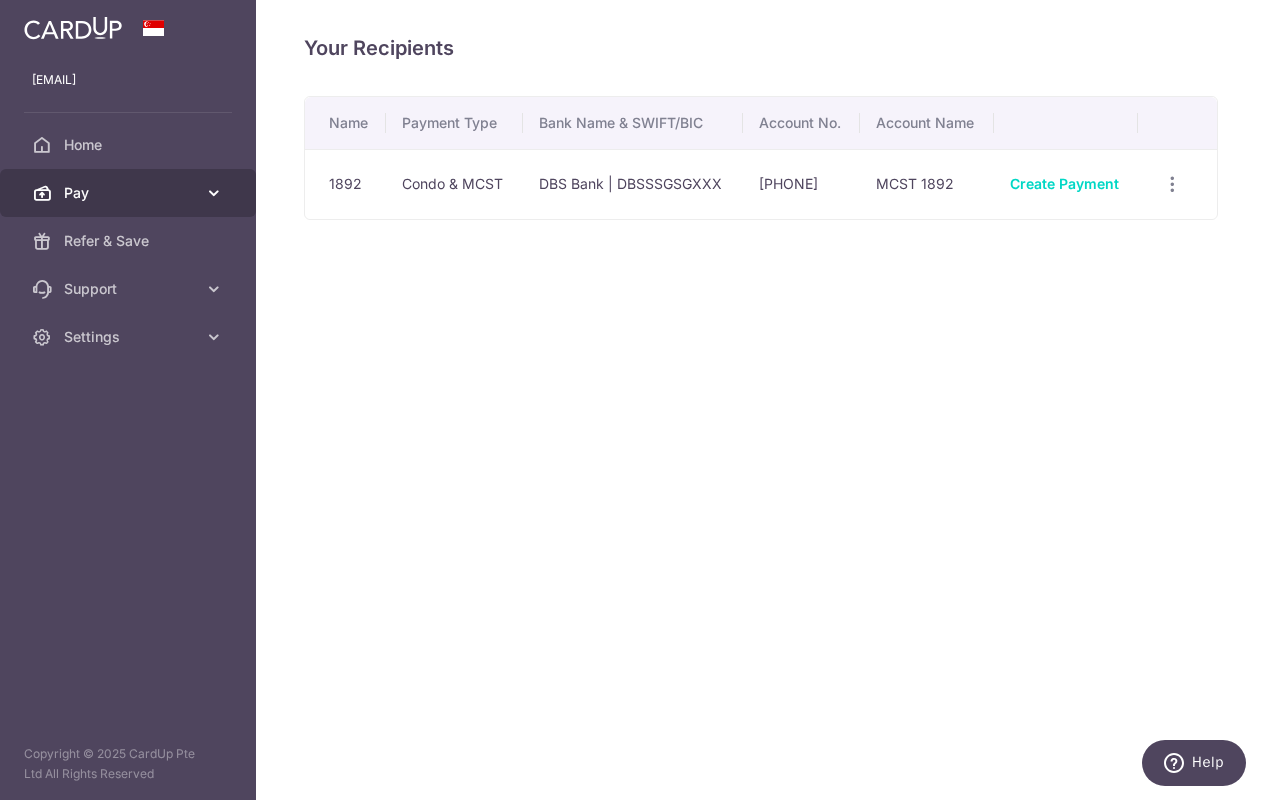 click on "Pay" at bounding box center [130, 193] 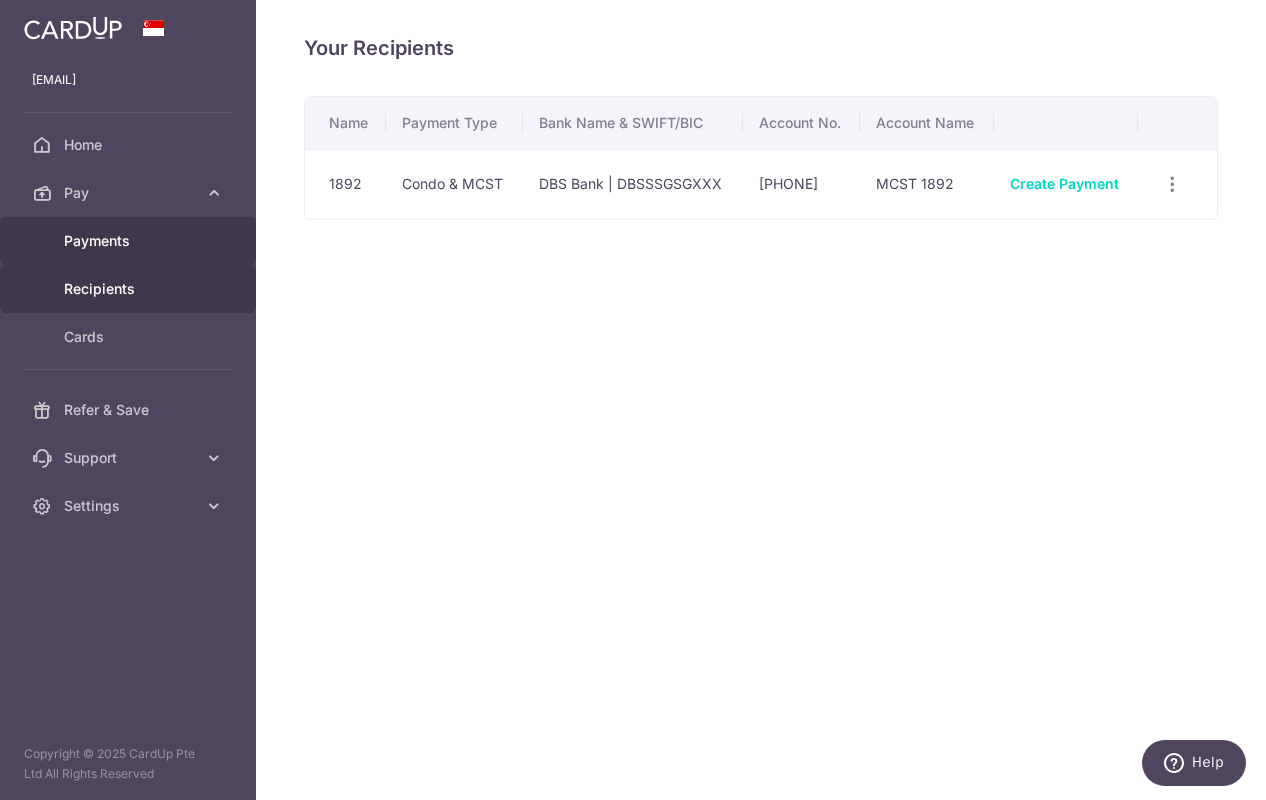 click on "Payments" at bounding box center [130, 241] 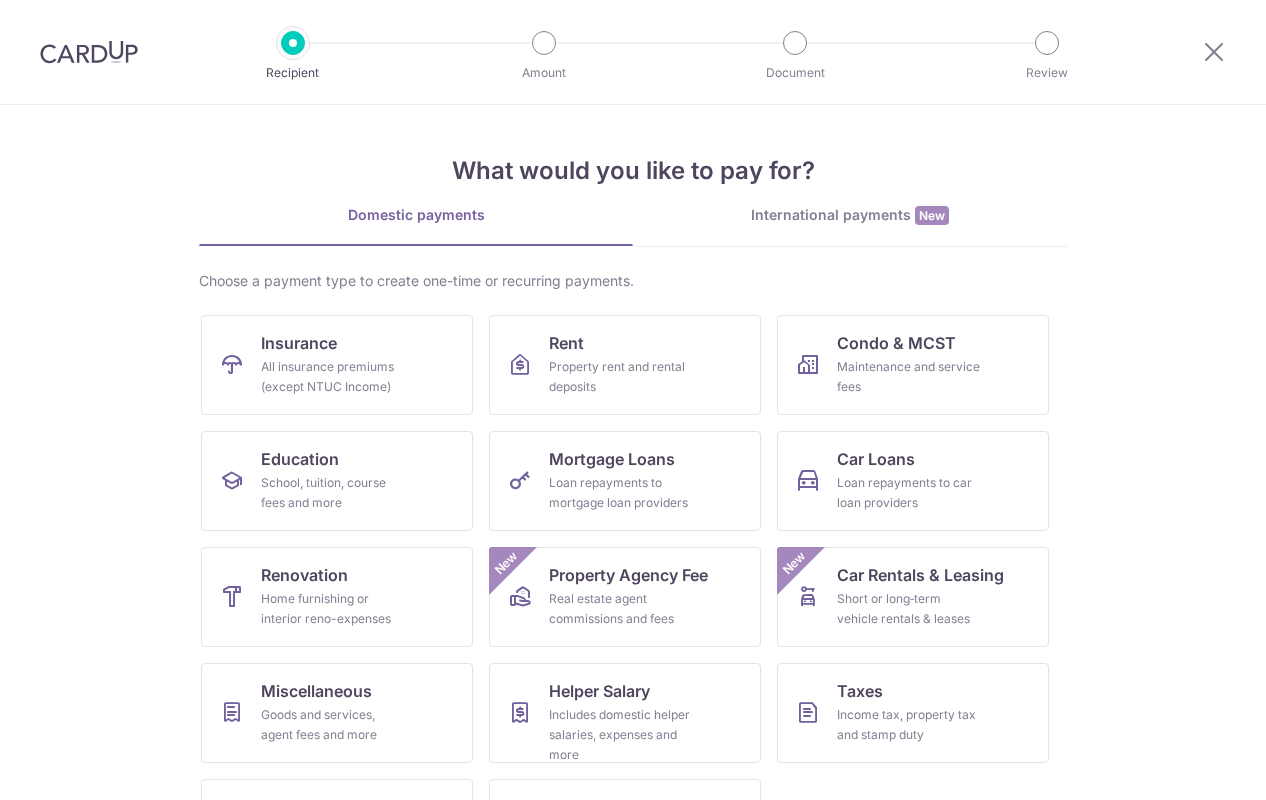 scroll, scrollTop: 0, scrollLeft: 0, axis: both 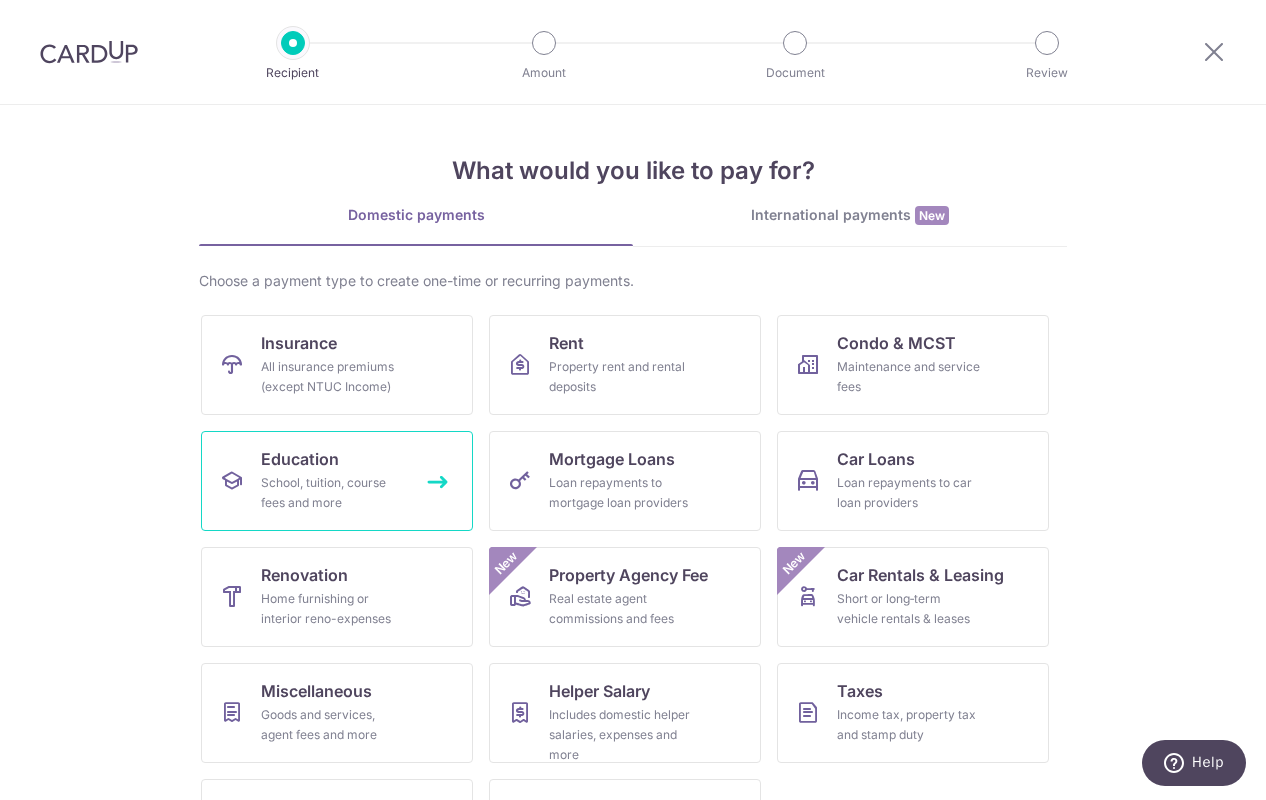 click on "School, tuition, course fees and more" at bounding box center (333, 493) 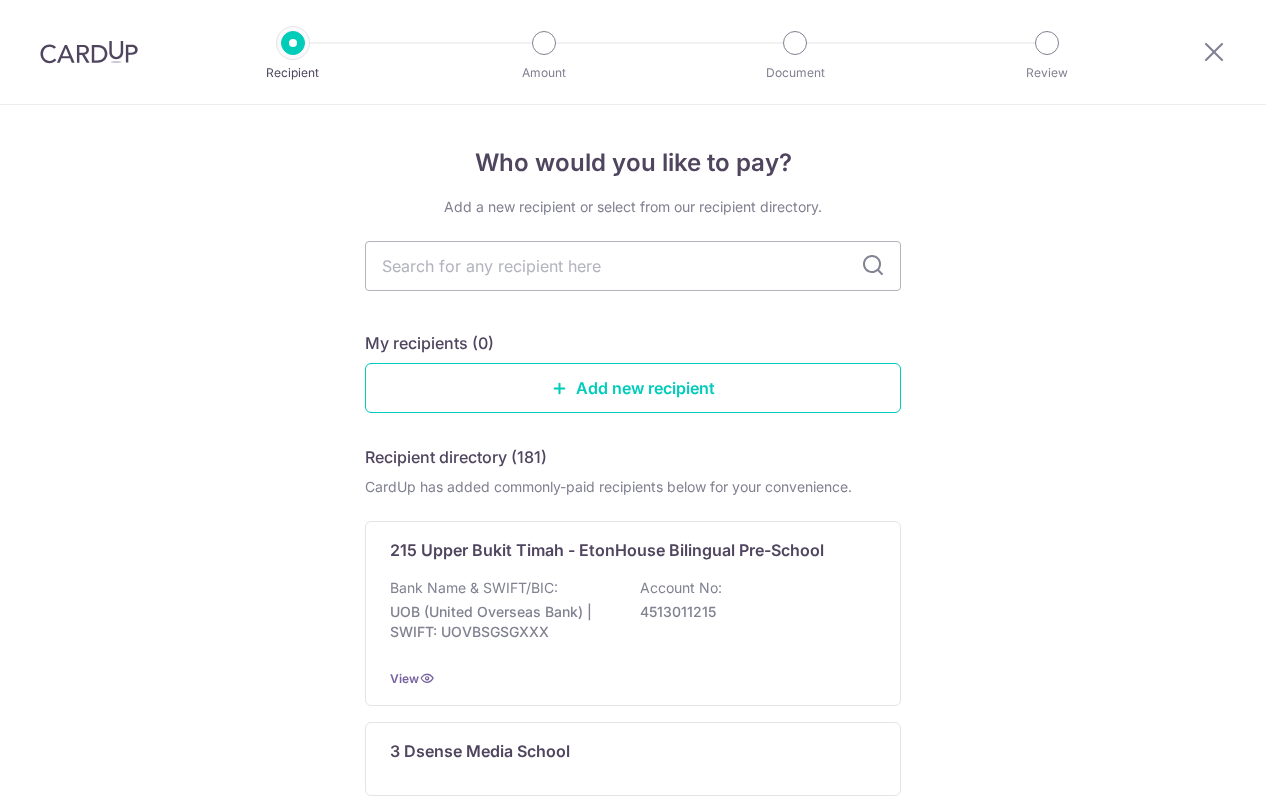scroll, scrollTop: 0, scrollLeft: 0, axis: both 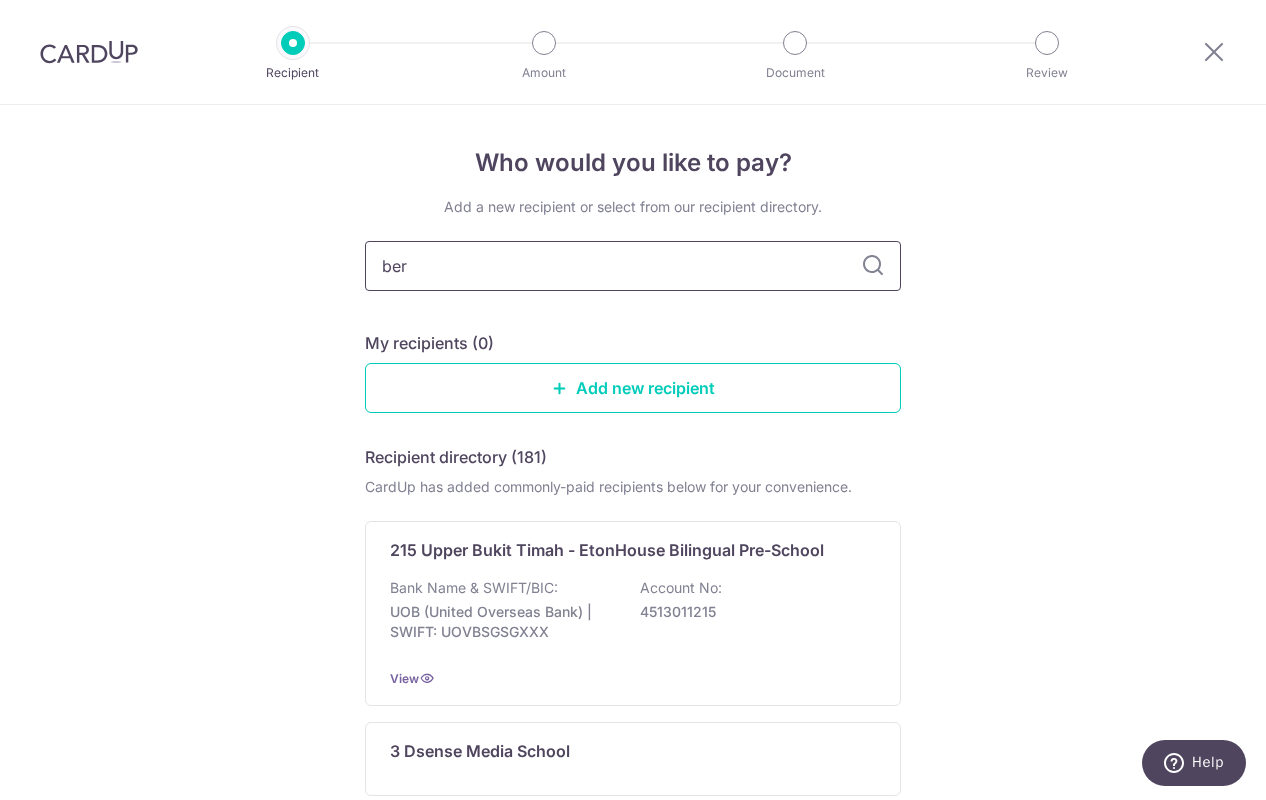type on "berr" 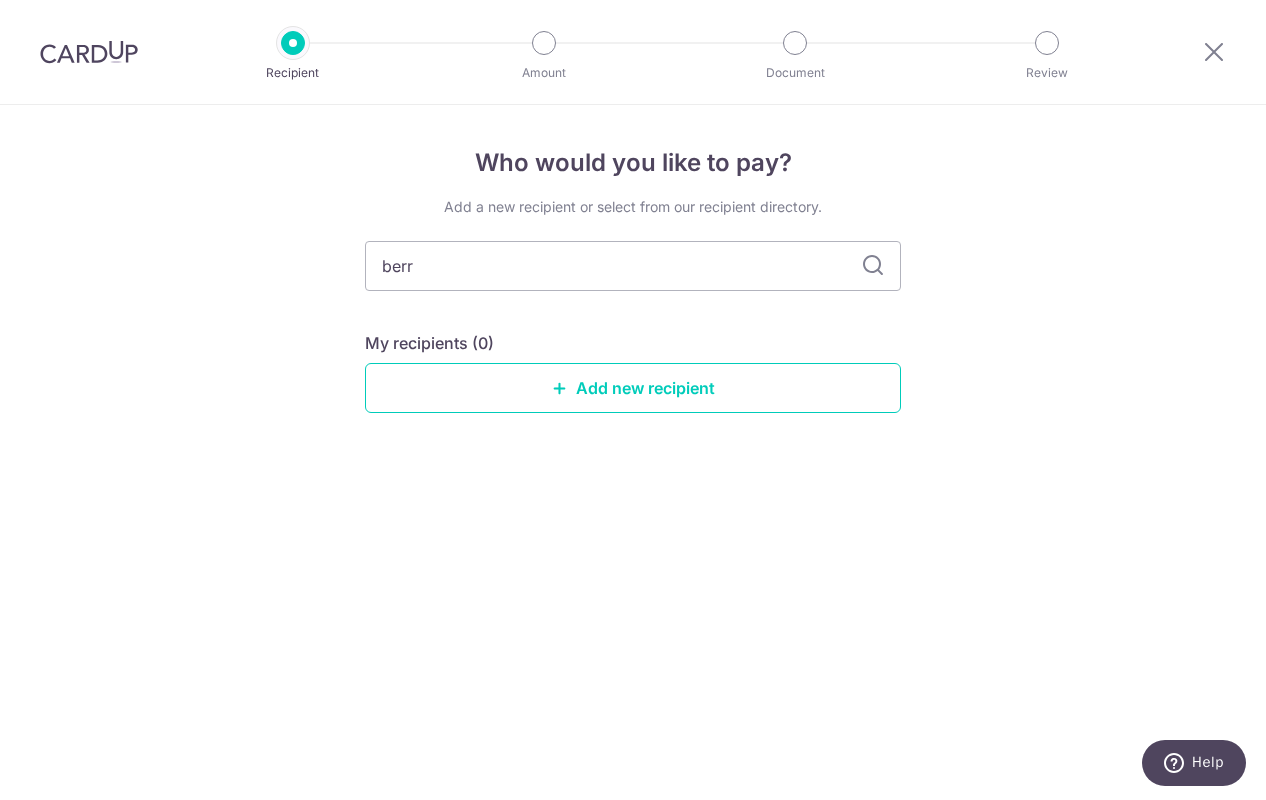 type on "berri" 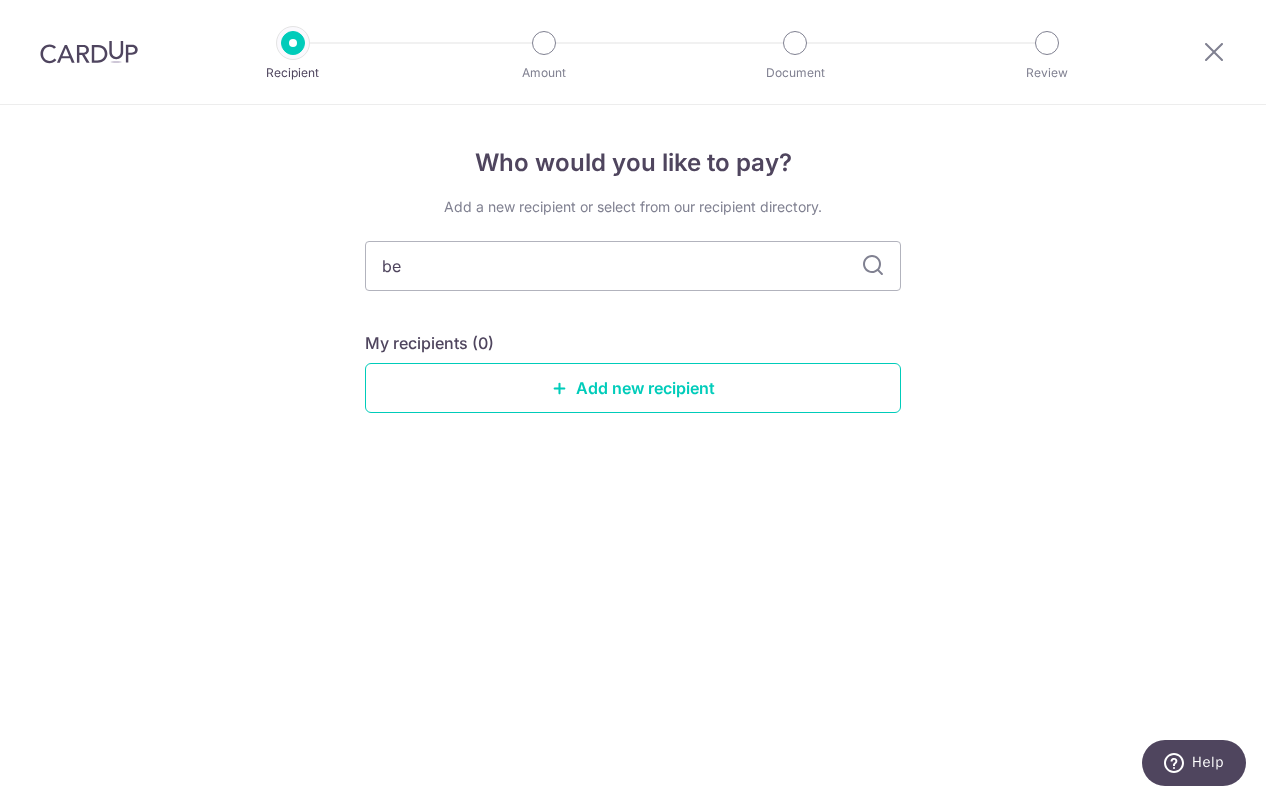 type on "b" 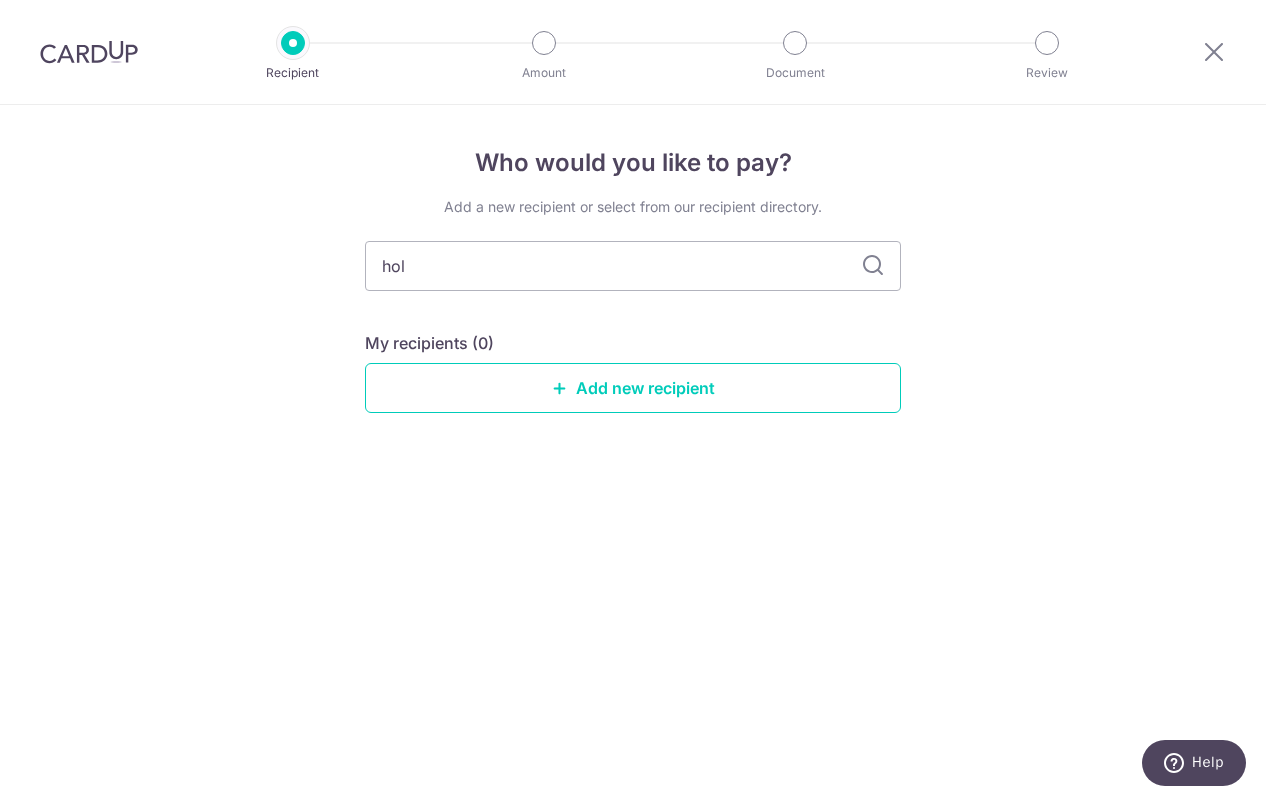type on "holy" 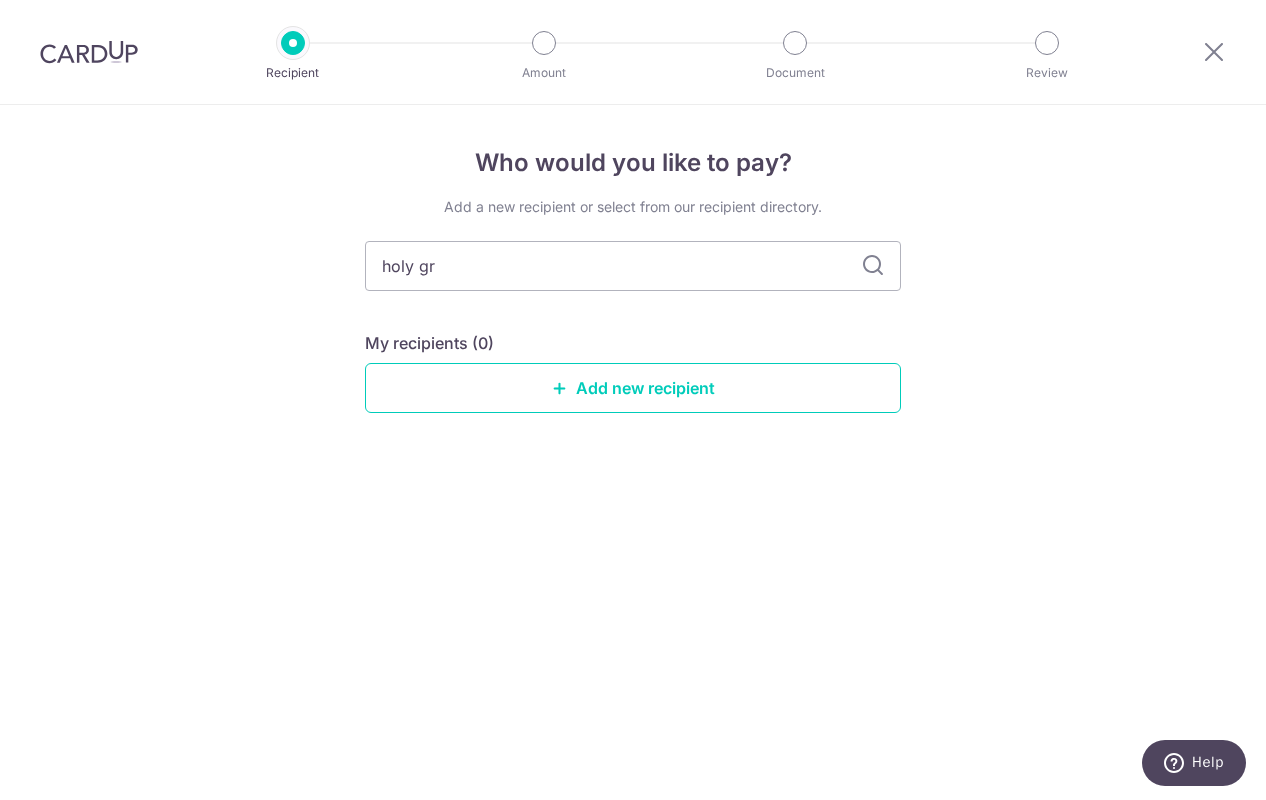 type on "holy gra" 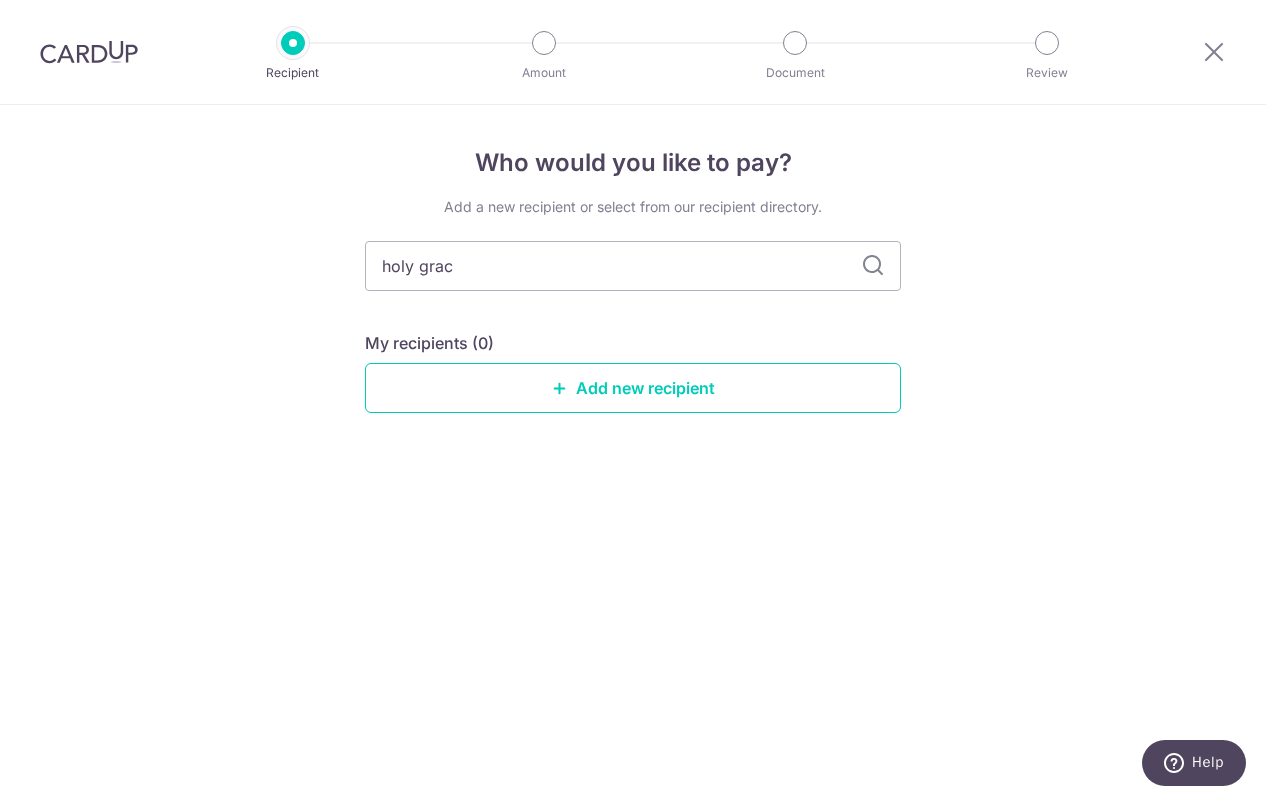 type on "holy grace" 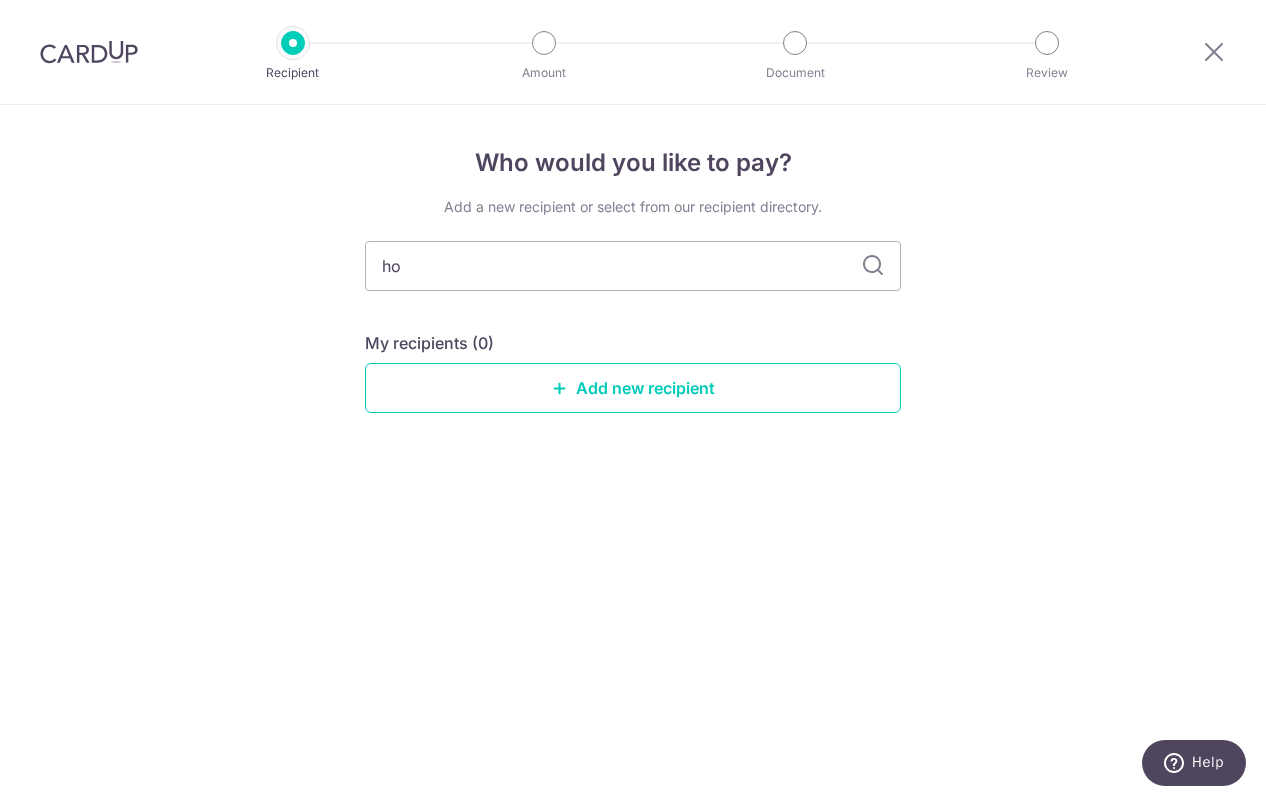 type on "h" 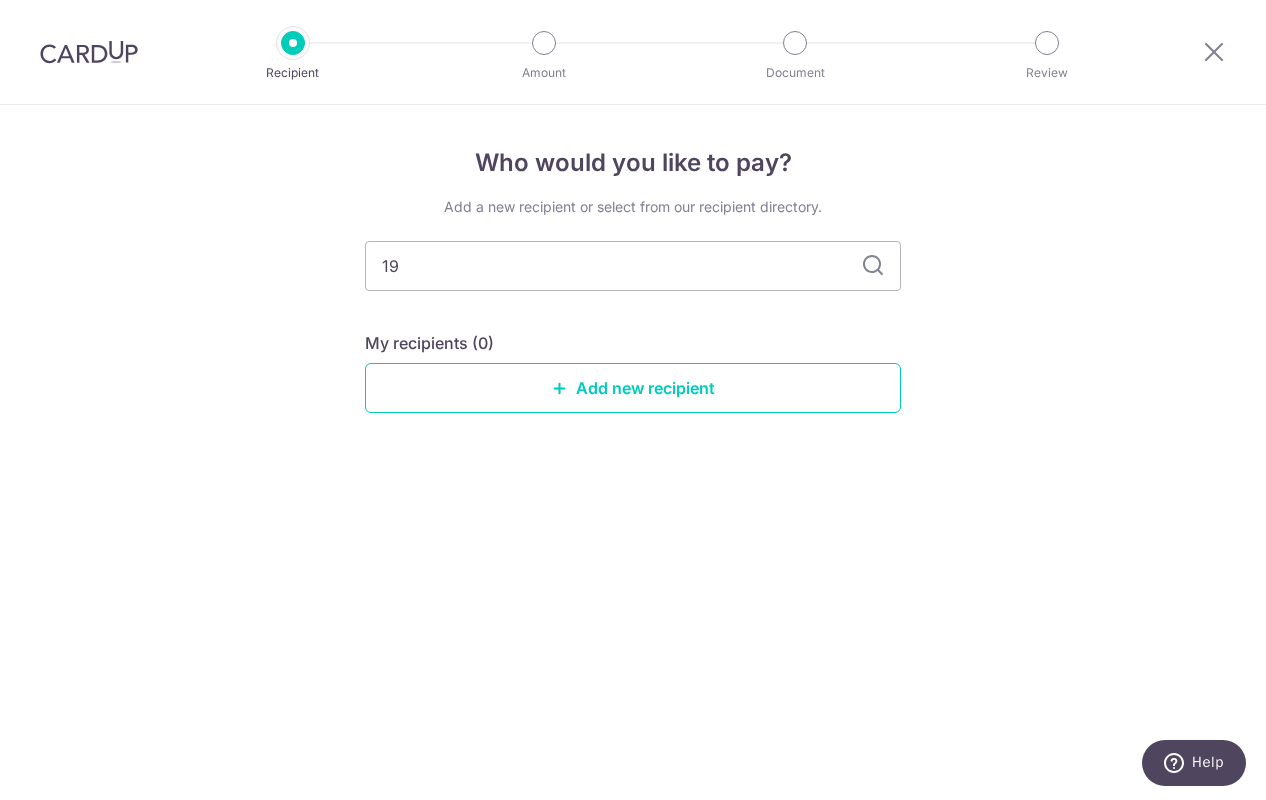 type on "1" 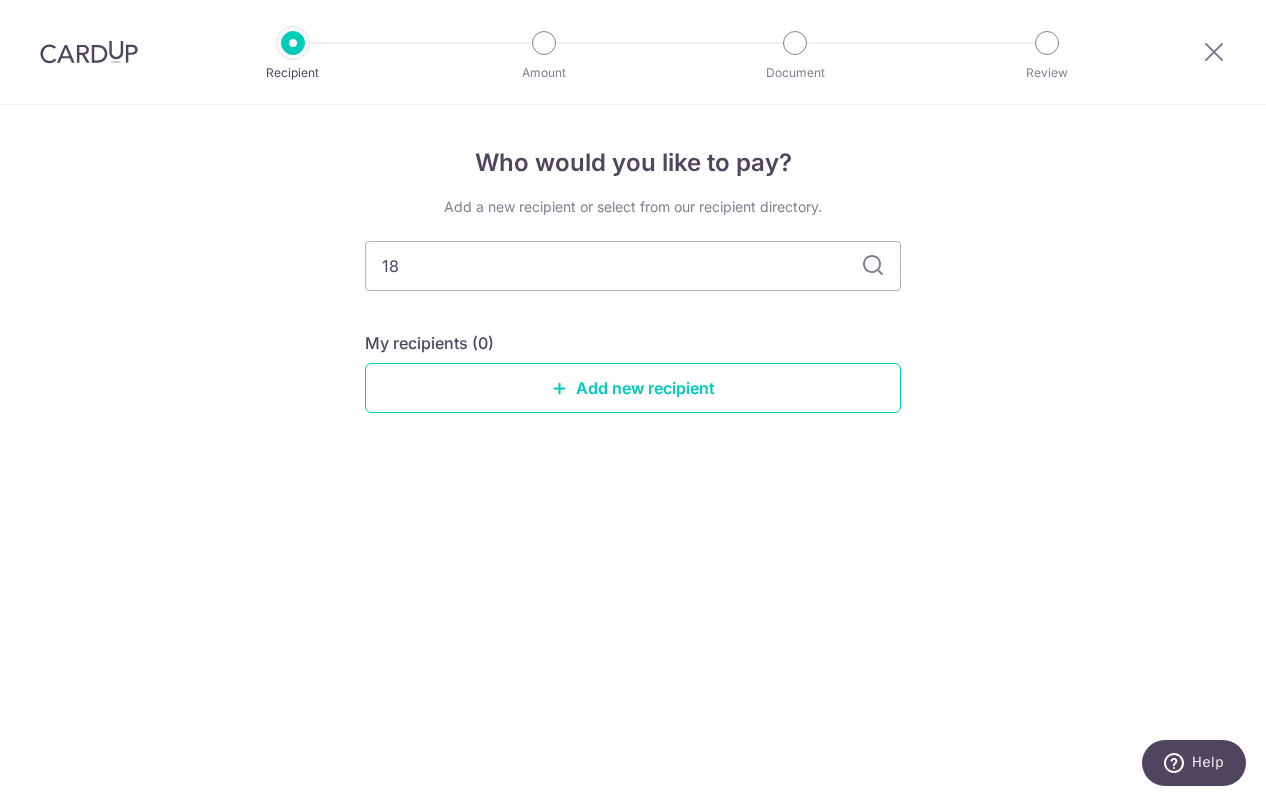 type on "189" 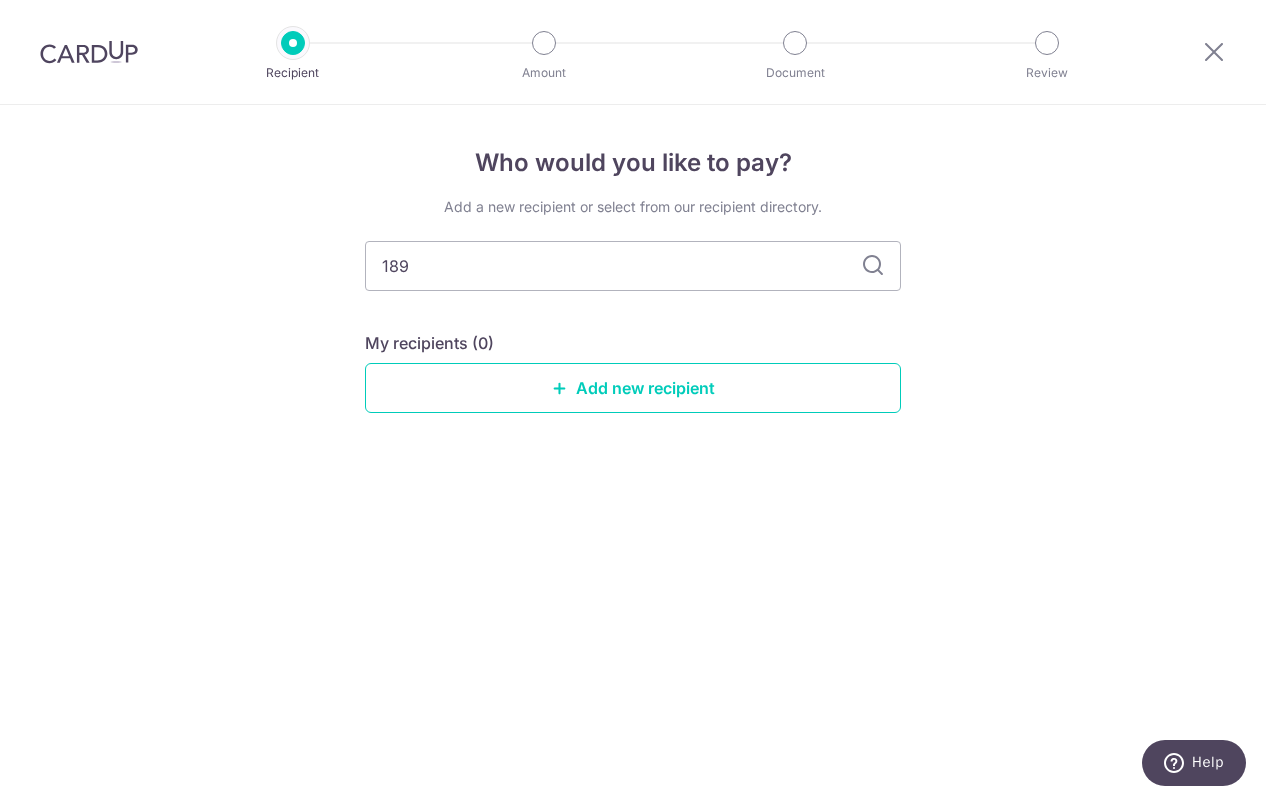 type on "1892" 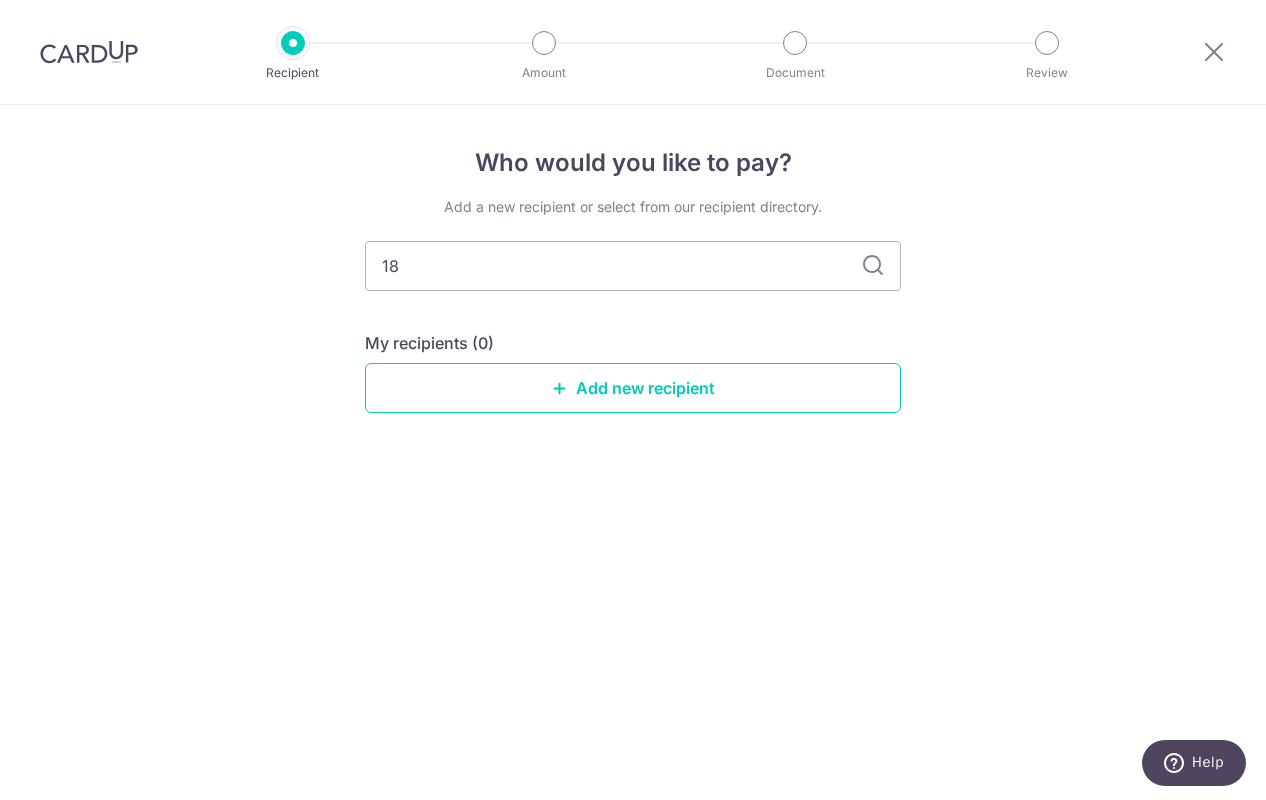 type on "1" 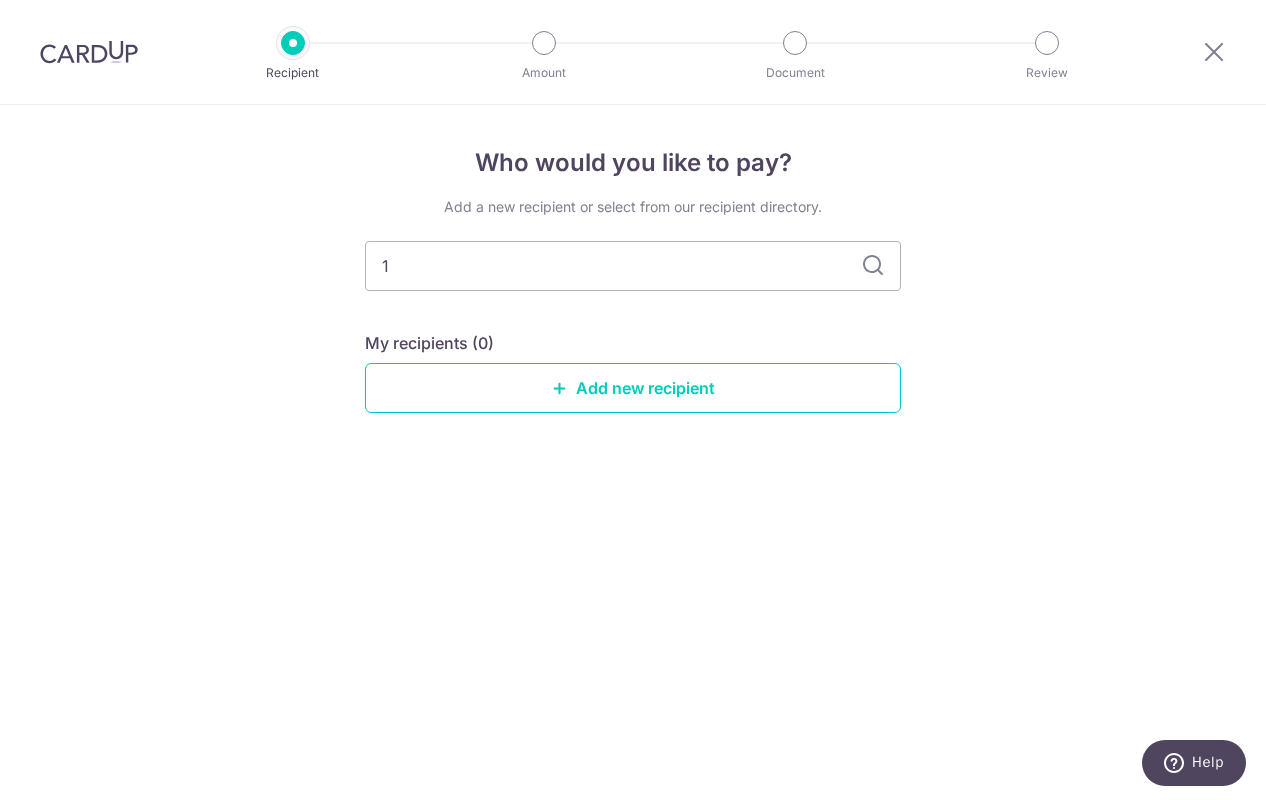 type 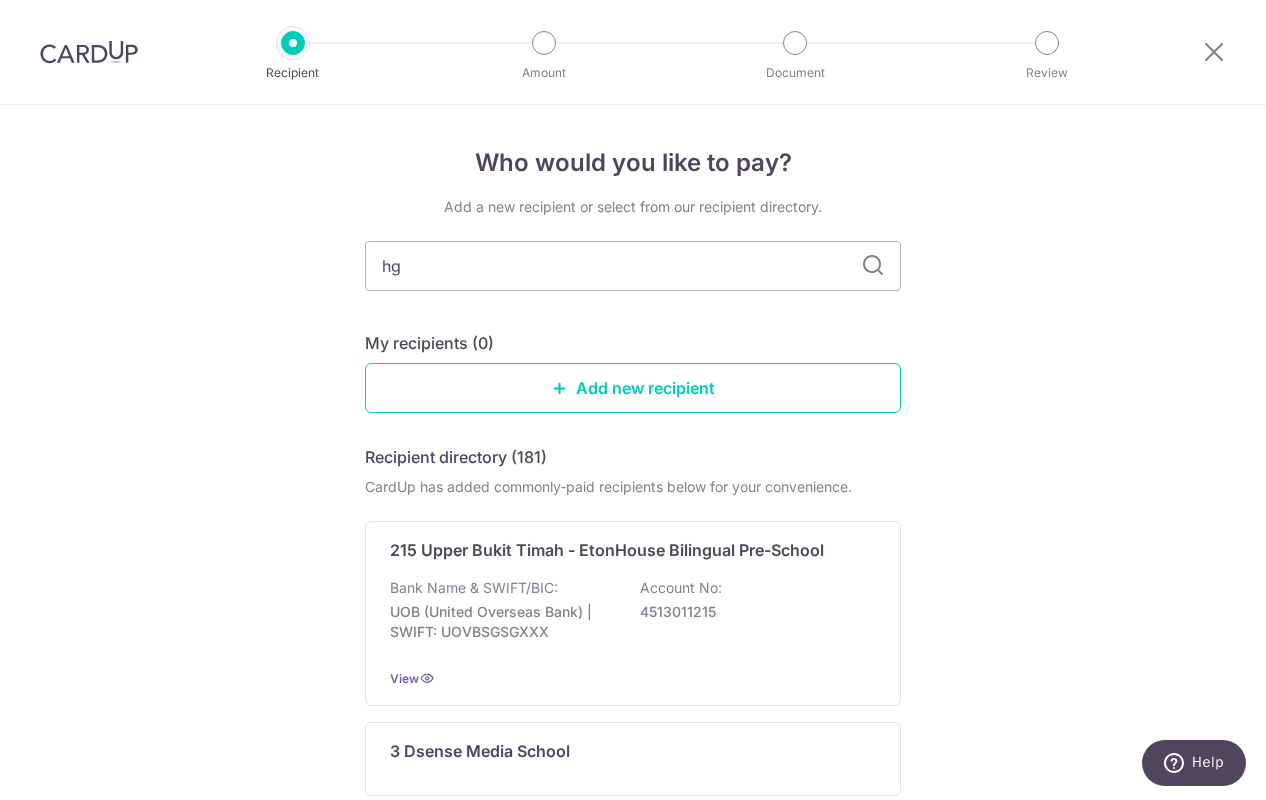 type on "hgk" 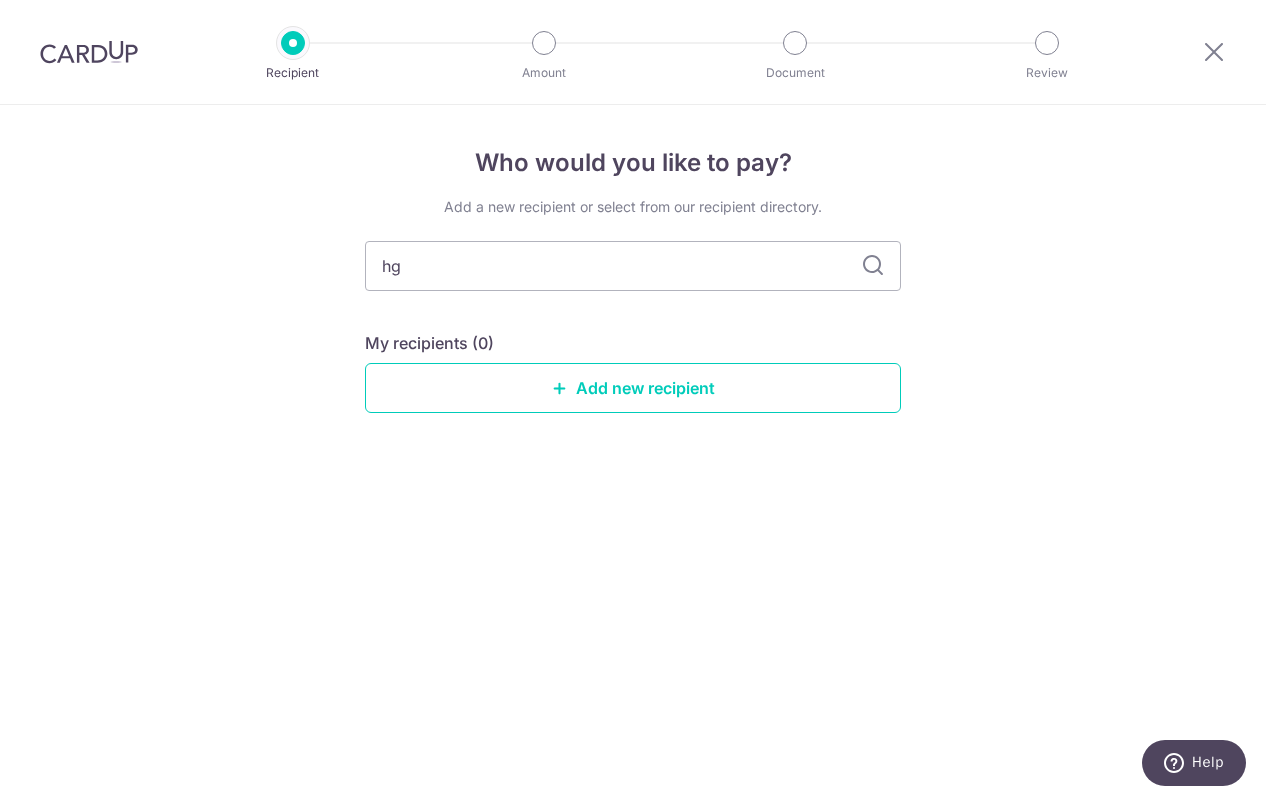 type on "h" 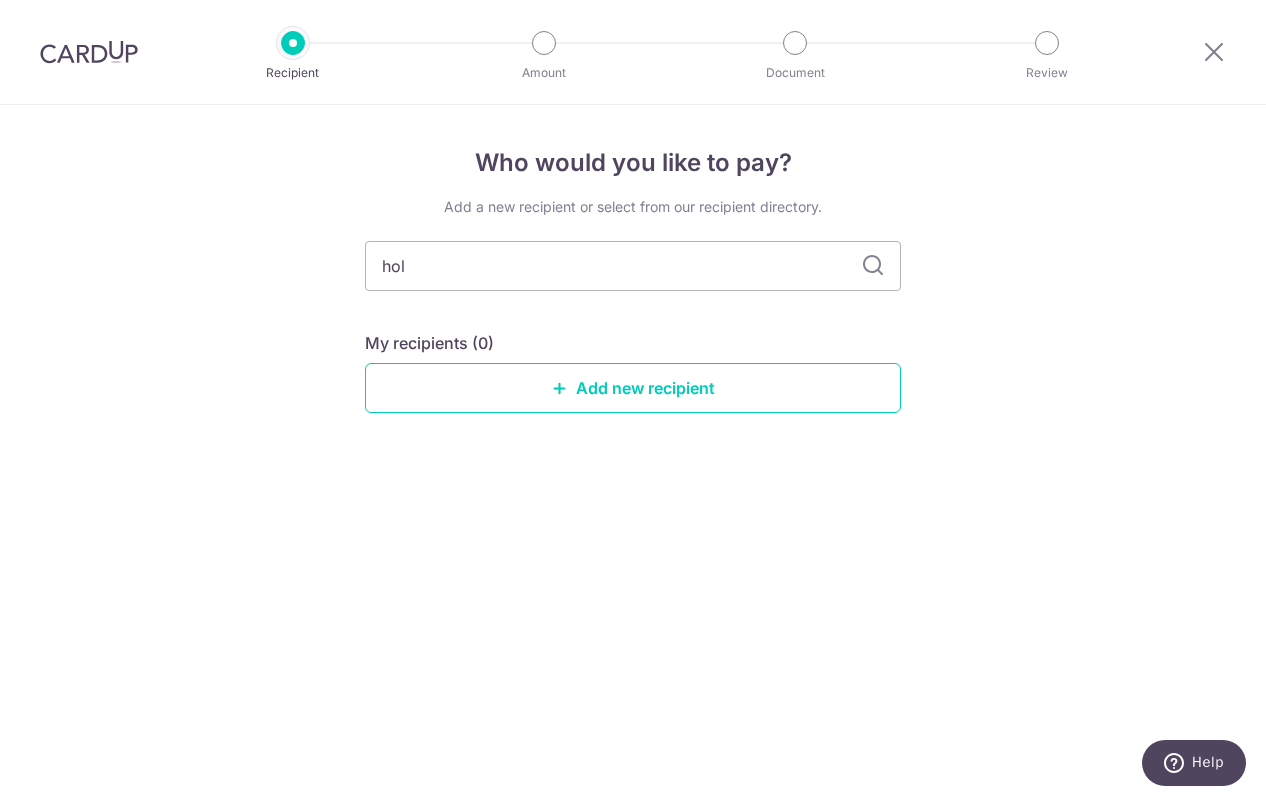 type on "holy" 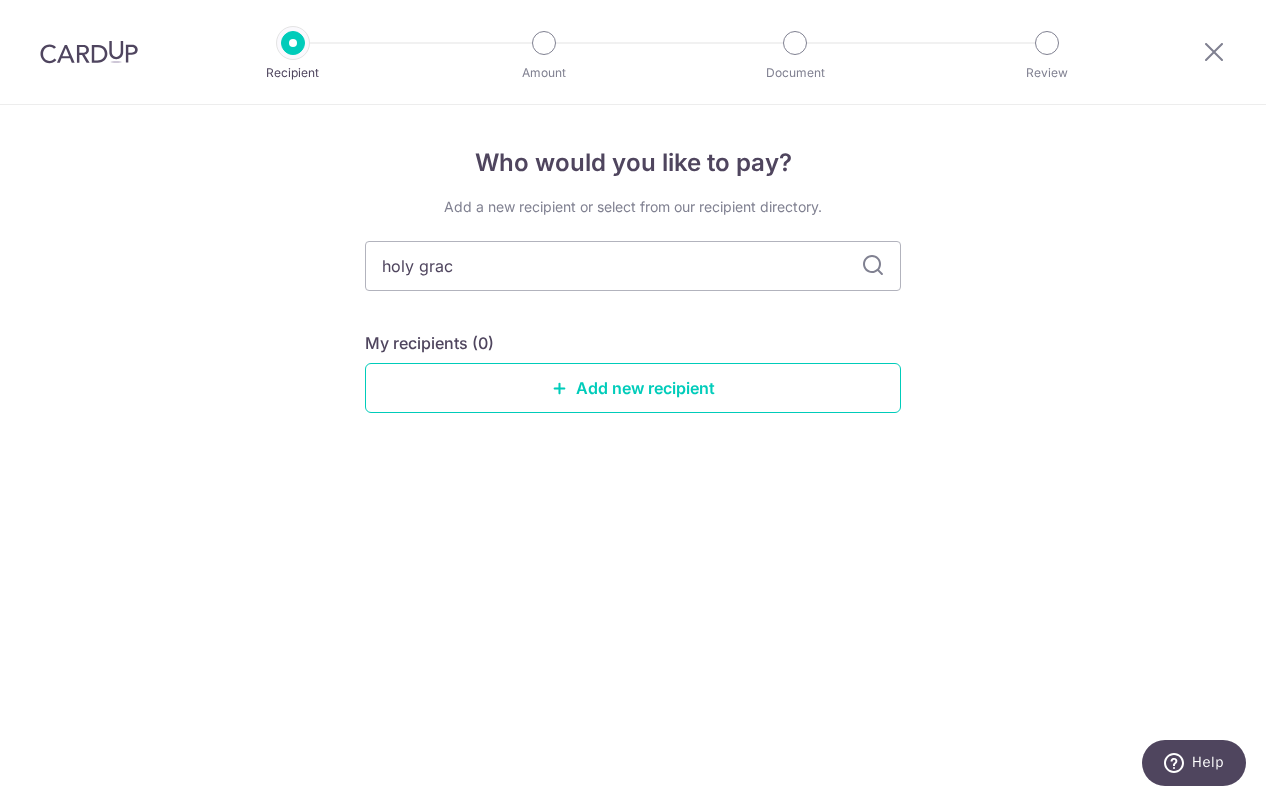 type on "holy grace" 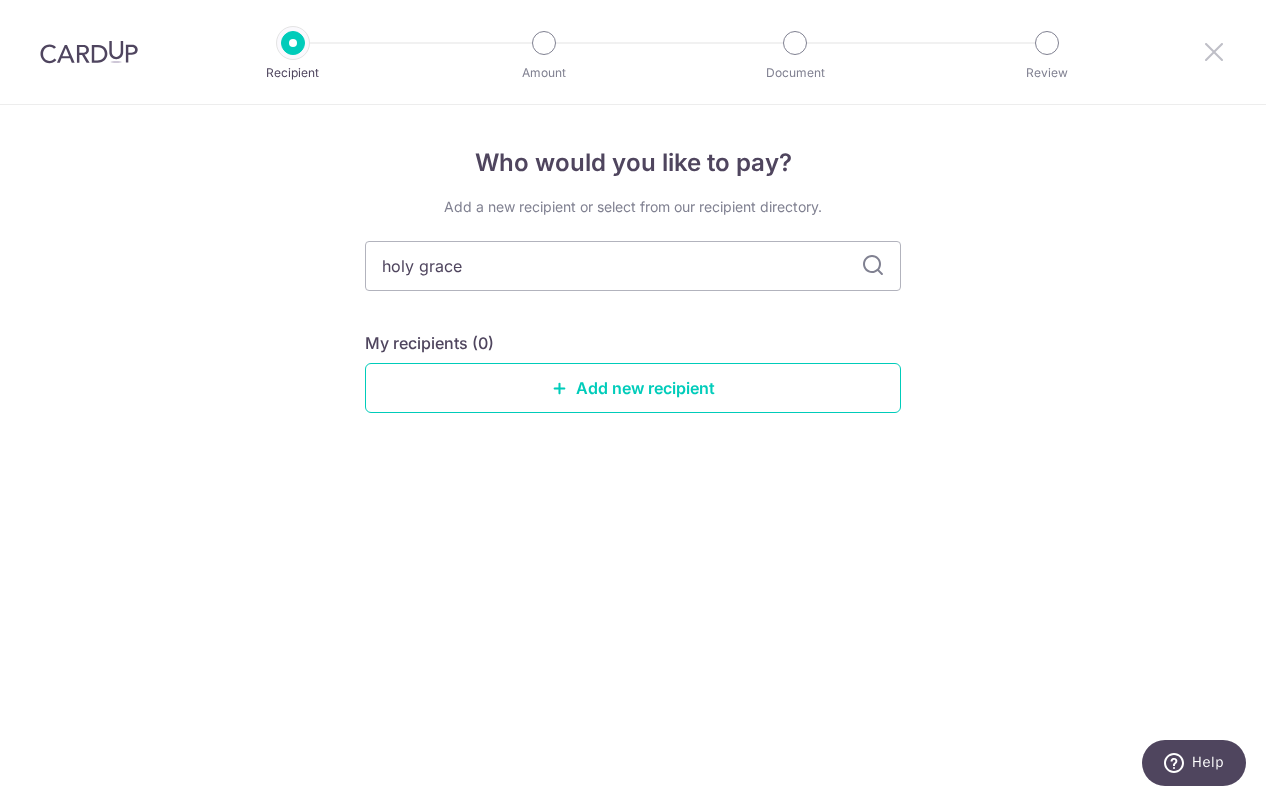 click at bounding box center [1214, 51] 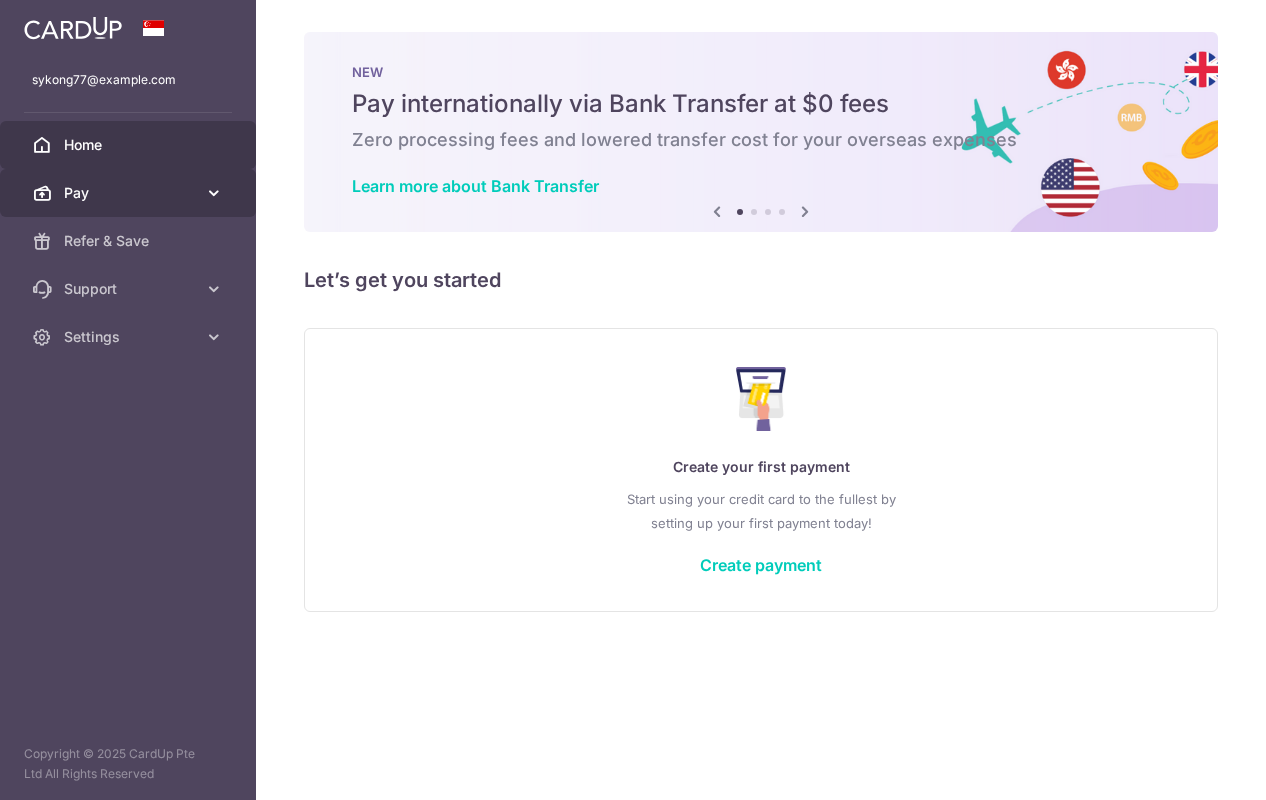 scroll, scrollTop: 0, scrollLeft: 0, axis: both 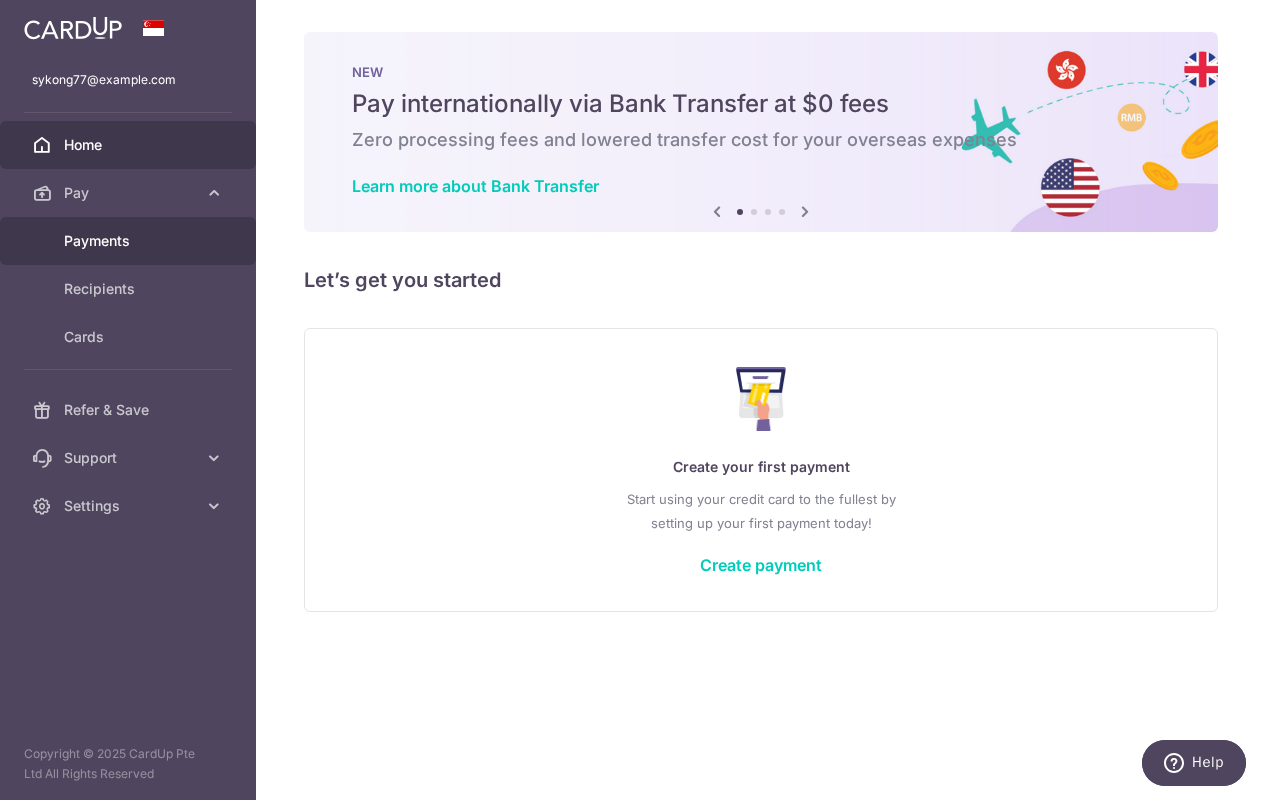 click on "Payments" at bounding box center [130, 241] 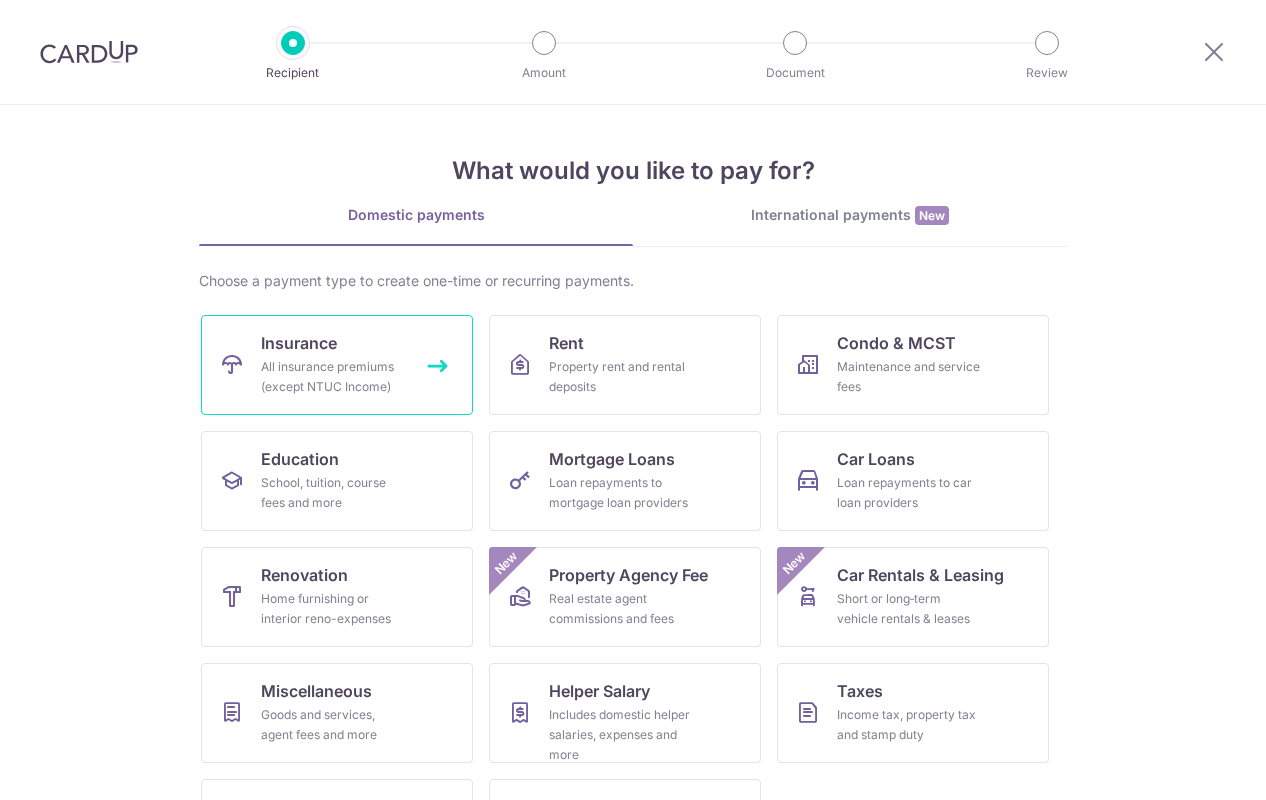 scroll, scrollTop: 0, scrollLeft: 0, axis: both 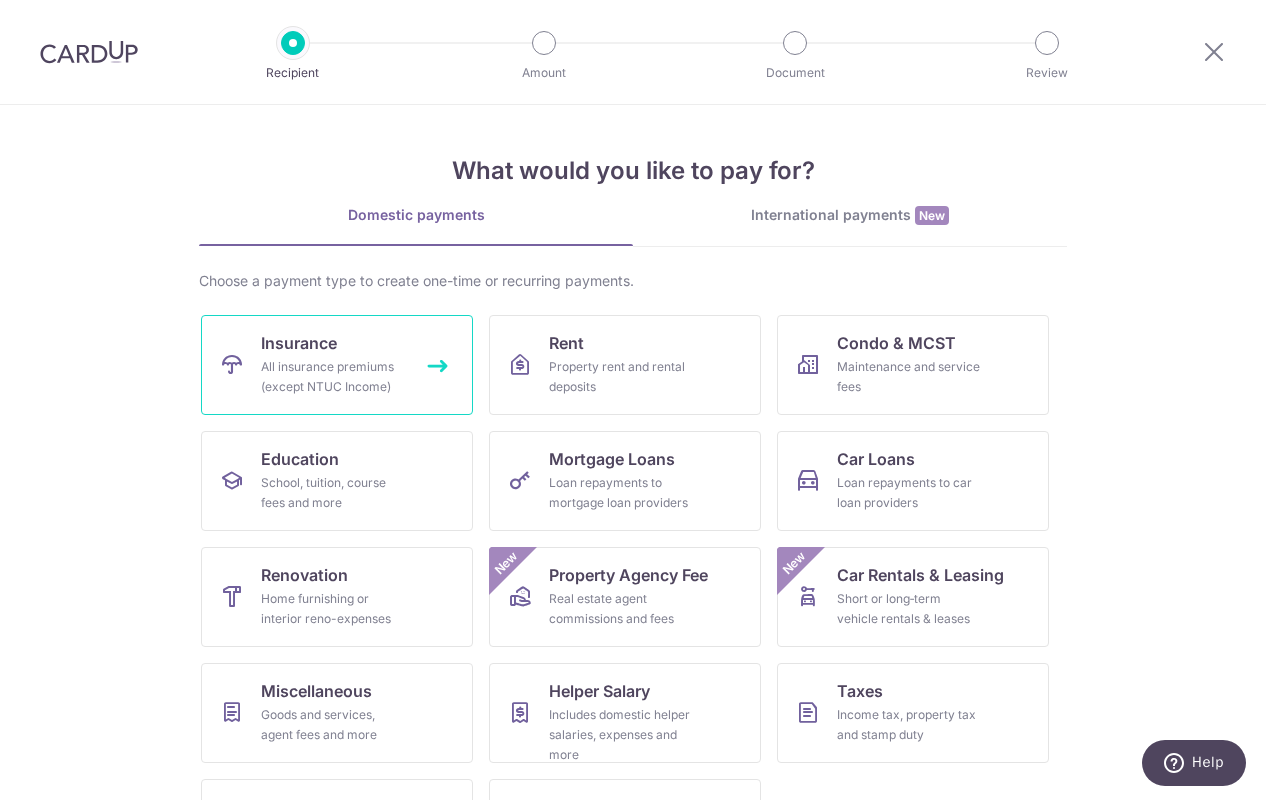 click on "Insurance All insurance premiums (except NTUC Income)" at bounding box center [337, 365] 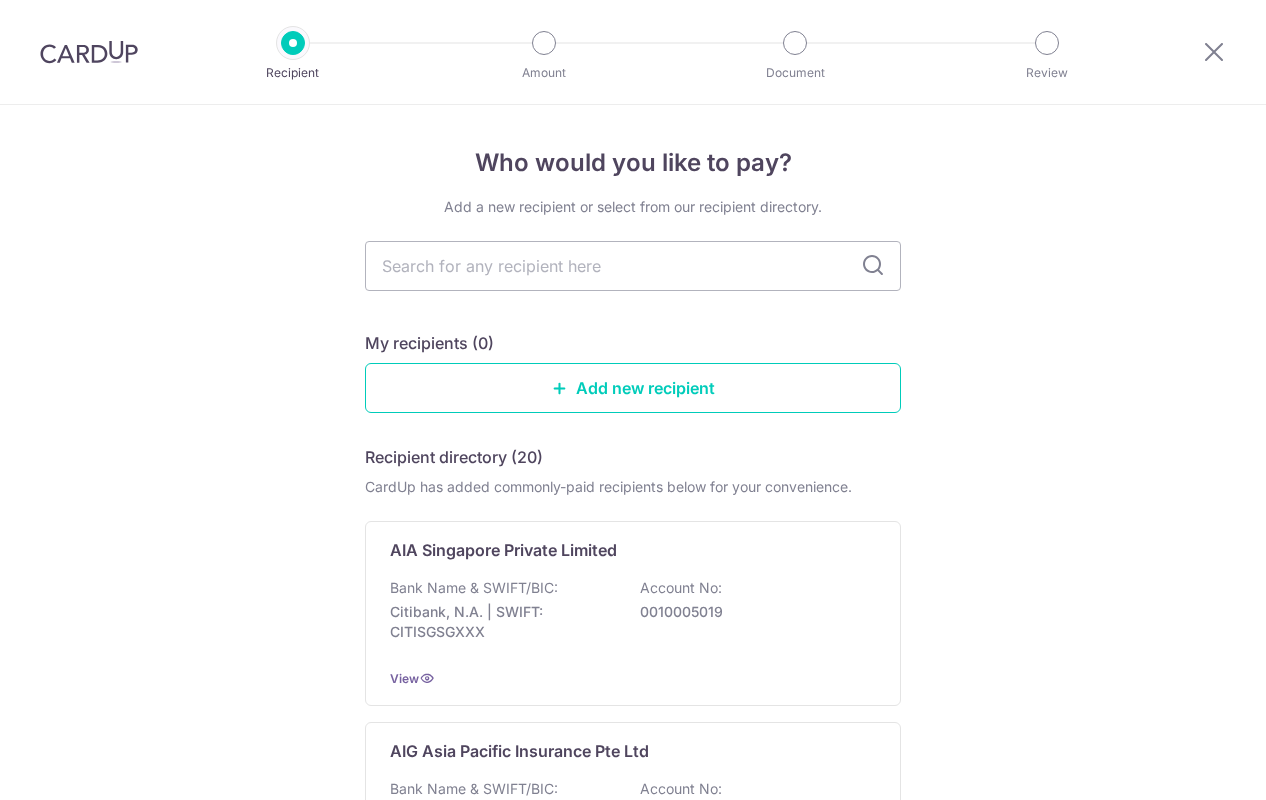 scroll, scrollTop: 0, scrollLeft: 0, axis: both 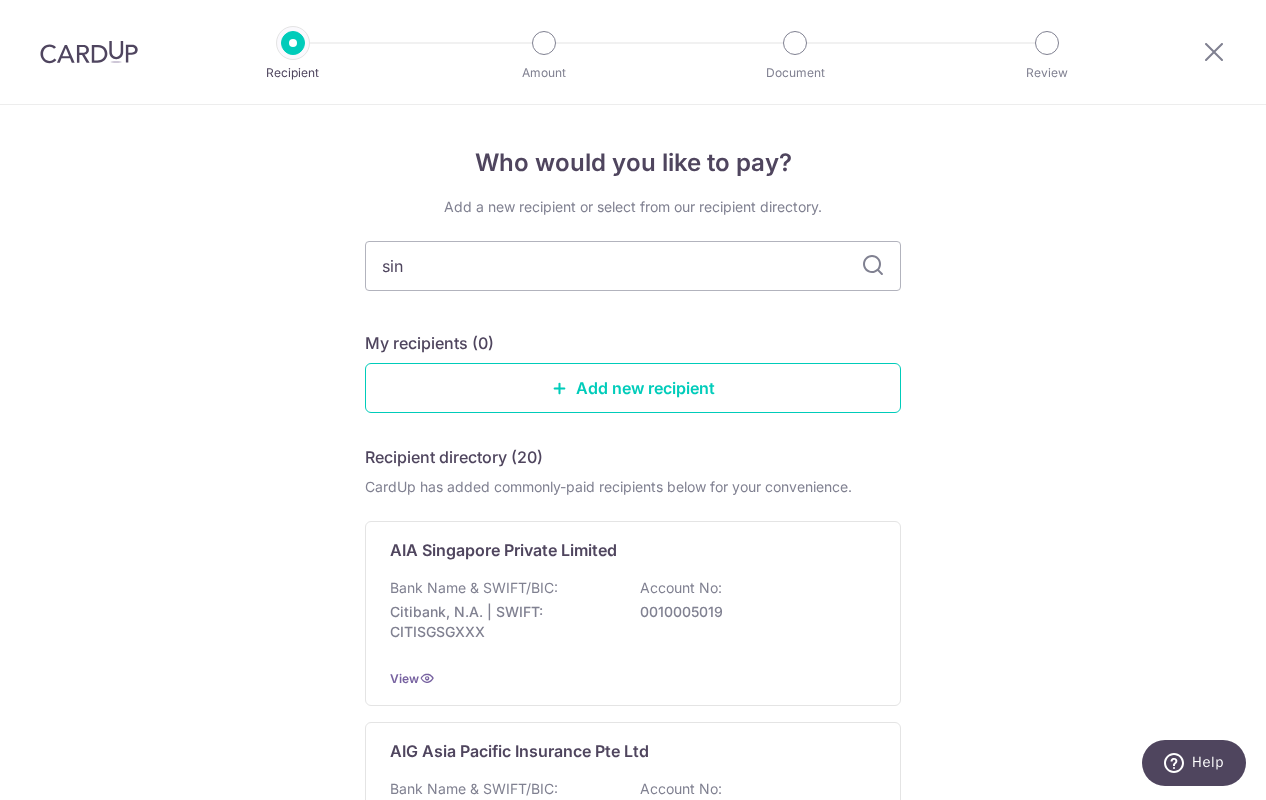 type on "sing" 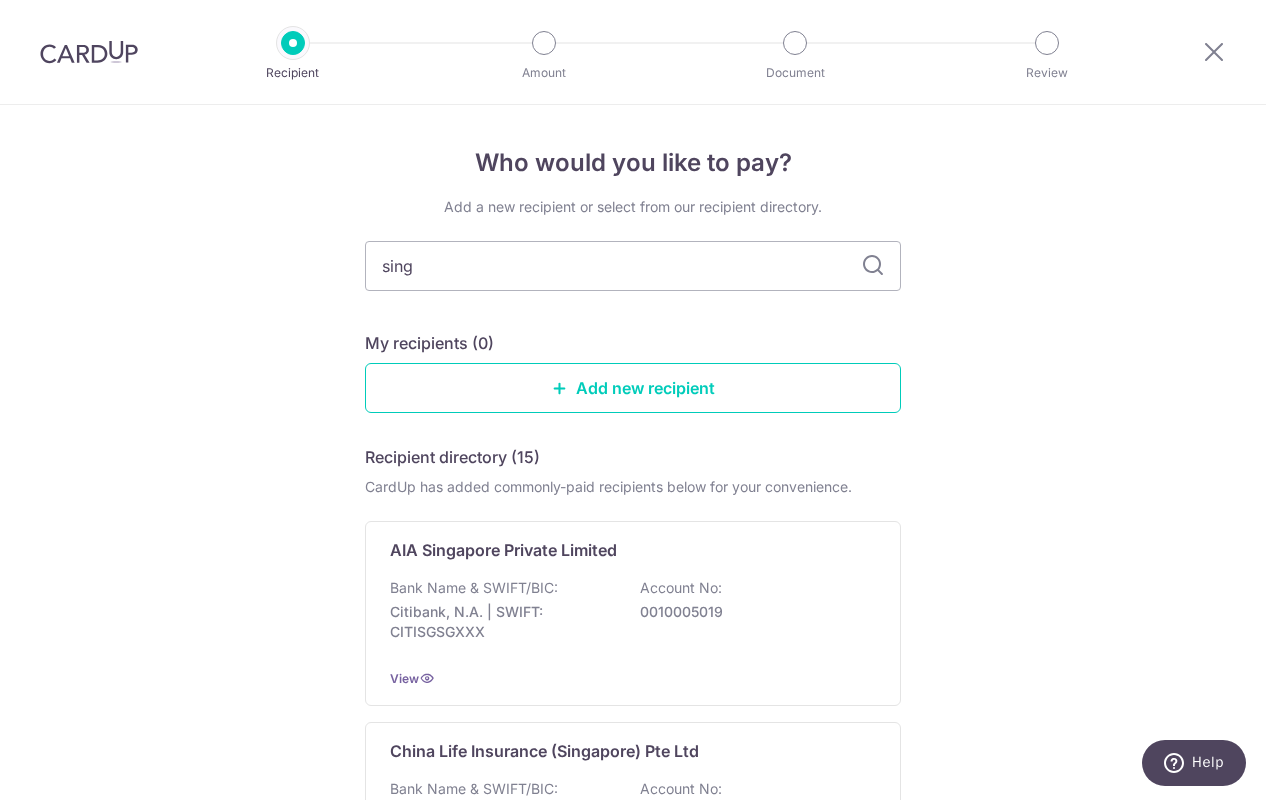 type on "singl" 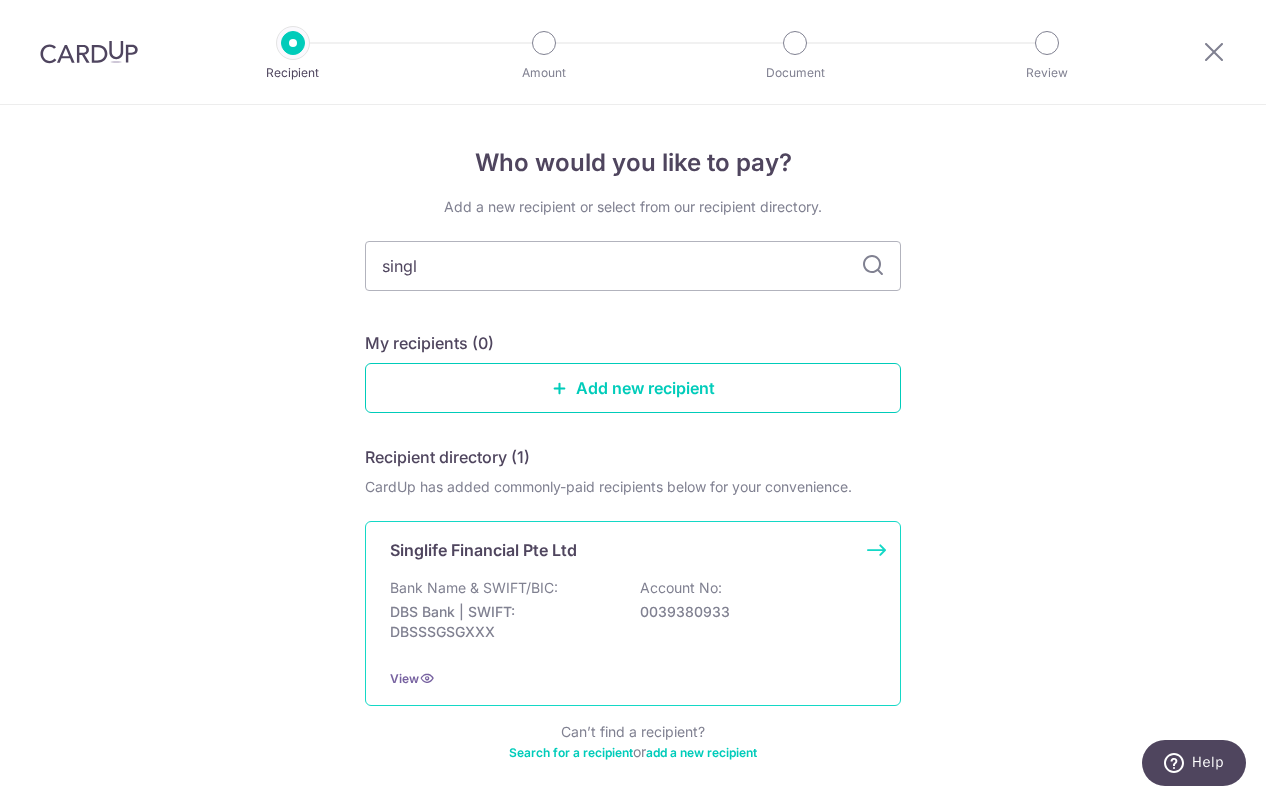 click on "Singlife Financial Pte Ltd" at bounding box center [483, 550] 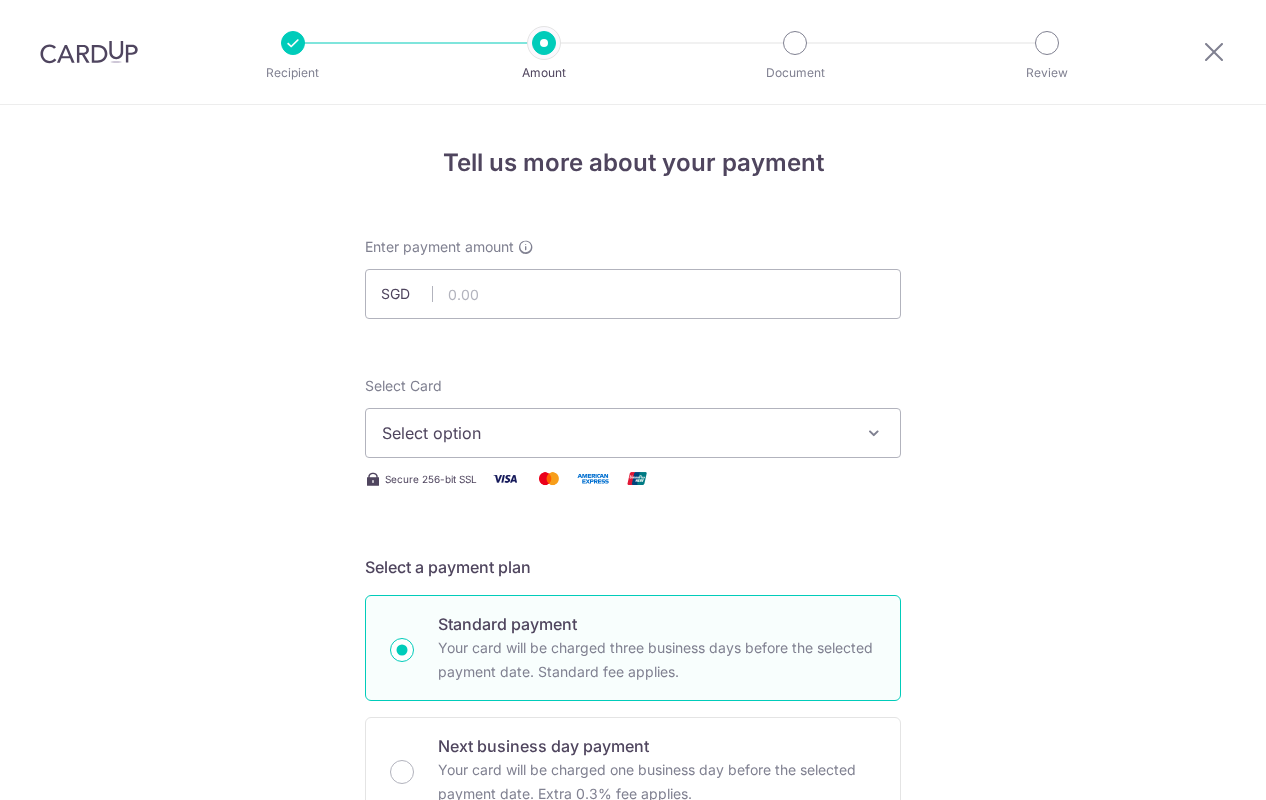 scroll, scrollTop: 0, scrollLeft: 0, axis: both 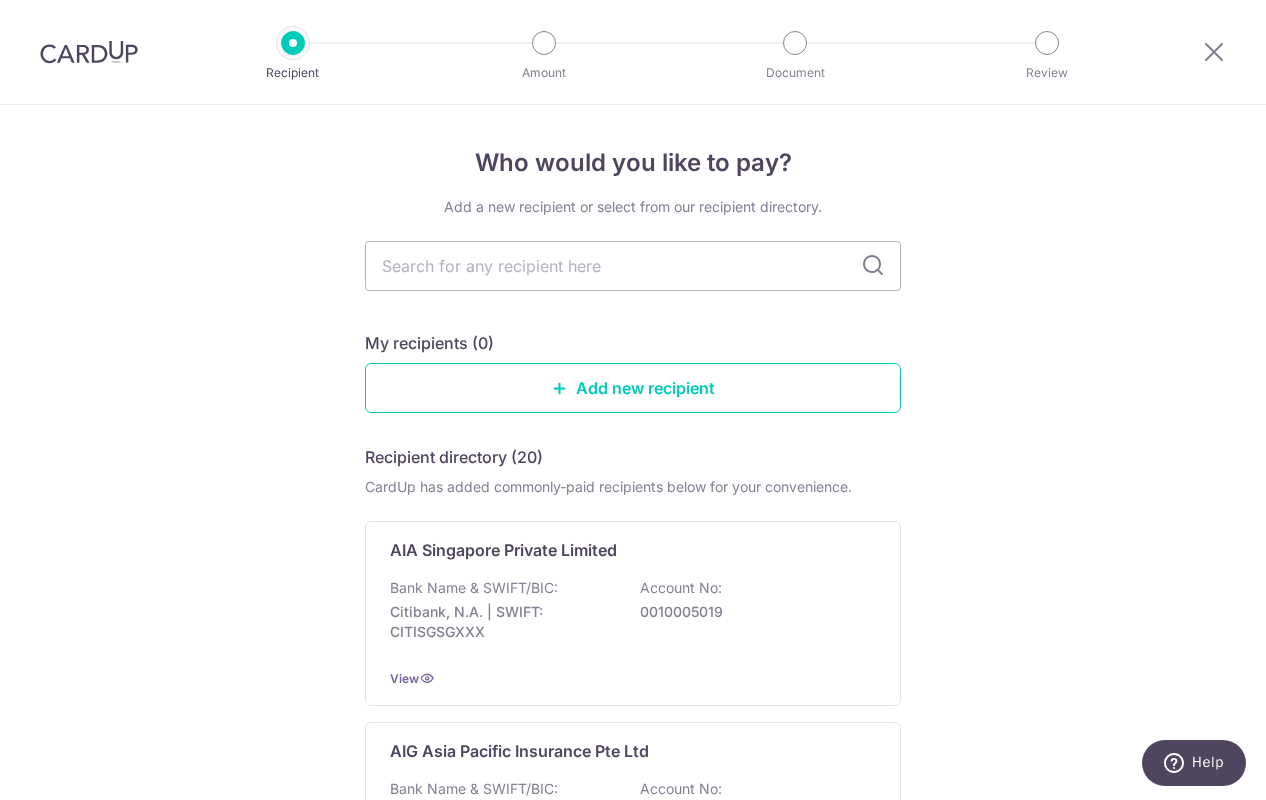 click at bounding box center (89, 52) 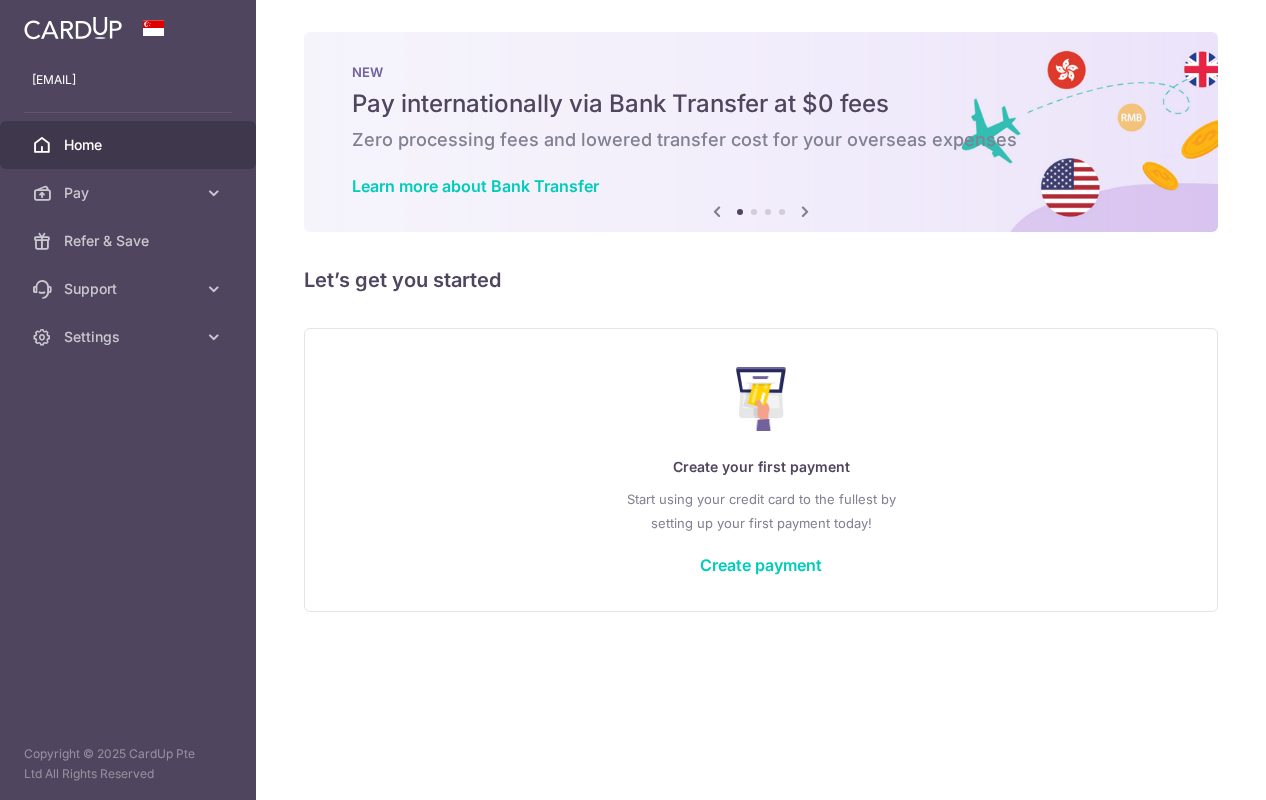 scroll, scrollTop: 0, scrollLeft: 0, axis: both 